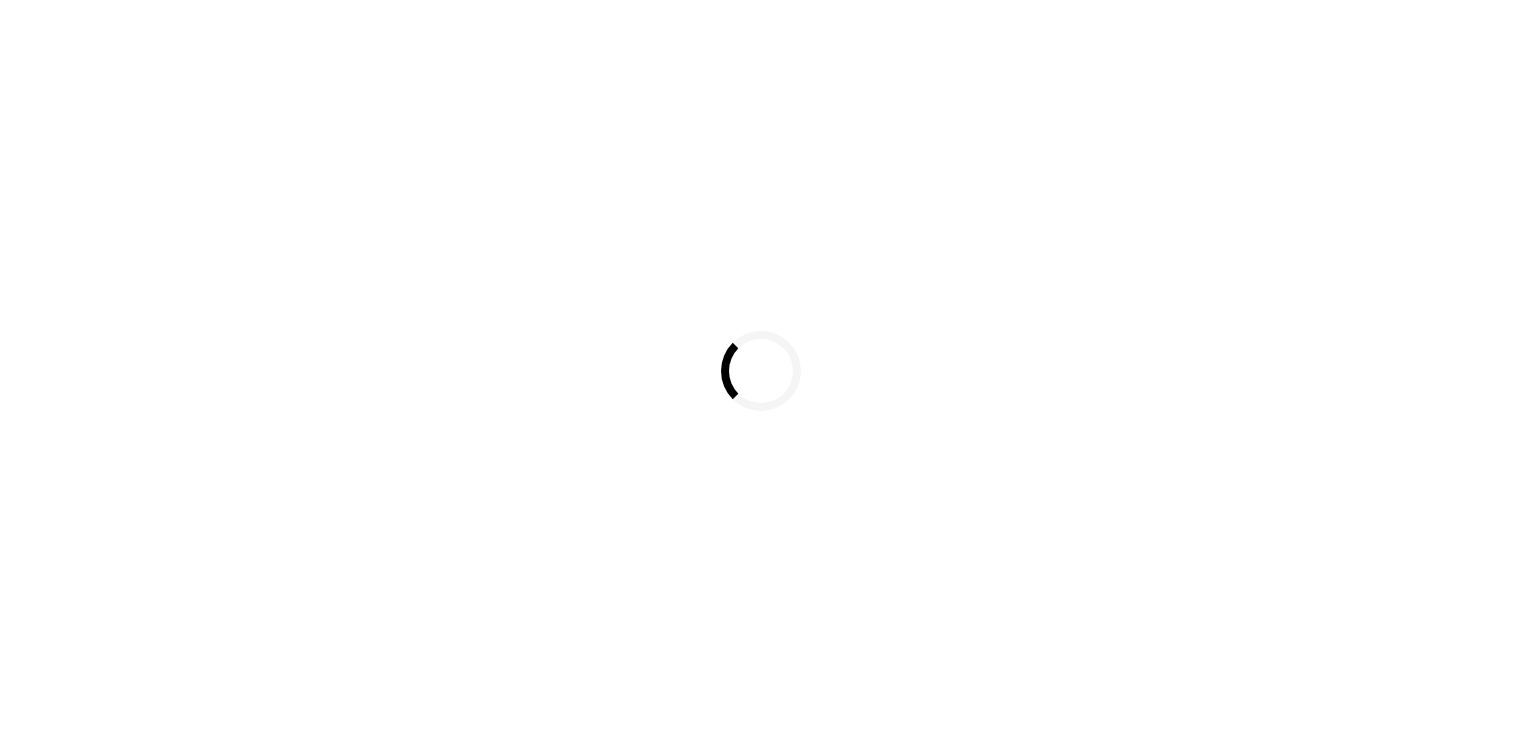scroll, scrollTop: 0, scrollLeft: 0, axis: both 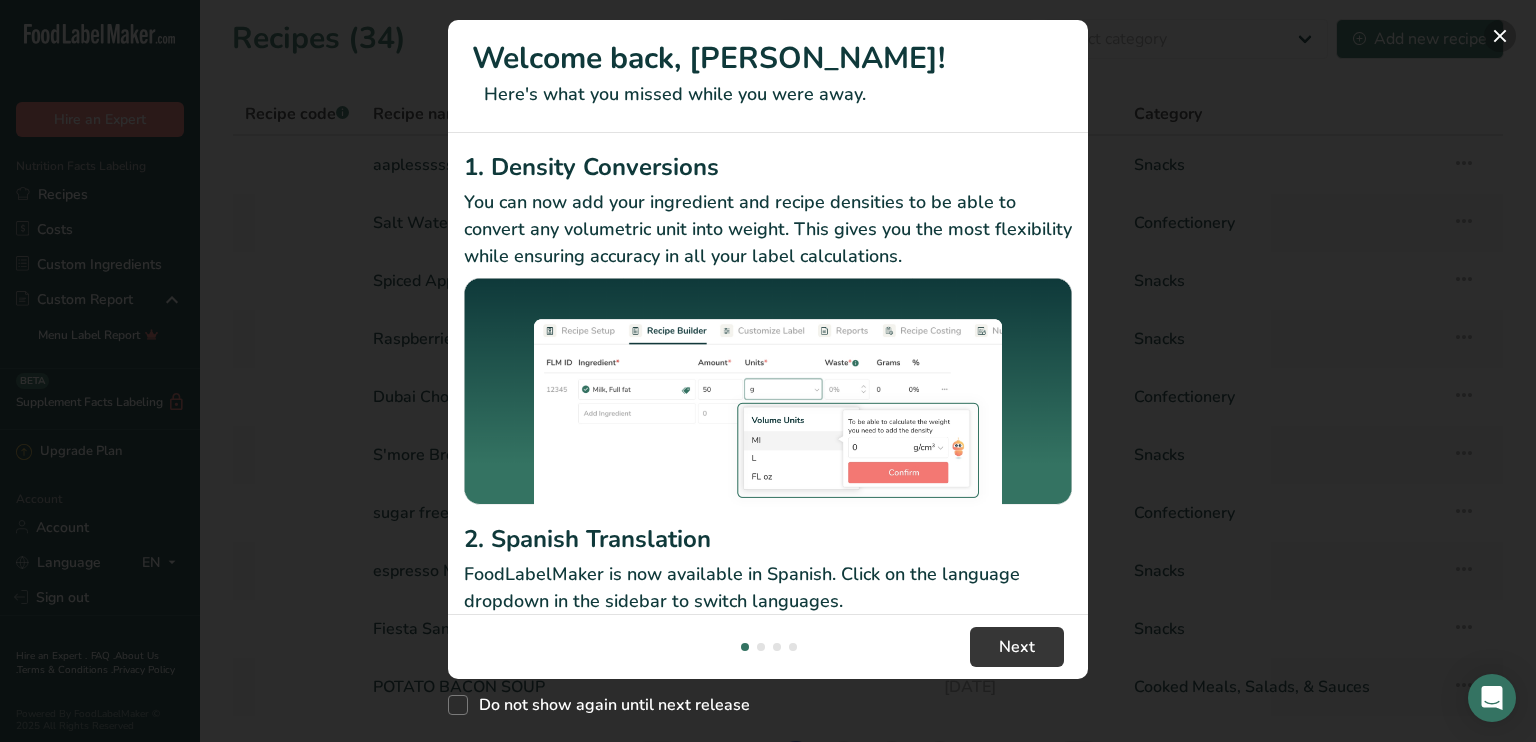 click at bounding box center [1500, 36] 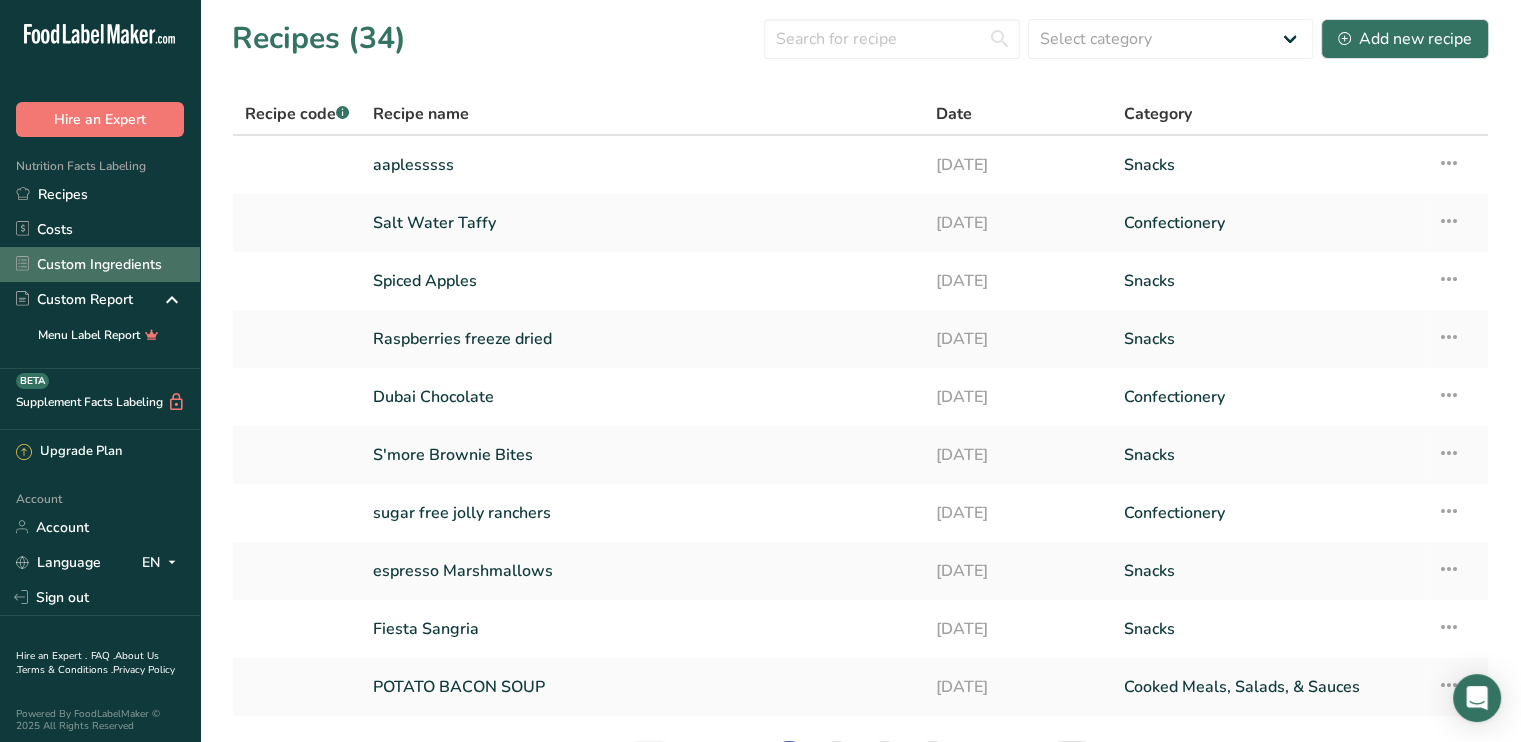 click on "Custom Ingredients" at bounding box center (100, 264) 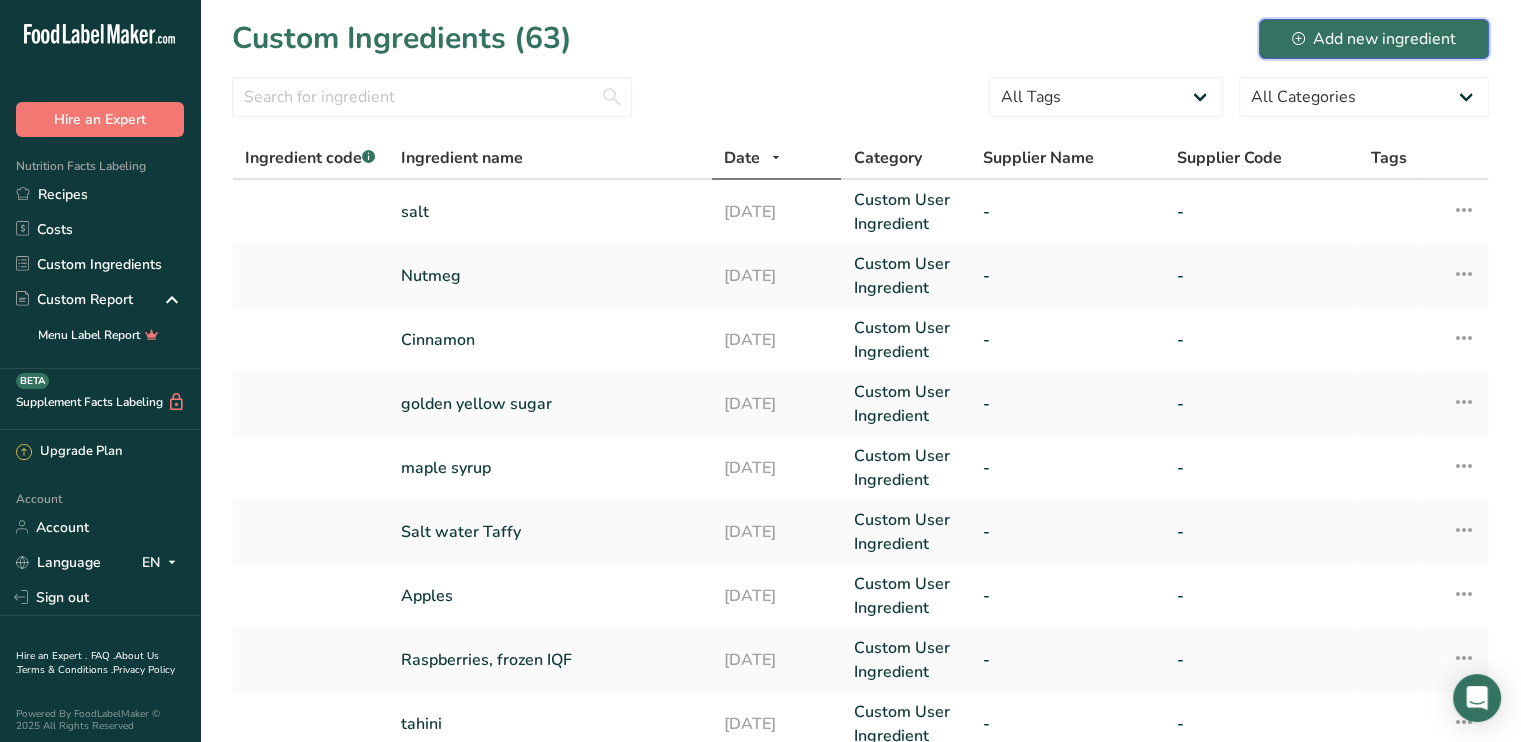 click on "Add new ingredient" at bounding box center [1374, 39] 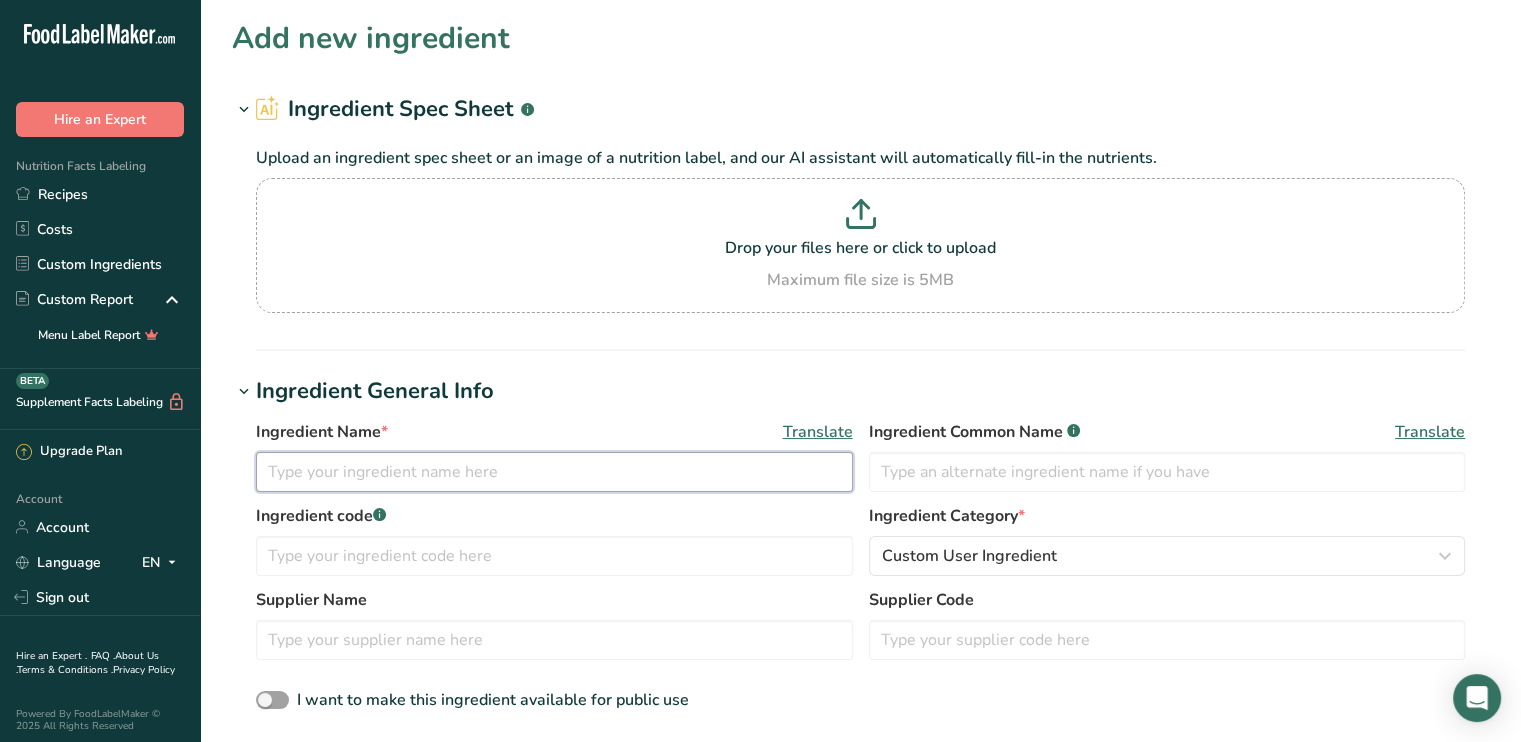 click at bounding box center (554, 472) 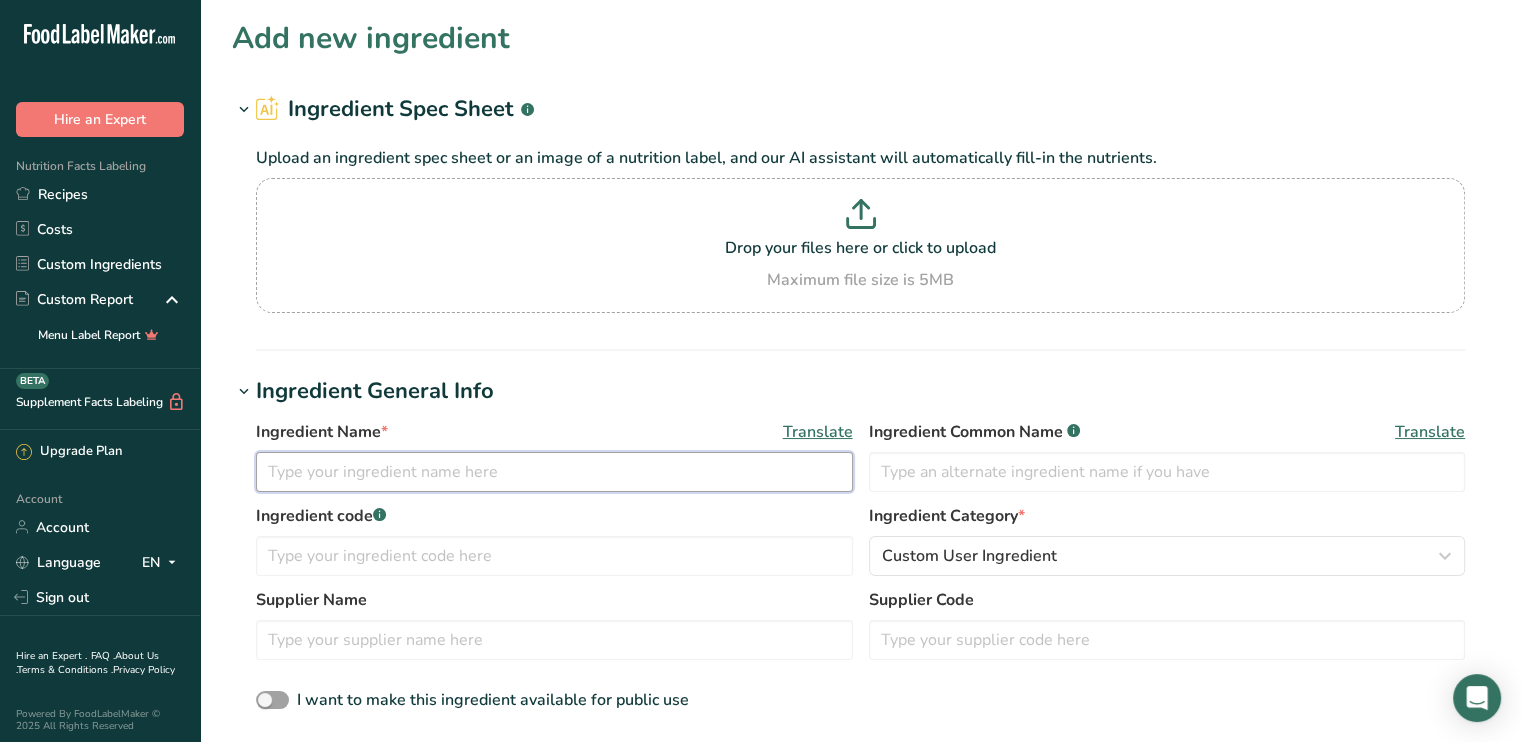 click at bounding box center (554, 472) 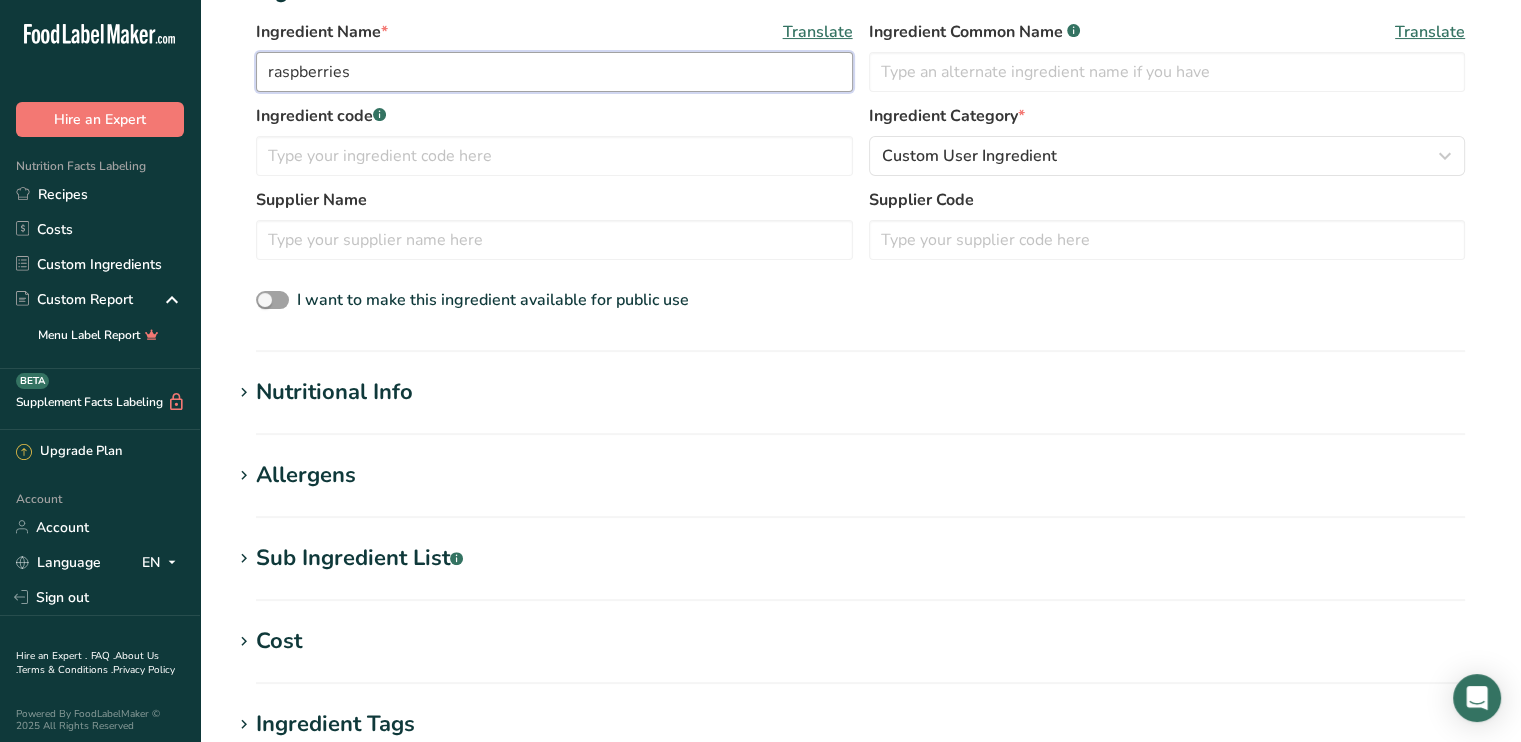 scroll, scrollTop: 800, scrollLeft: 0, axis: vertical 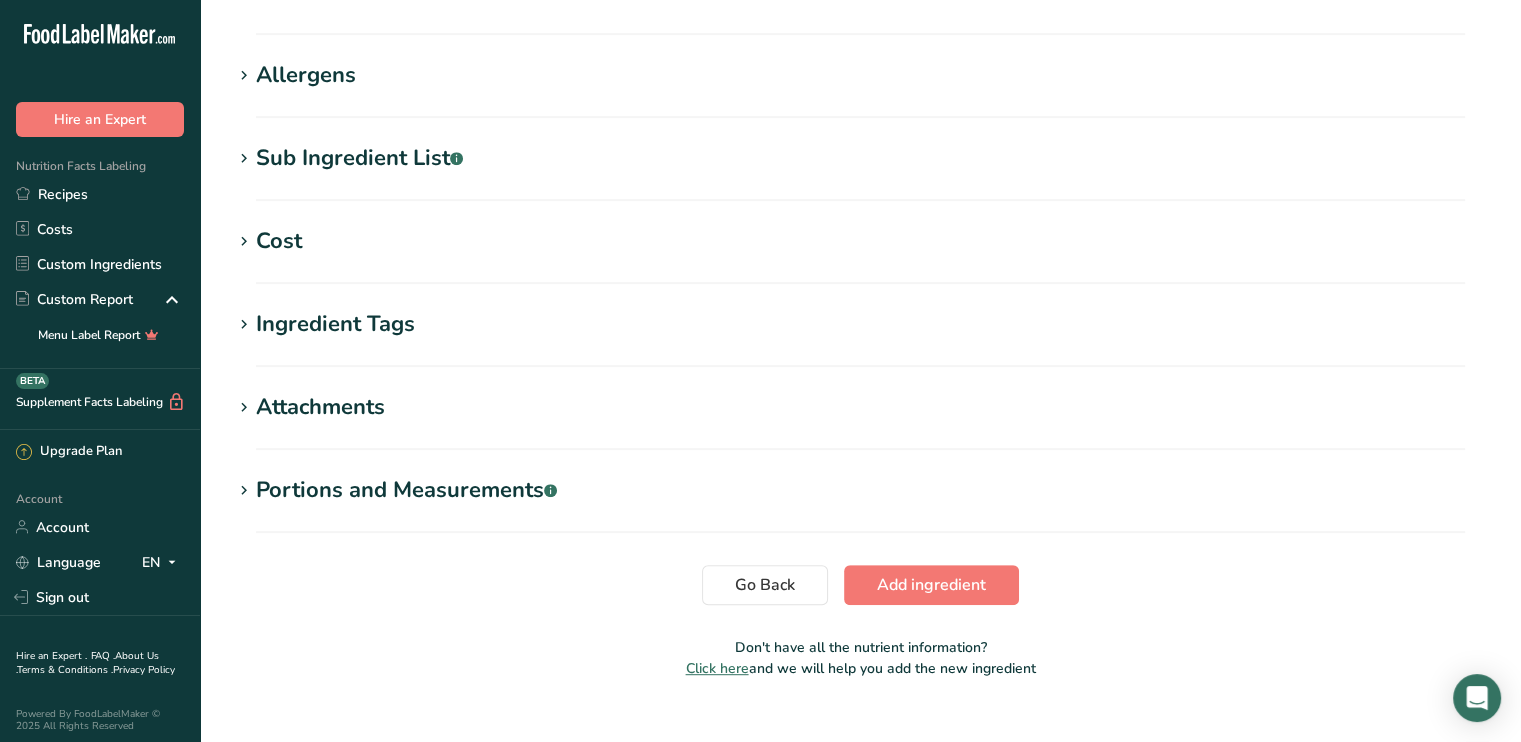 type on "raspberries" 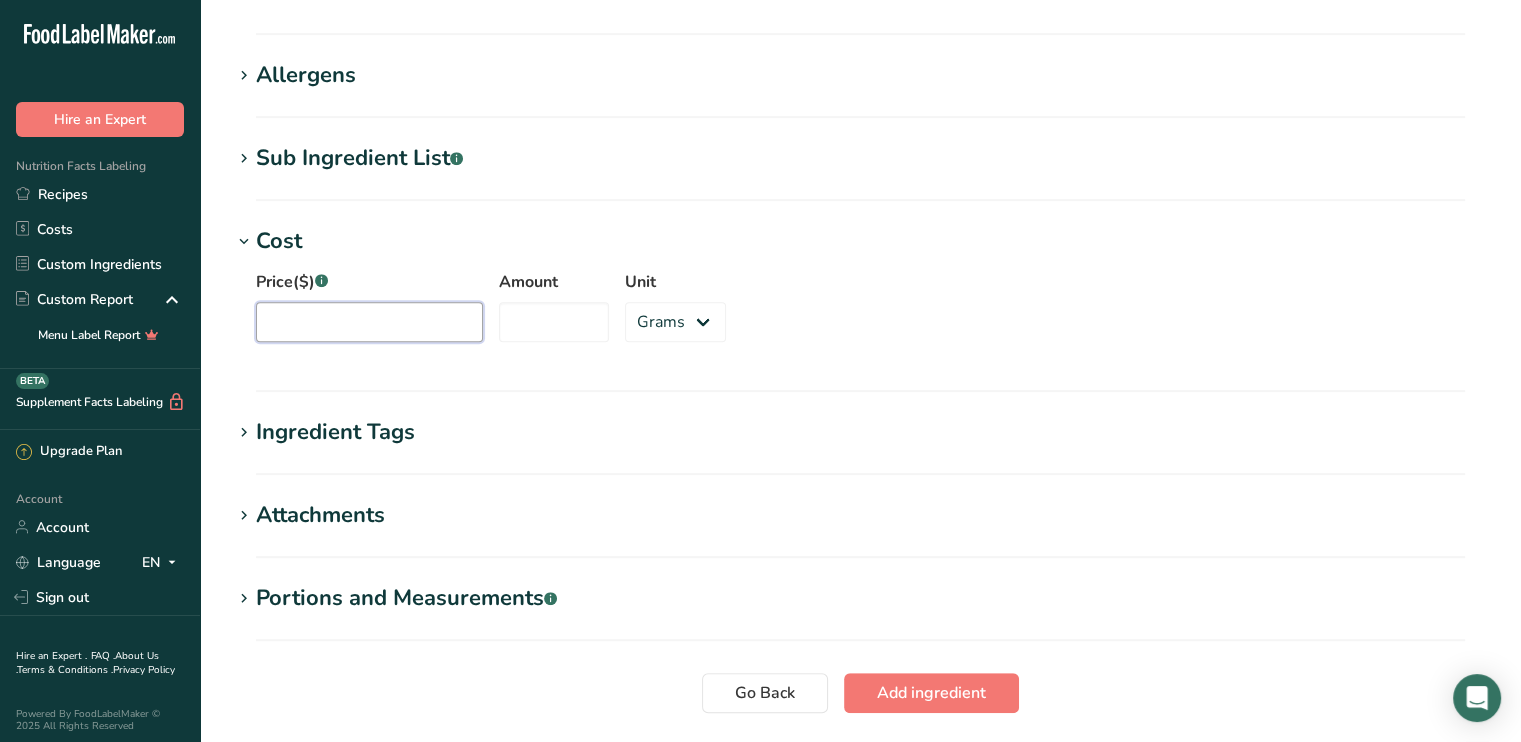 click on "Price($)
.a-a{fill:#347362;}.b-a{fill:#fff;}" at bounding box center (369, 322) 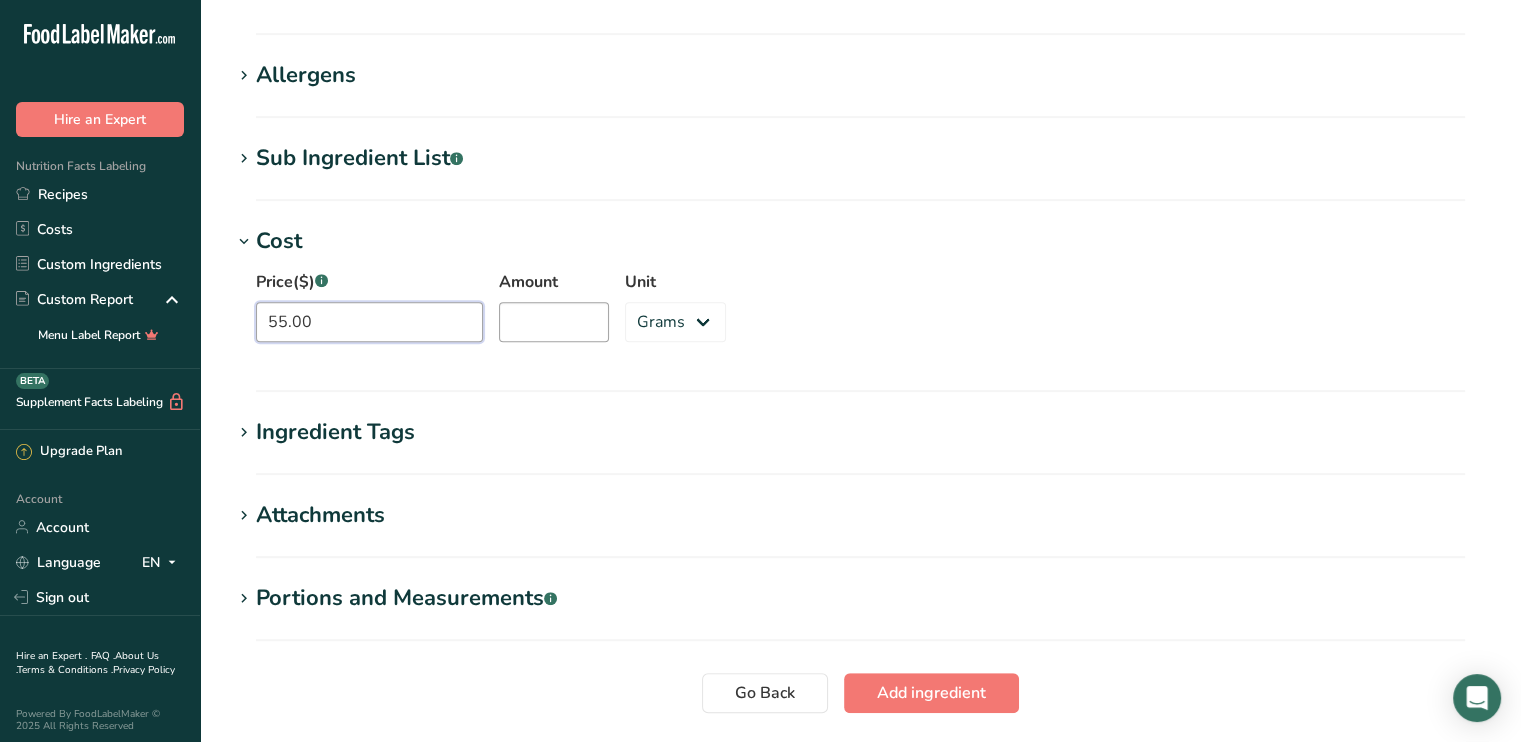 type on "55.00" 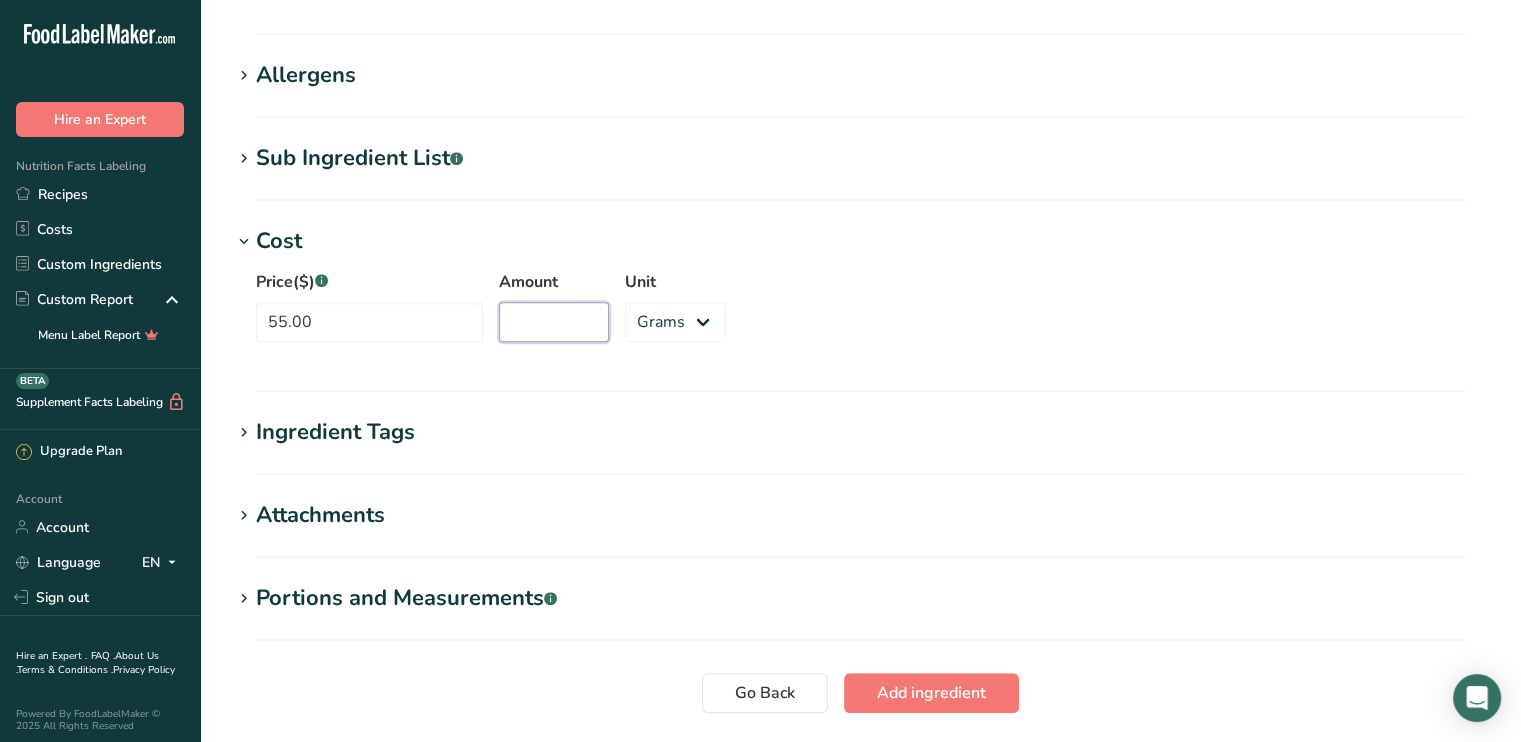 click on "Amount" at bounding box center [554, 322] 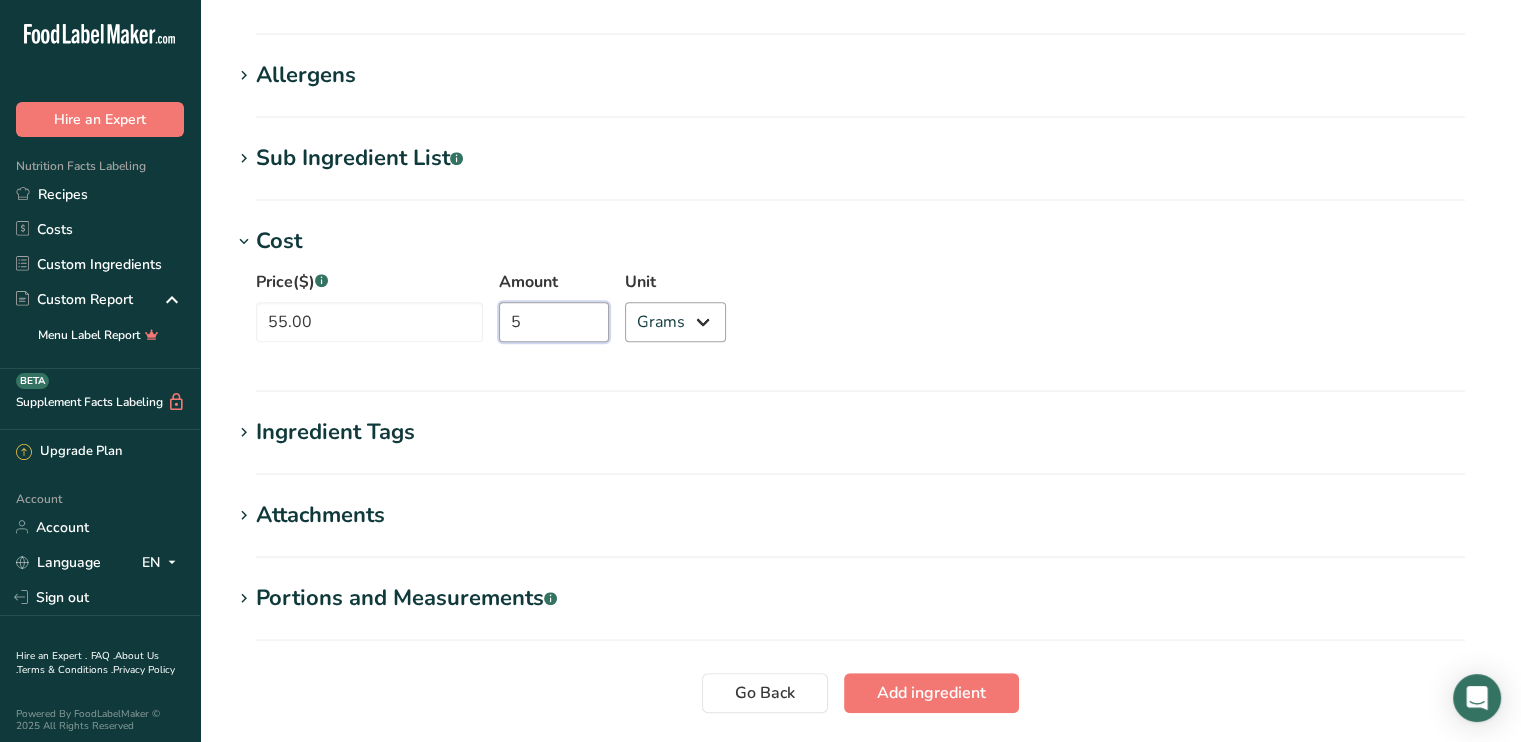 type on "5" 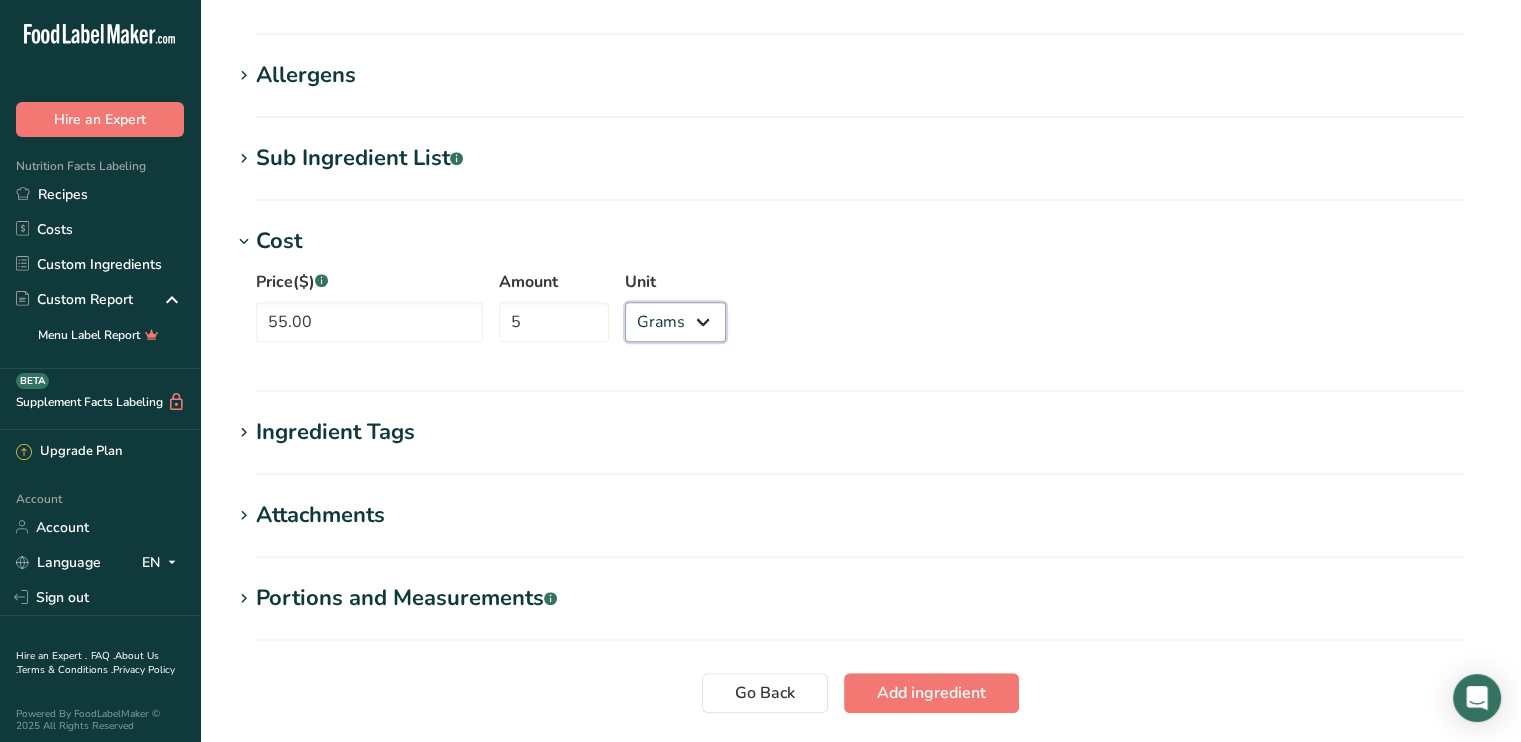 click on "Grams
kg
mg
mcg
lb
oz" at bounding box center (675, 322) 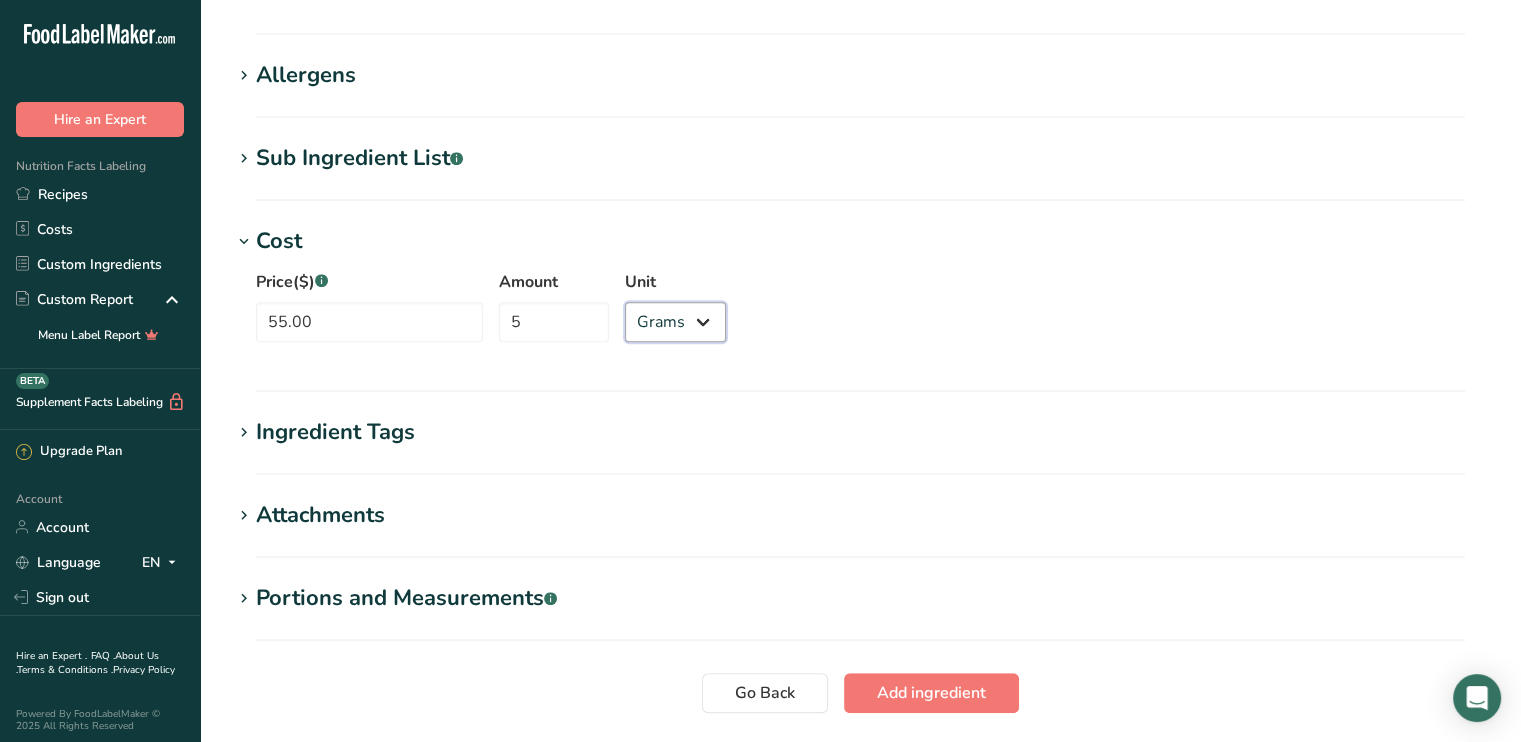 select on "1" 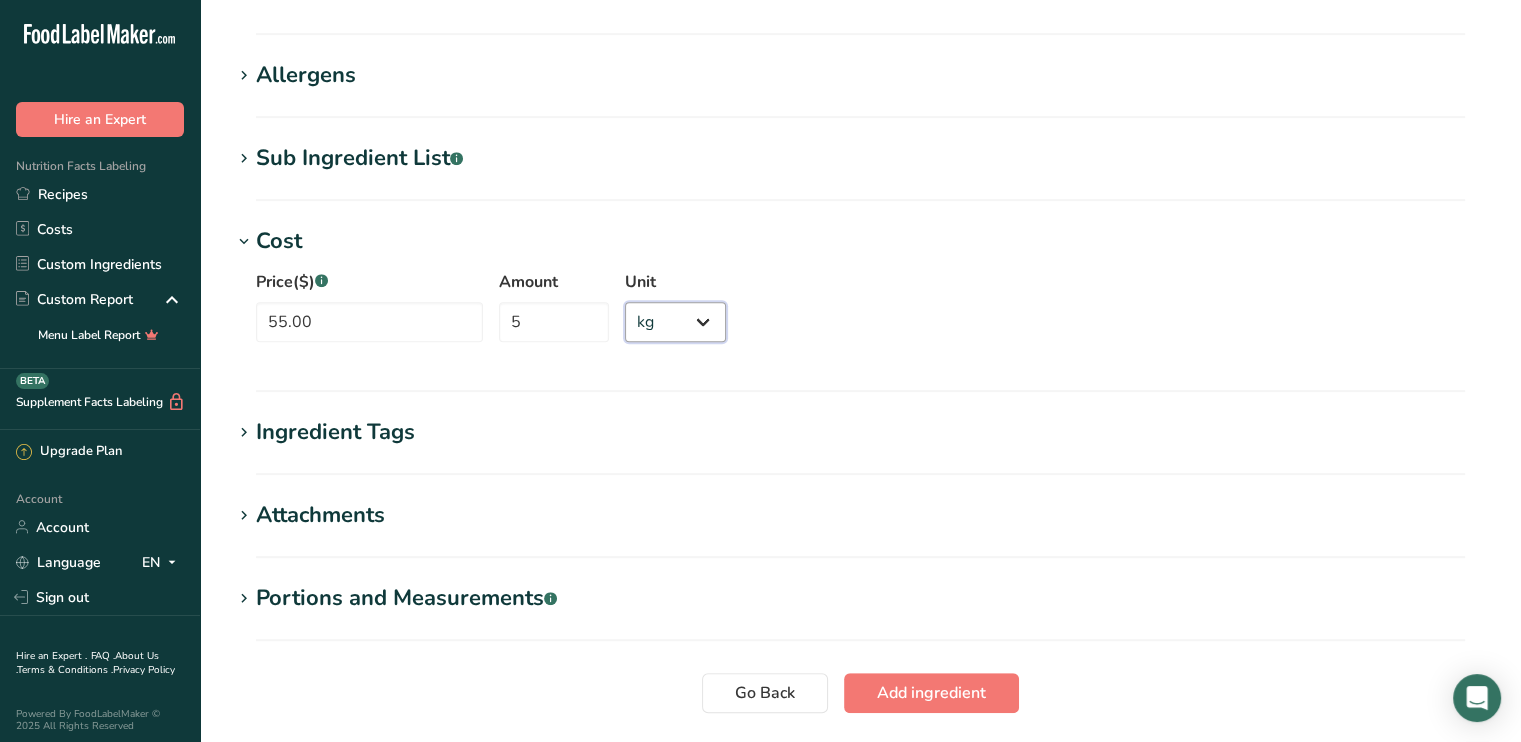 click on "Grams
kg
mg
mcg
lb
oz" at bounding box center [675, 322] 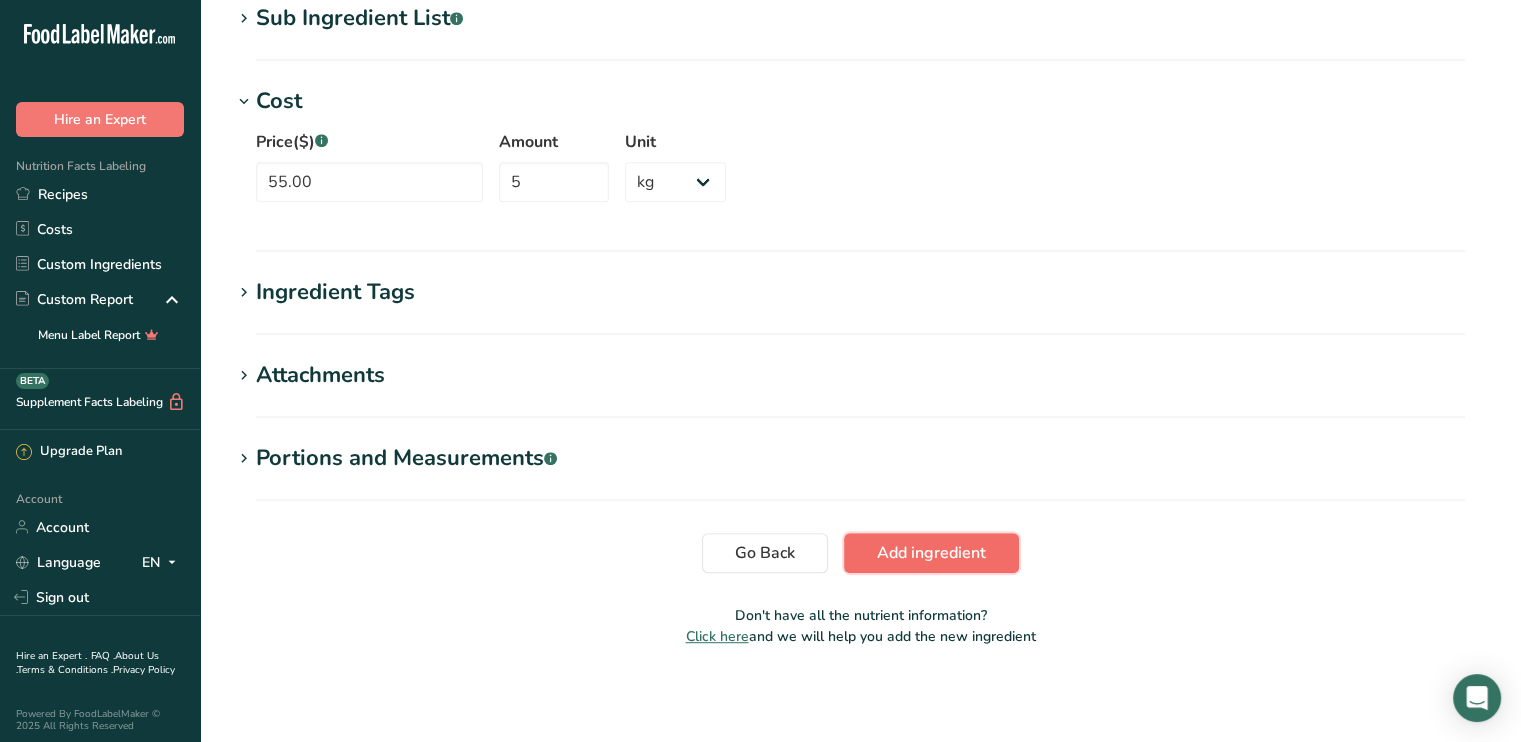 click on "Add ingredient" at bounding box center (931, 553) 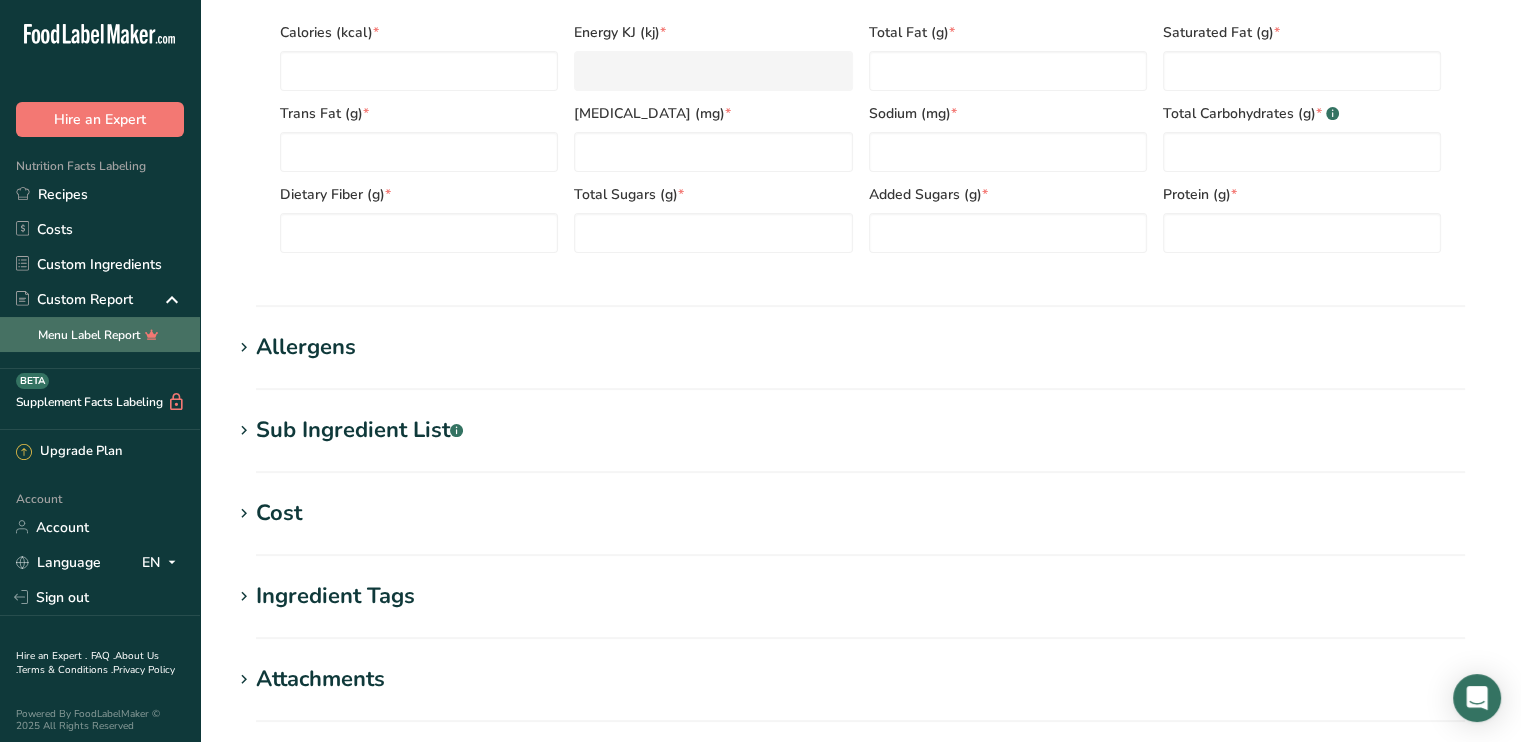 scroll, scrollTop: 476, scrollLeft: 0, axis: vertical 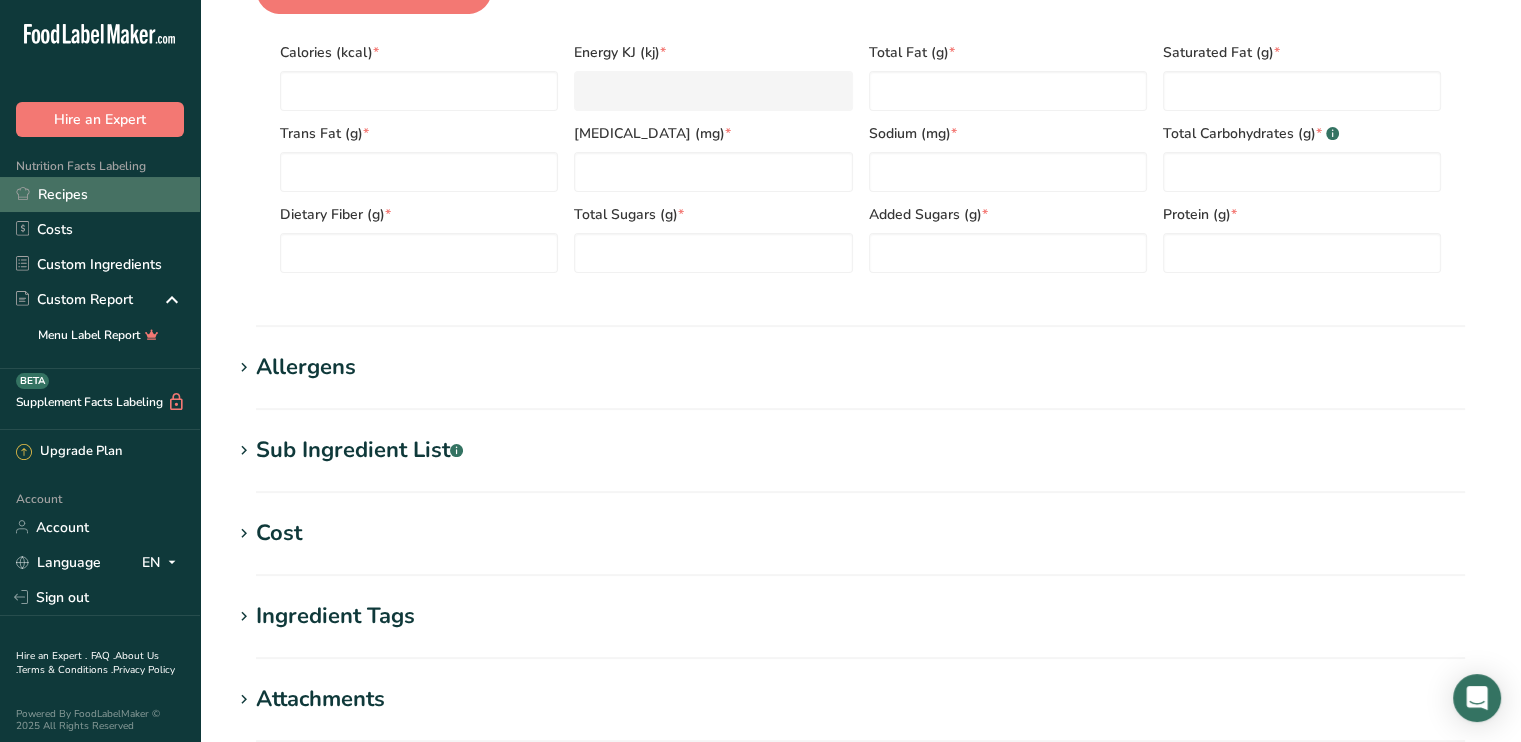 drag, startPoint x: 72, startPoint y: 197, endPoint x: 93, endPoint y: 200, distance: 21.213203 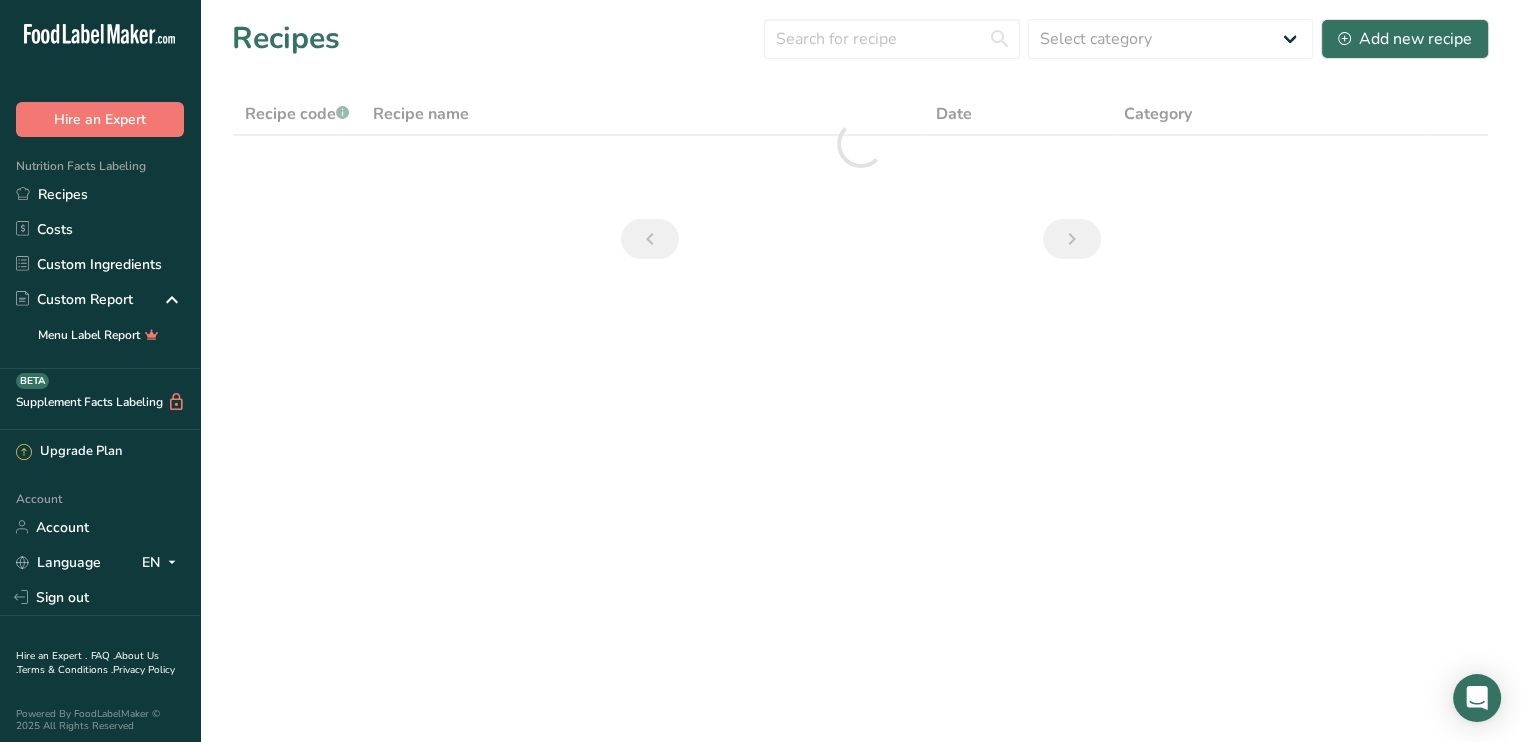 scroll, scrollTop: 0, scrollLeft: 0, axis: both 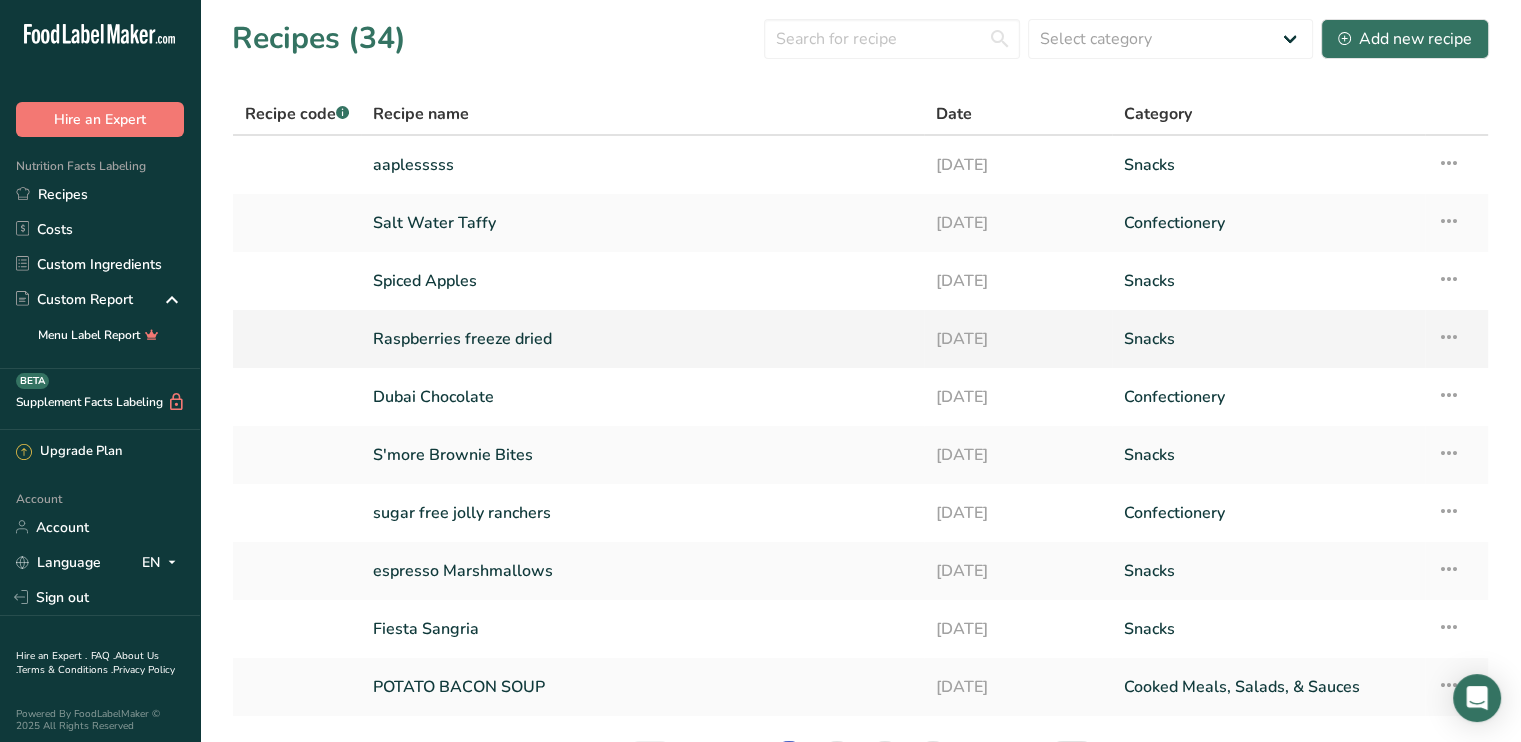 click on "Raspberries freeze dried" at bounding box center [642, 339] 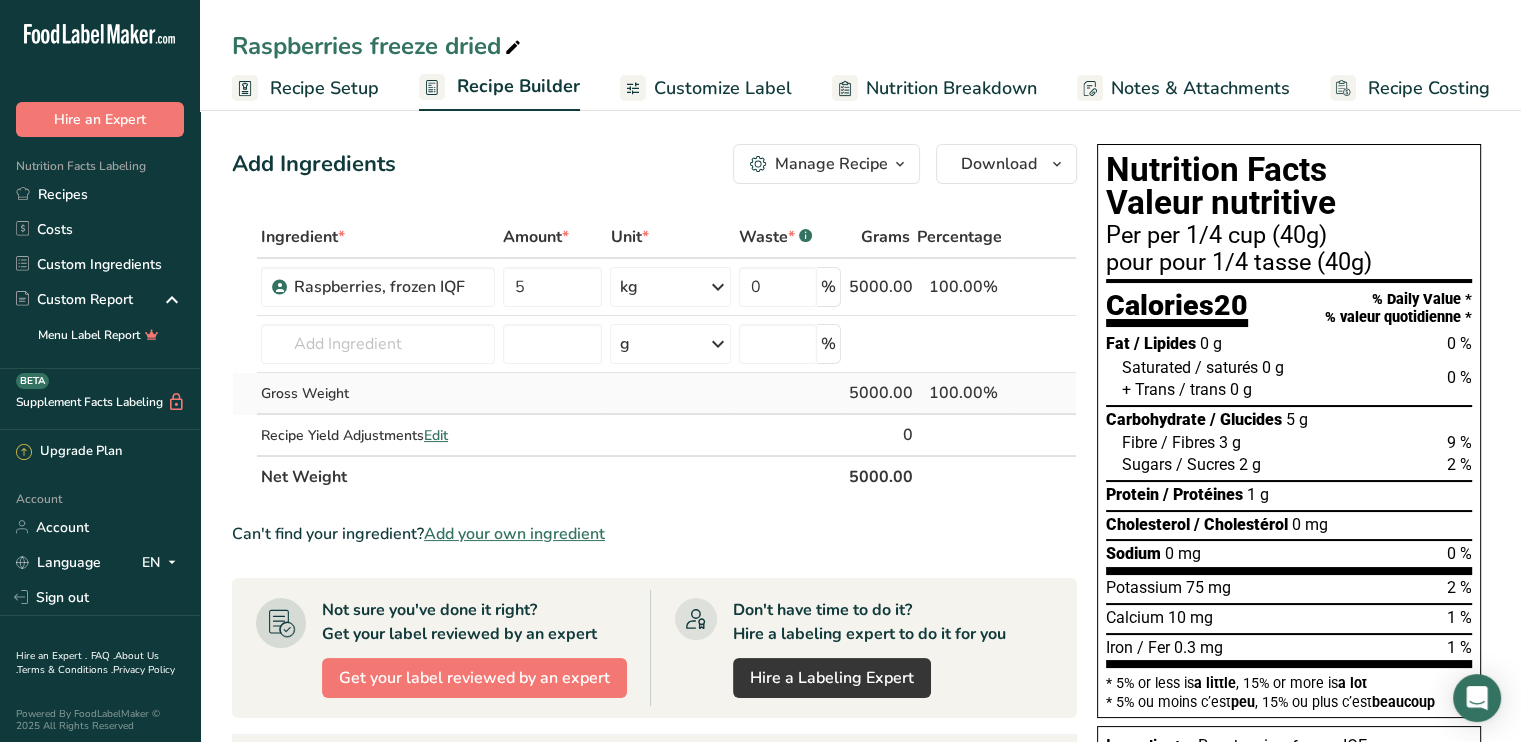 click on "100.00%" at bounding box center [963, 393] 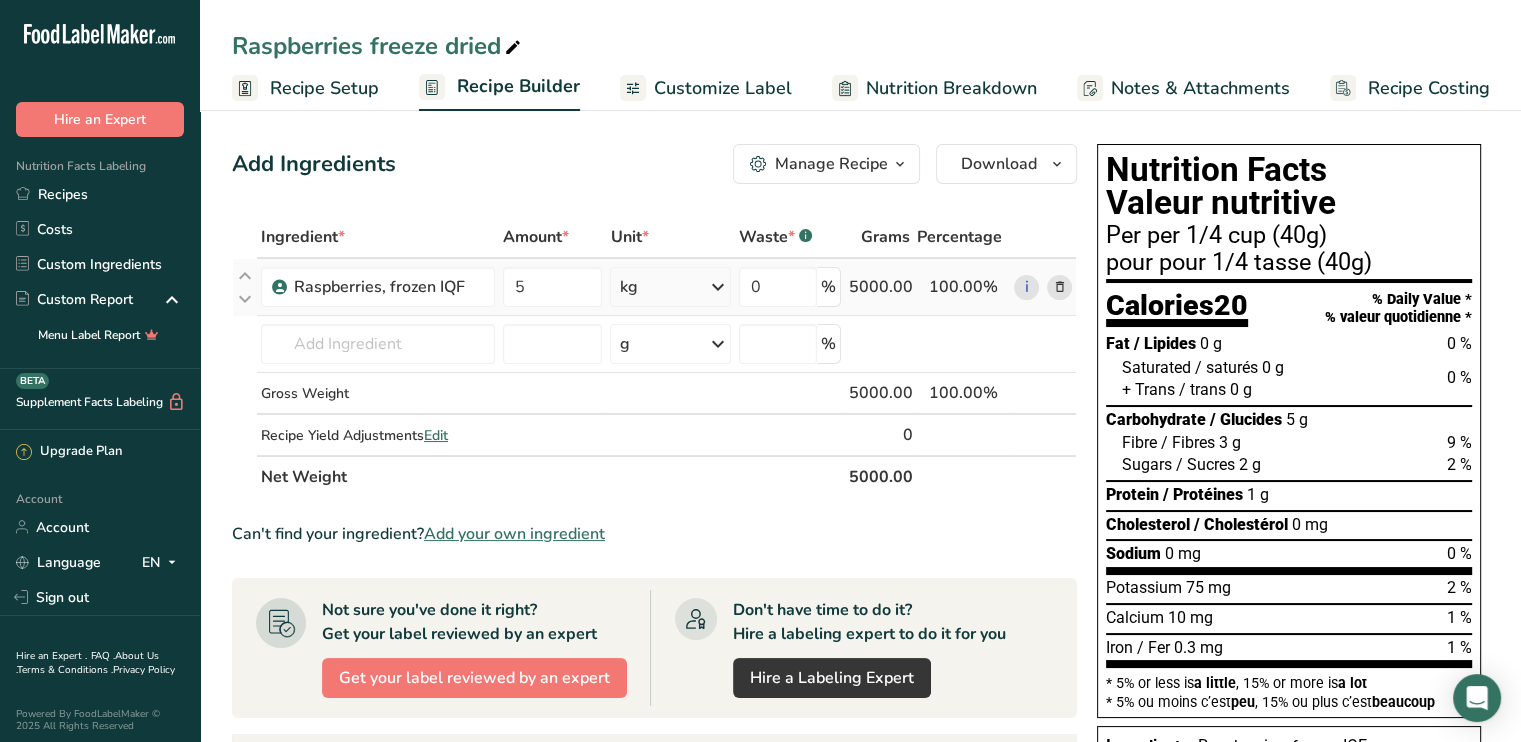 click at bounding box center (1059, 287) 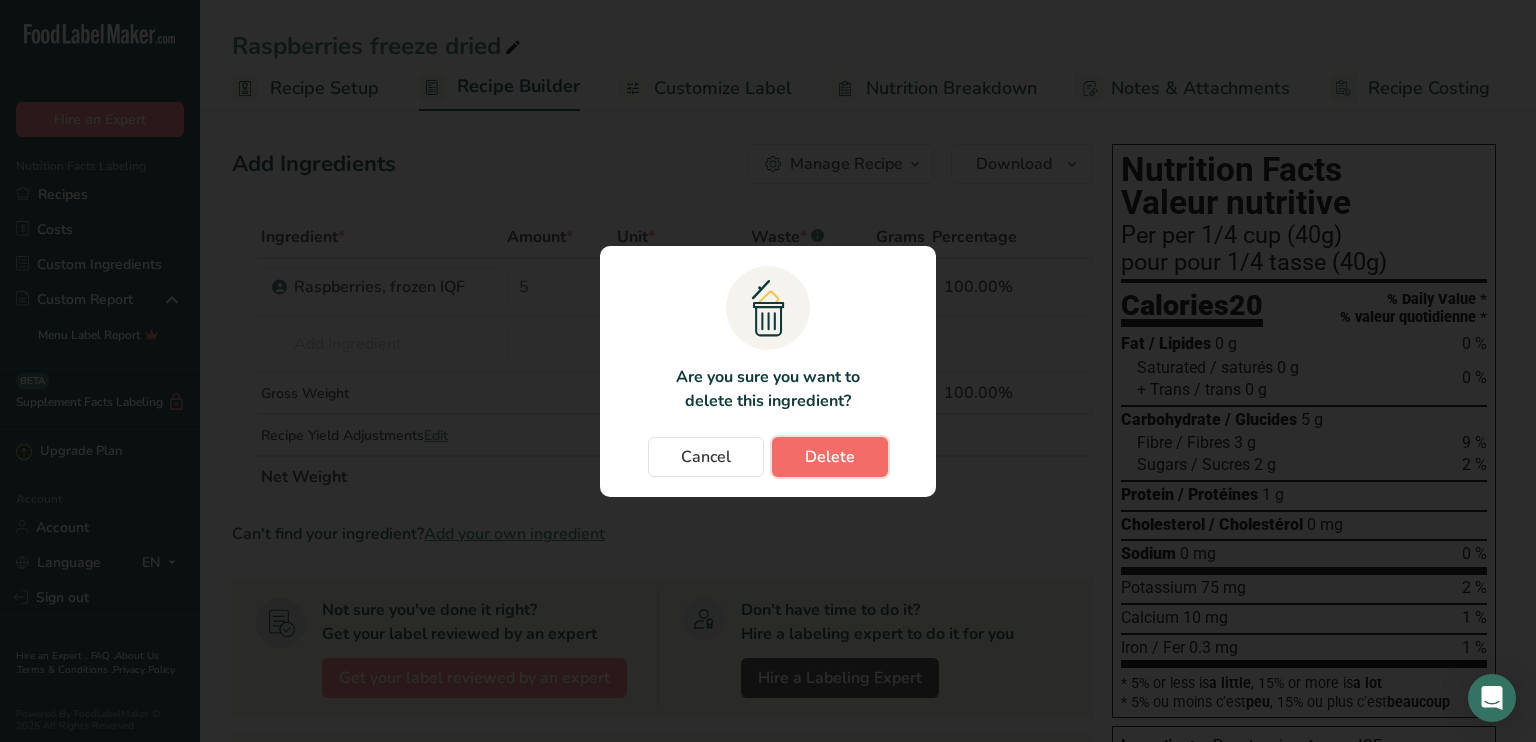 click on "Delete" at bounding box center (830, 457) 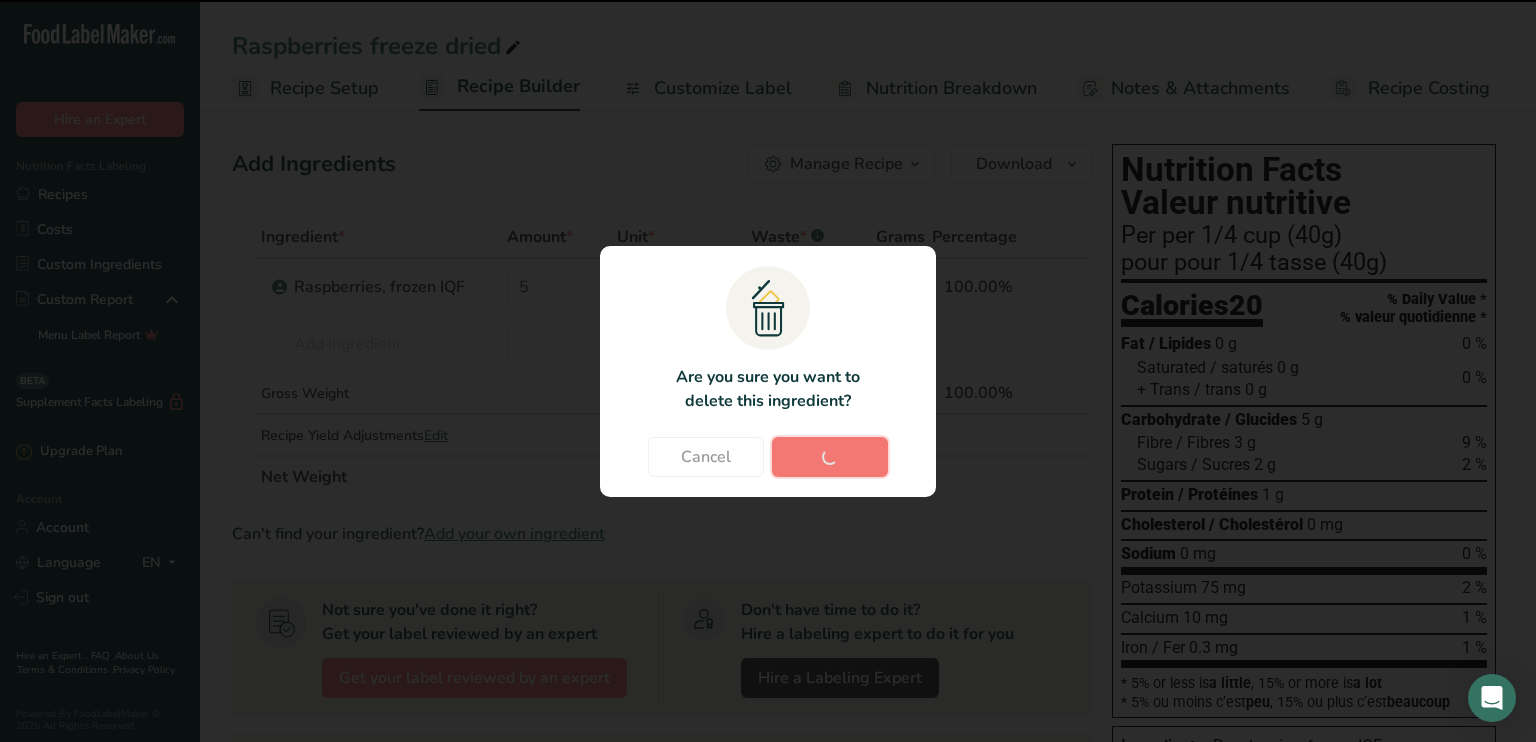 type 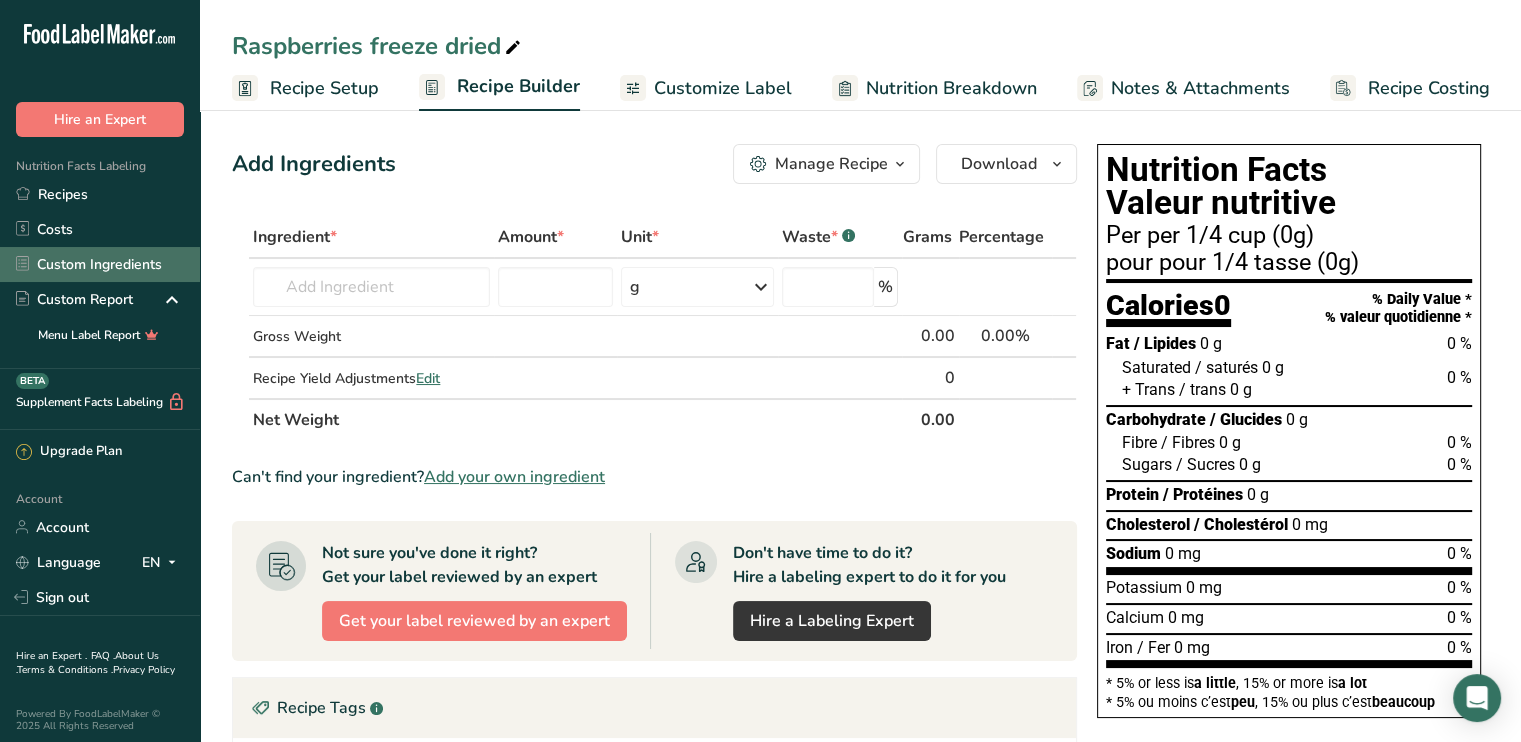 click on "Custom Ingredients" at bounding box center [100, 264] 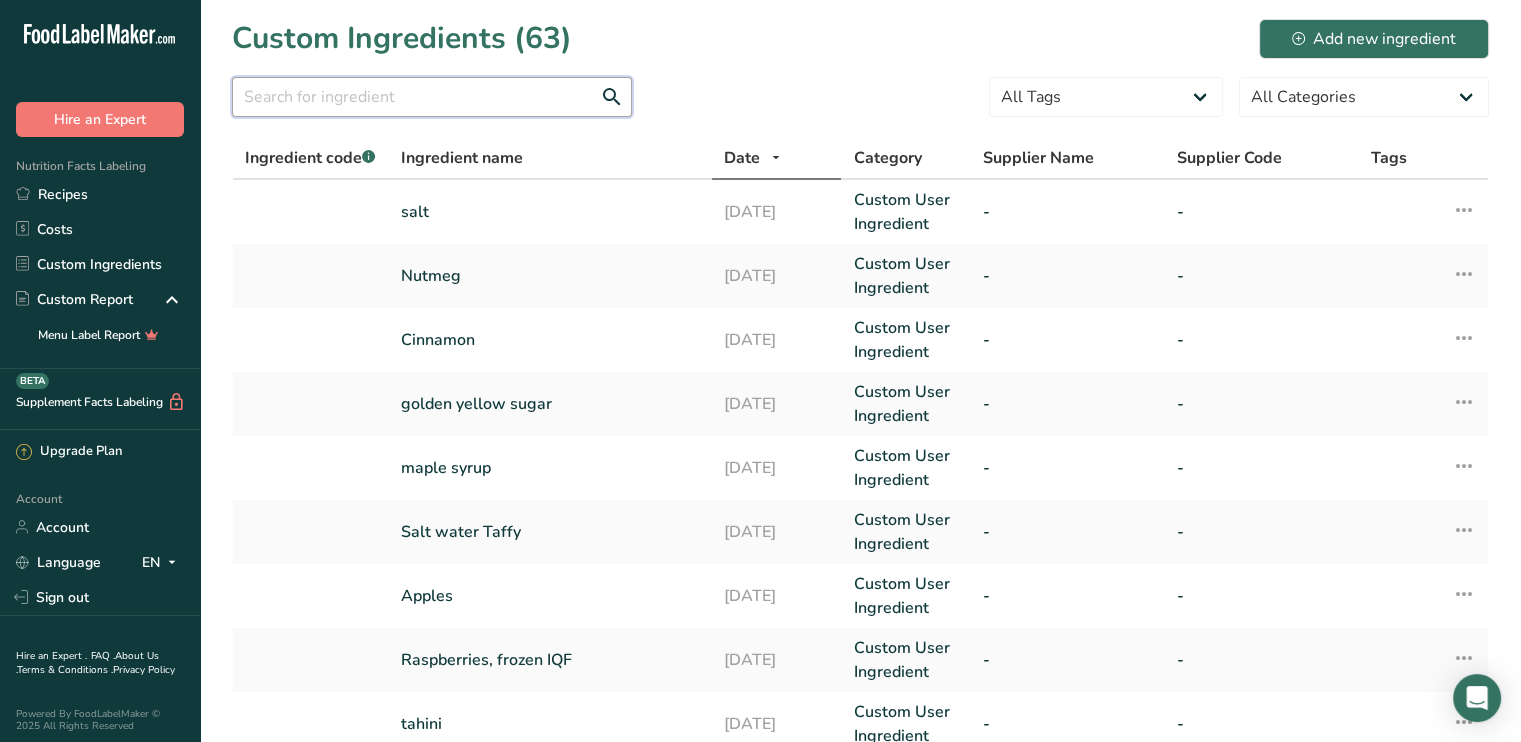 click at bounding box center [432, 97] 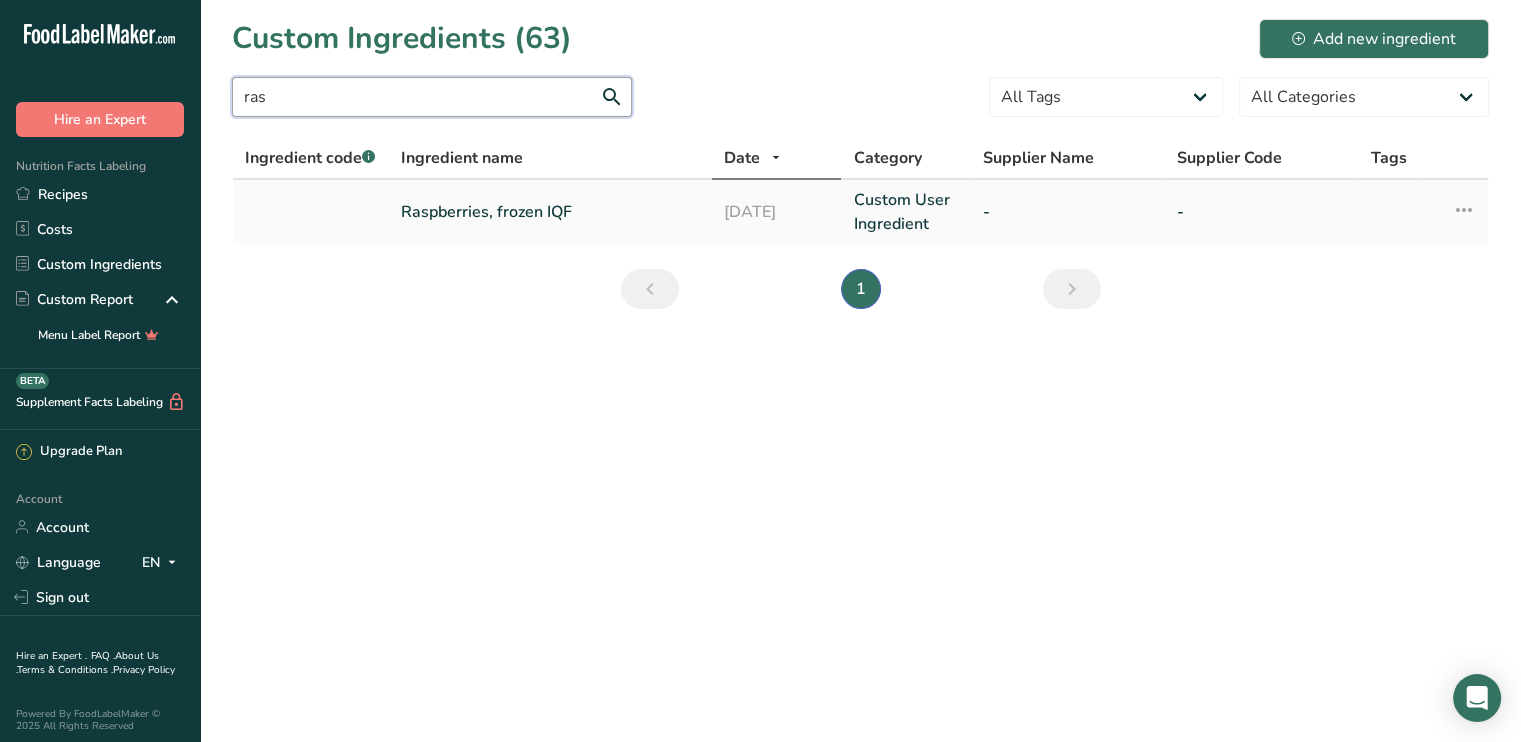 type on "ras" 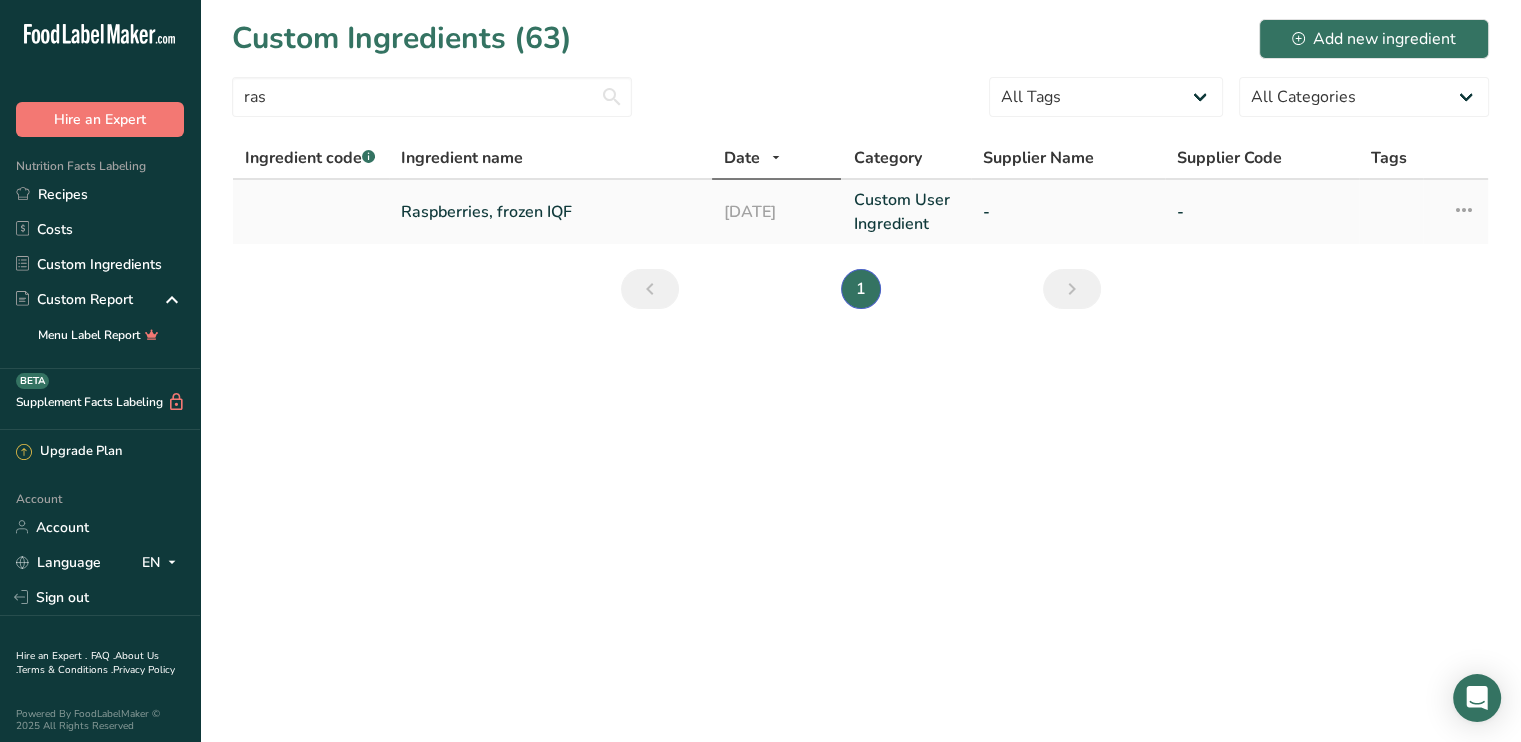 click on "Raspberries, frozen IQF" at bounding box center [550, 212] 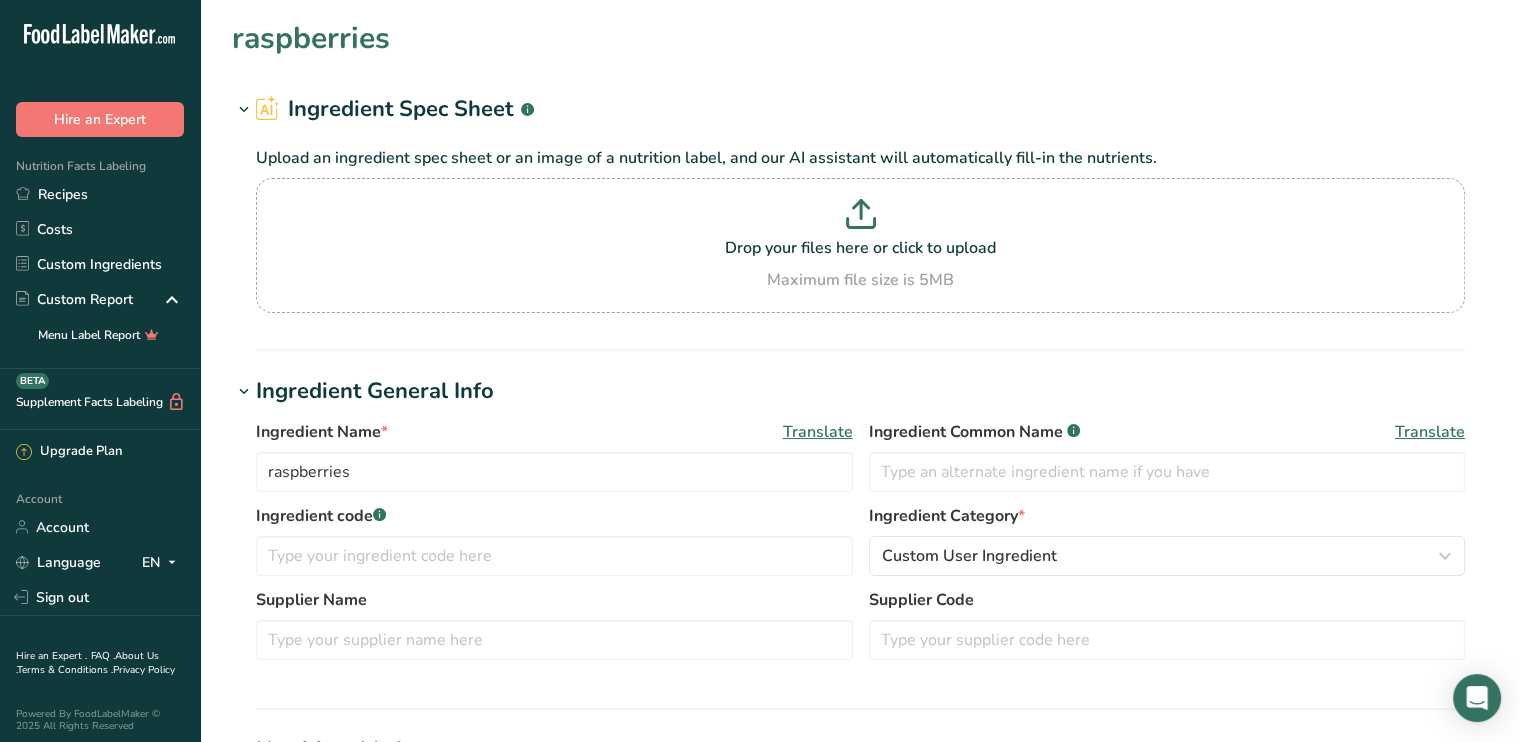 type on "Raspberries, frozen IQF" 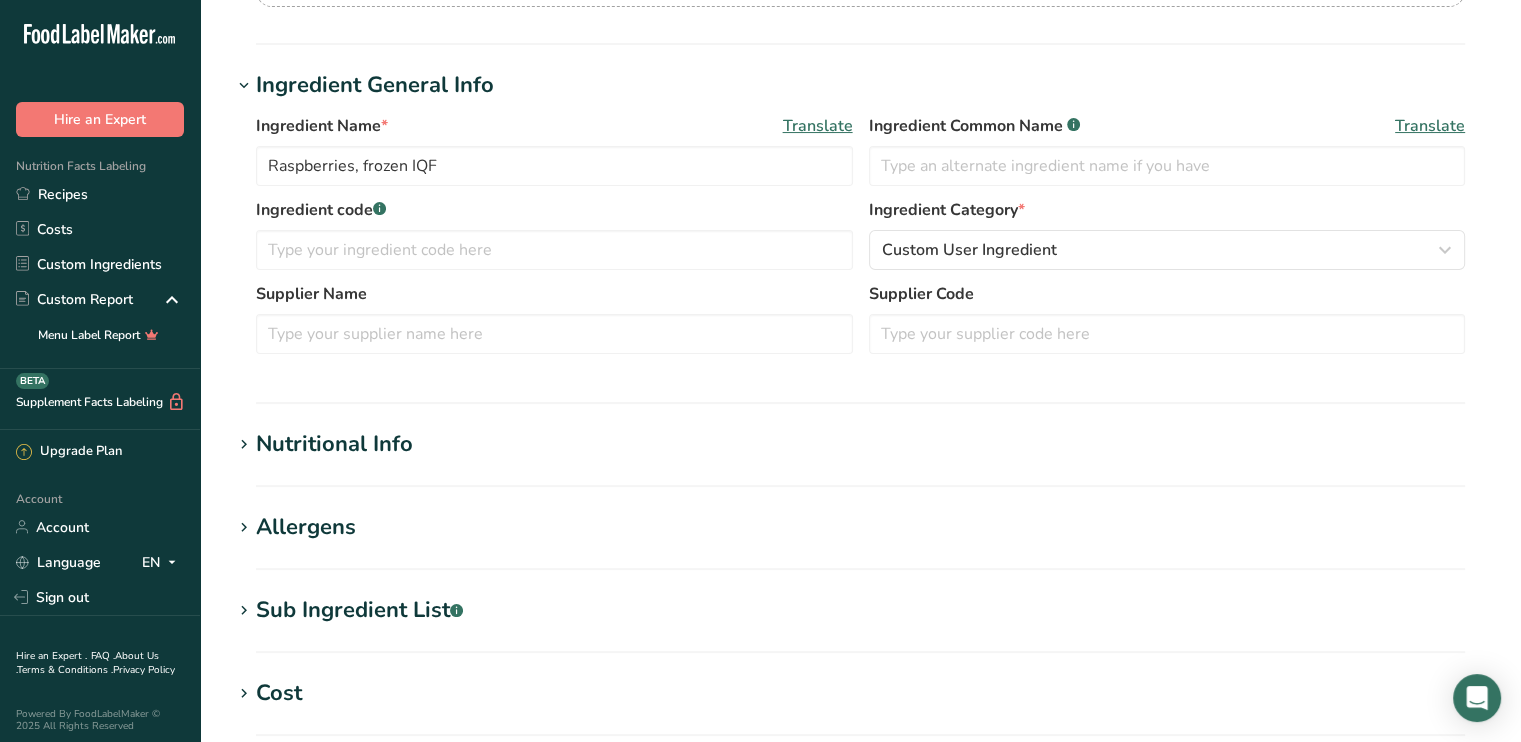 scroll, scrollTop: 400, scrollLeft: 0, axis: vertical 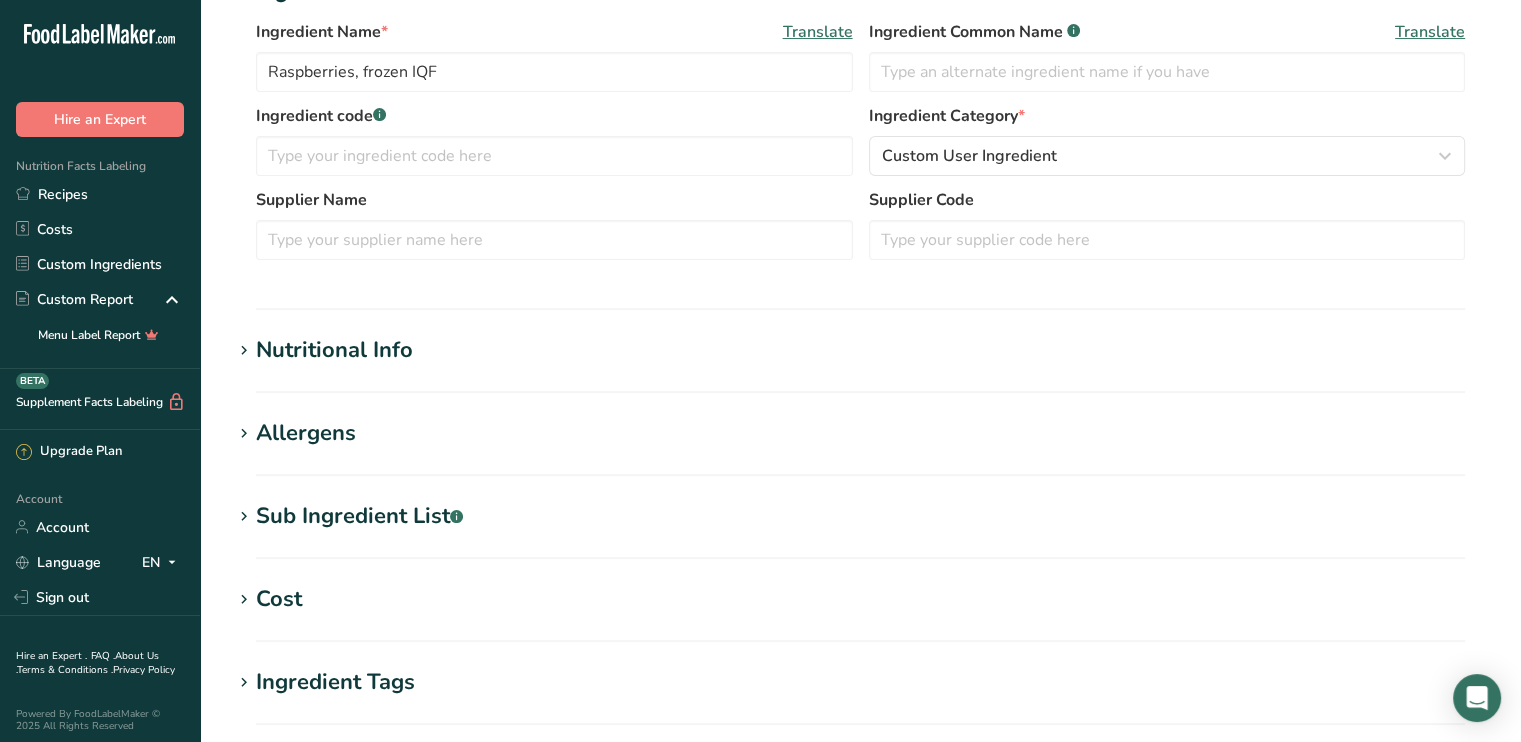 click on "Nutritional Info" at bounding box center [334, 350] 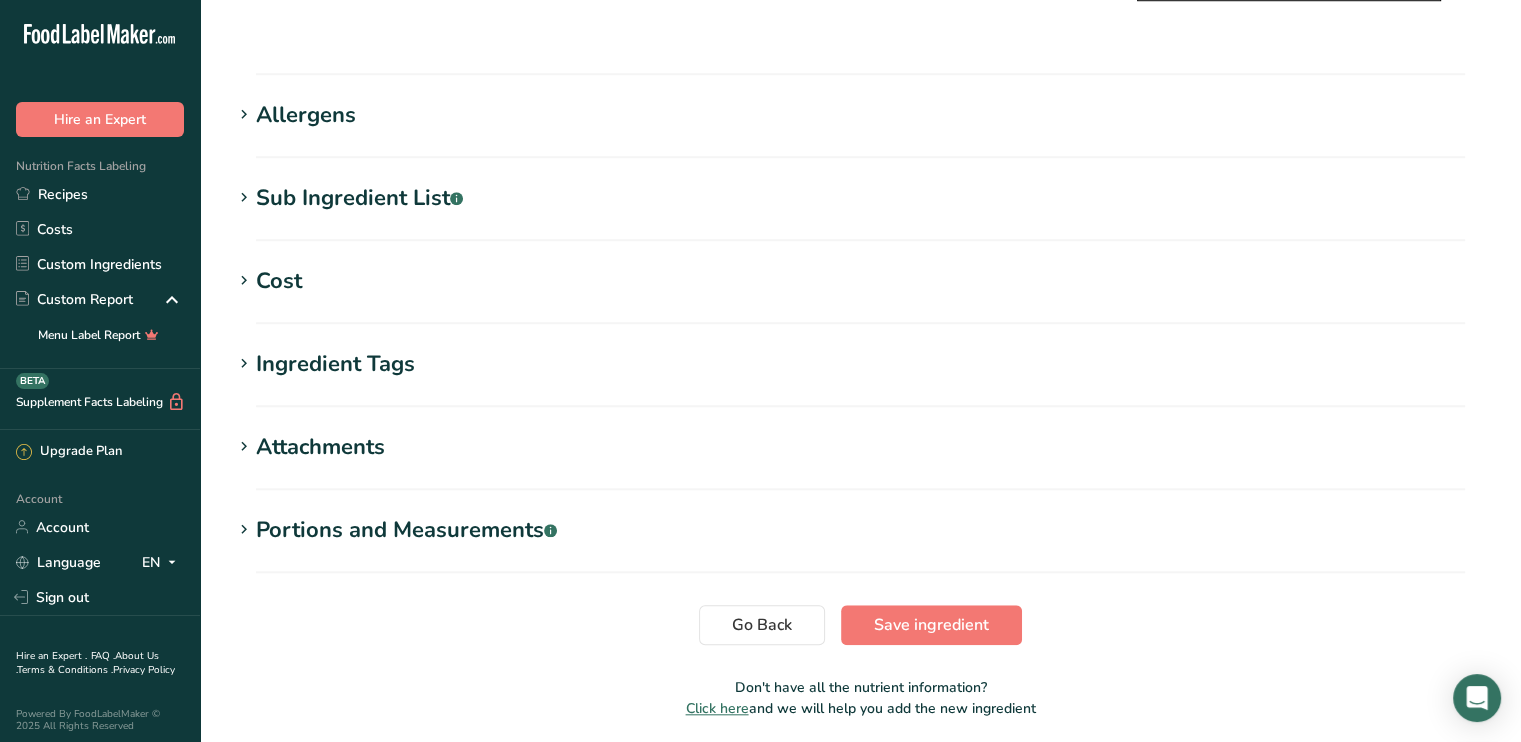 scroll, scrollTop: 1673, scrollLeft: 0, axis: vertical 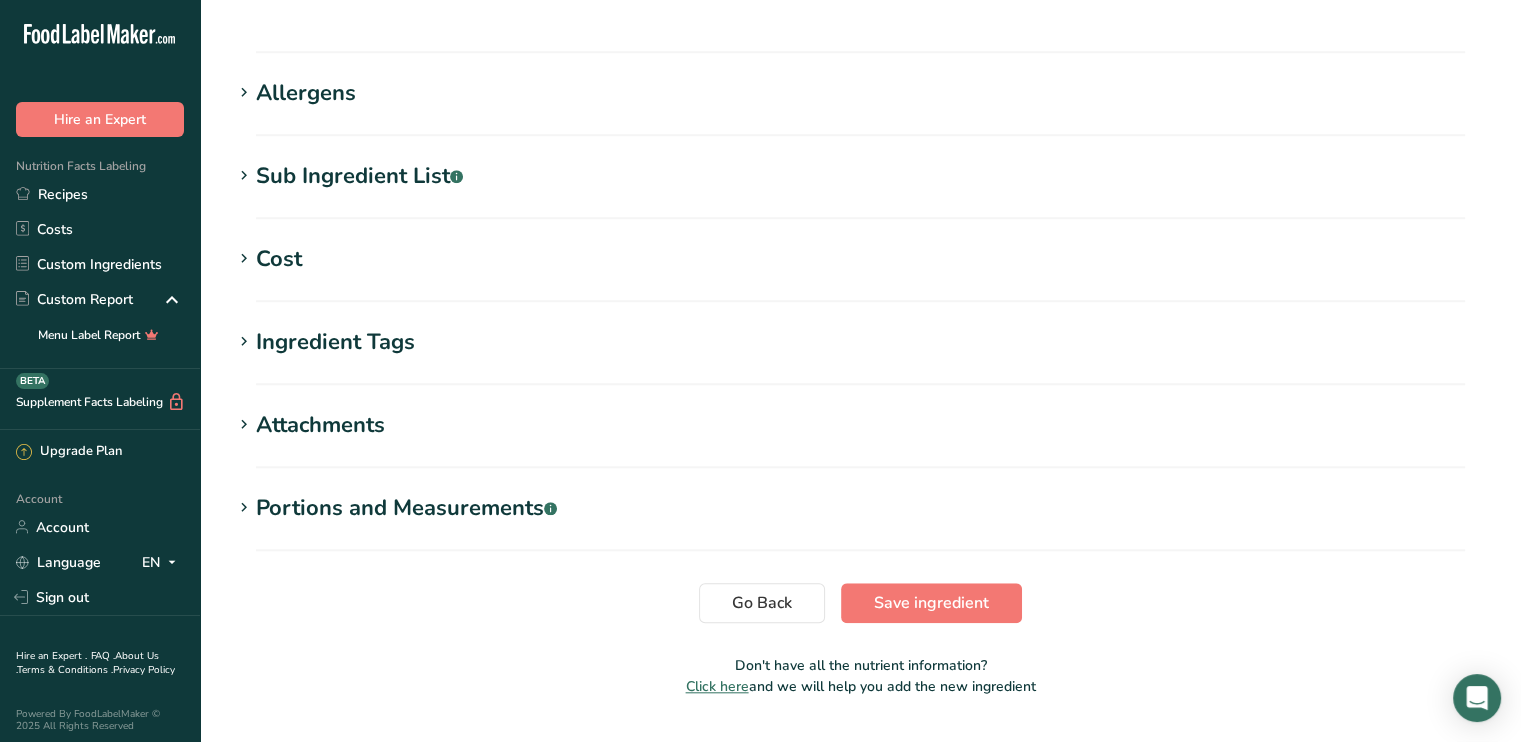 click on "Cost" at bounding box center (860, 259) 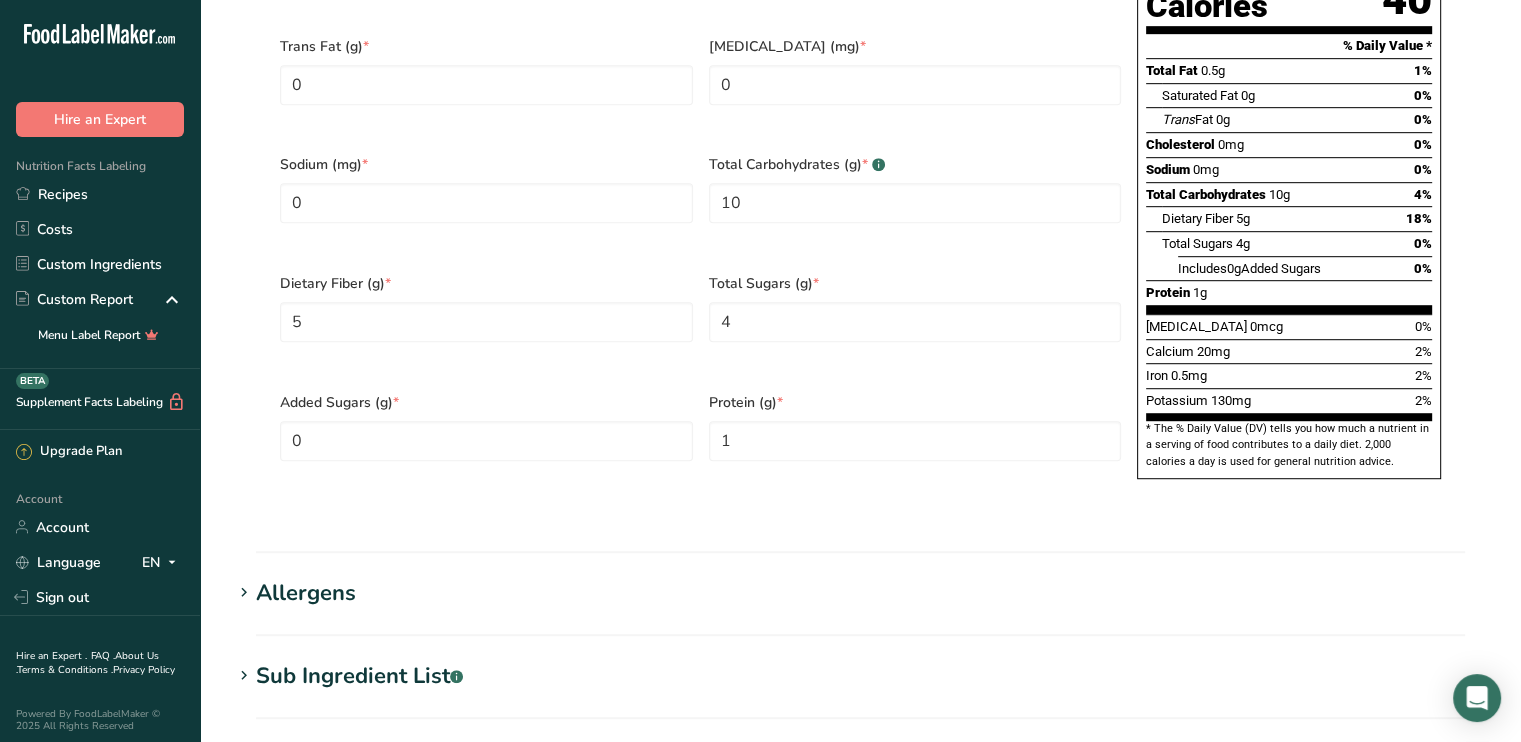 scroll, scrollTop: 673, scrollLeft: 0, axis: vertical 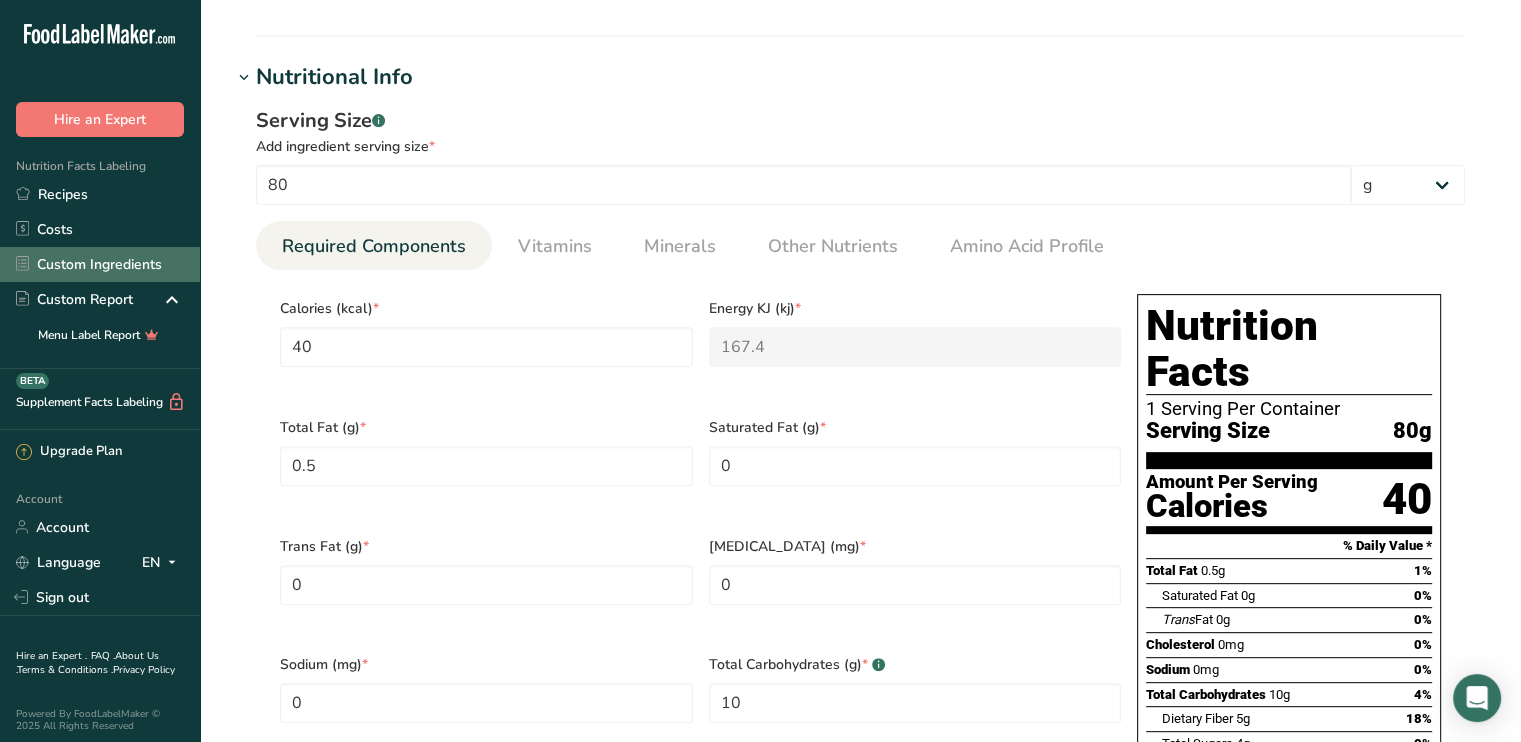 click on "Custom Ingredients" at bounding box center (100, 264) 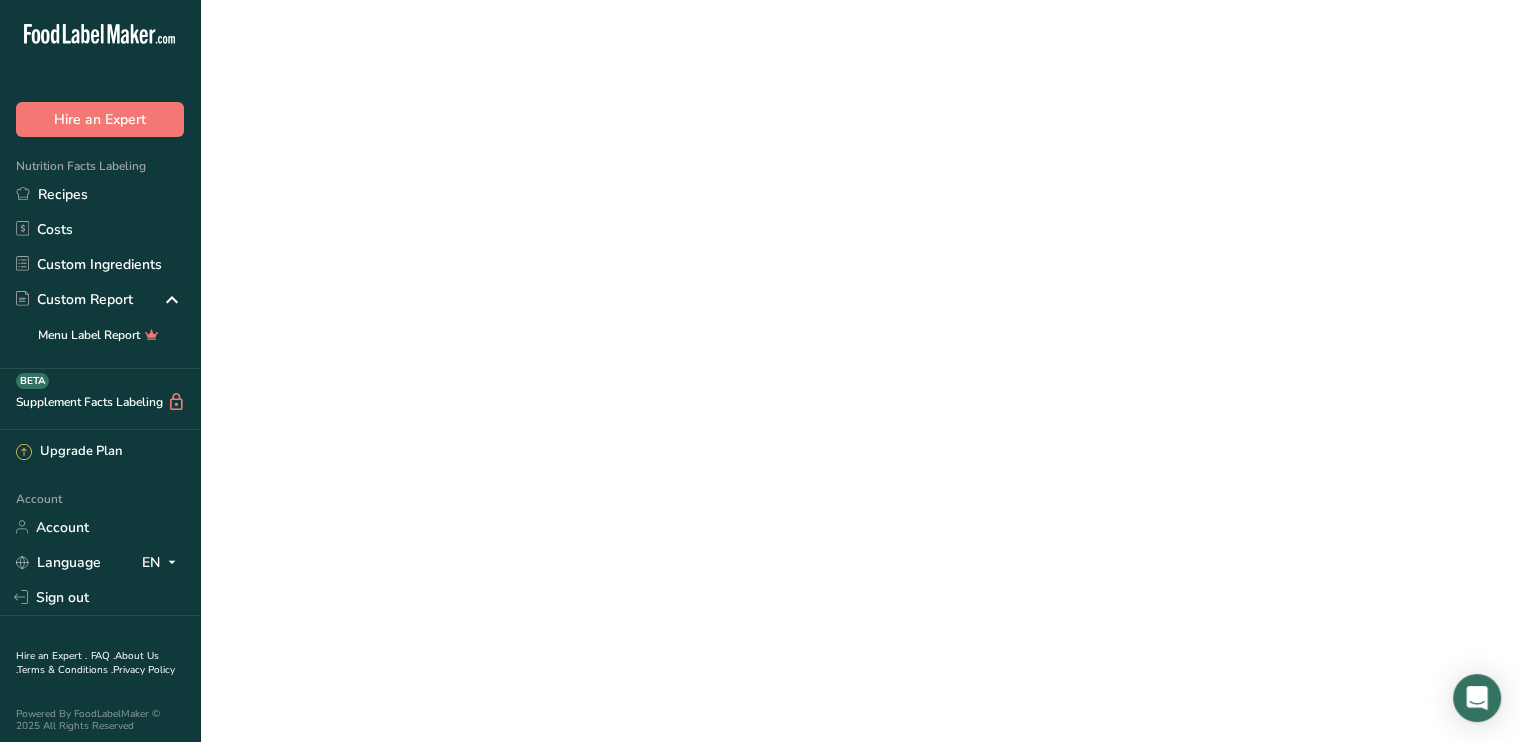 scroll, scrollTop: 0, scrollLeft: 0, axis: both 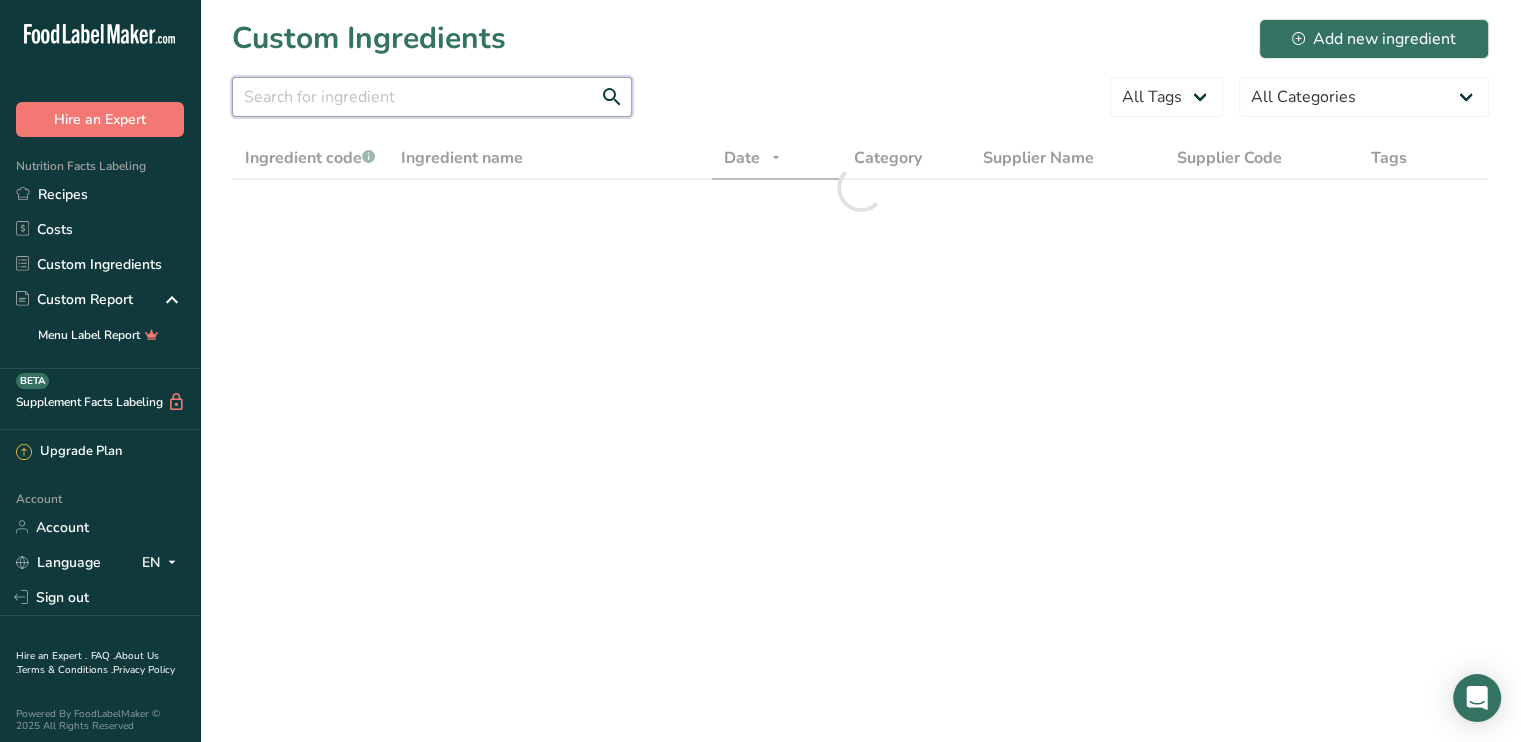 click at bounding box center [432, 97] 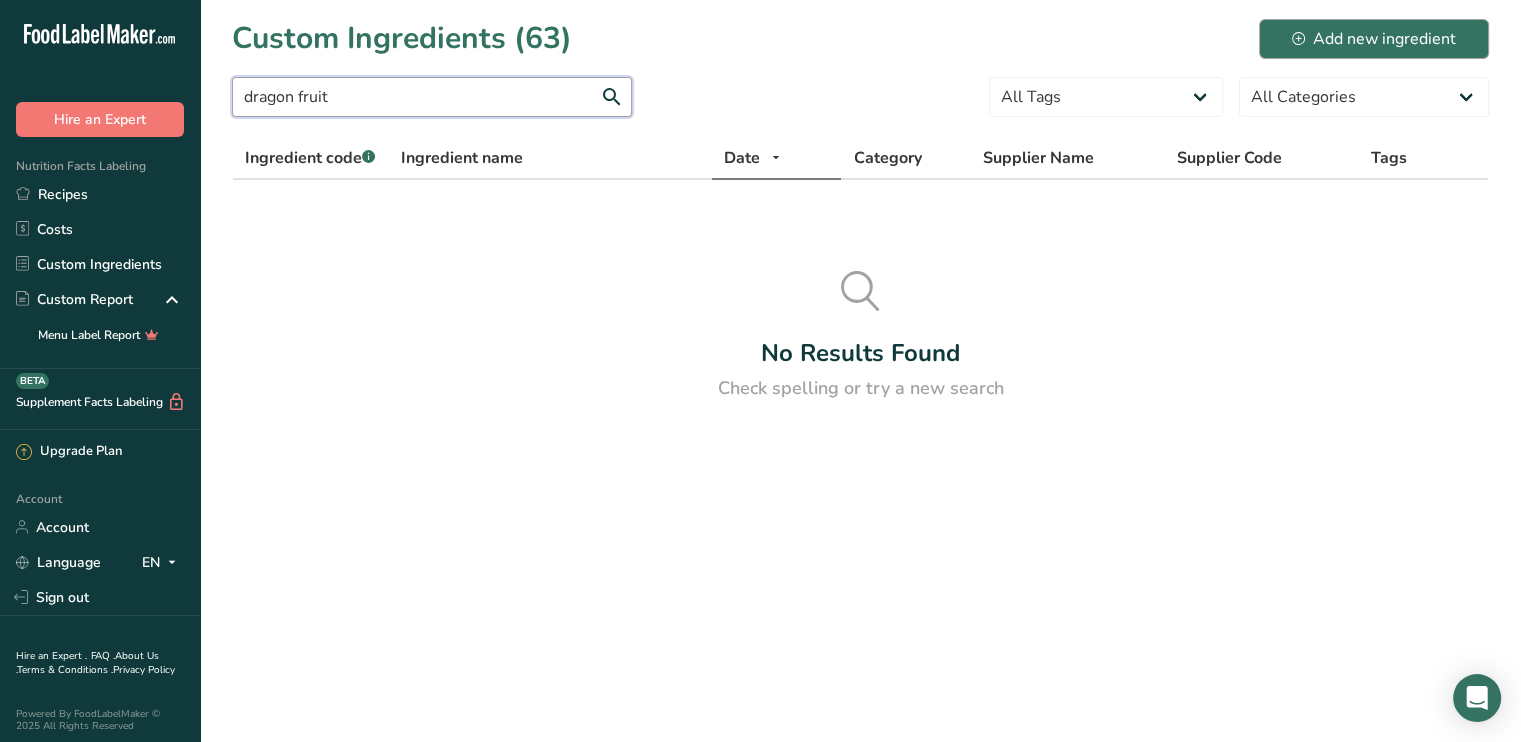 type on "dragon fruit" 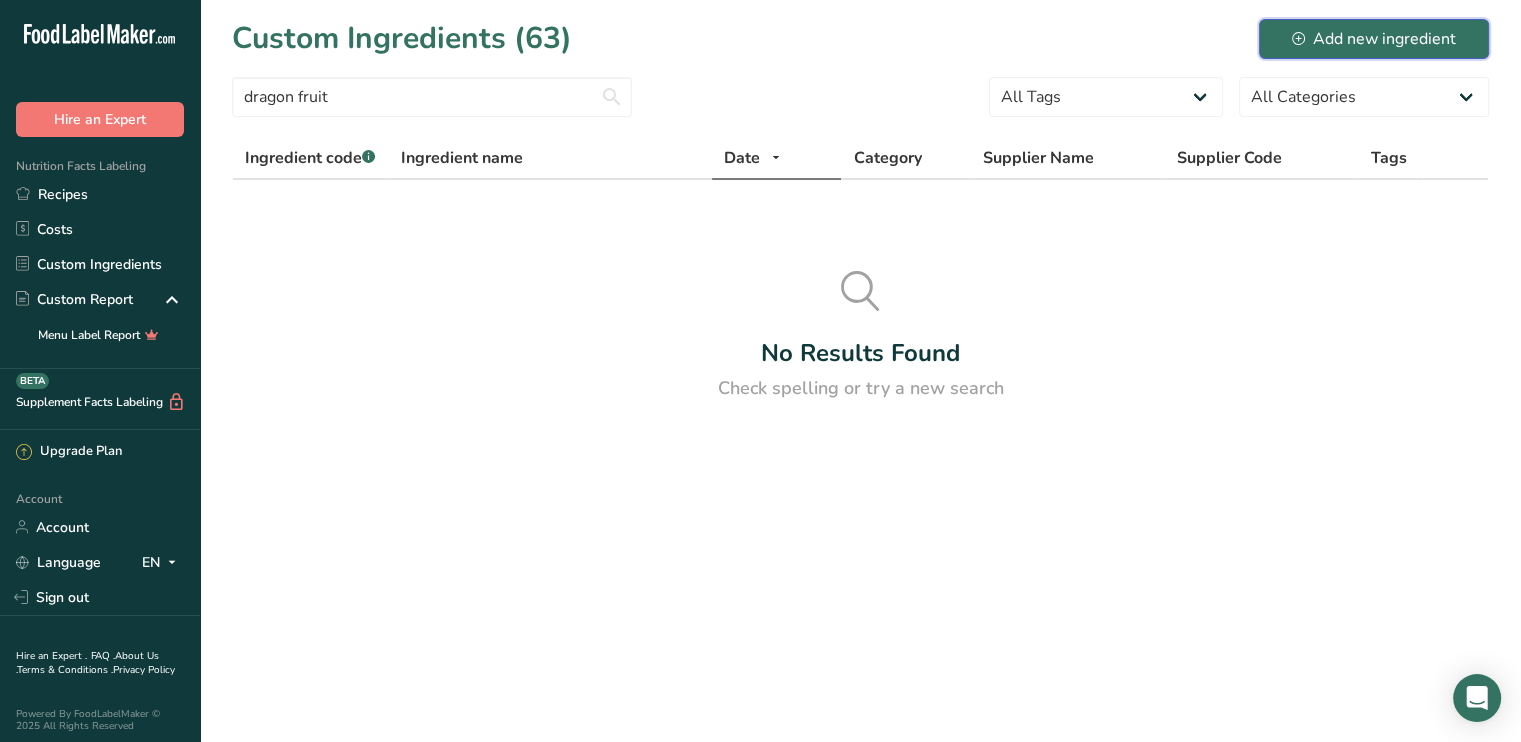 click on "Add new ingredient" at bounding box center [1374, 39] 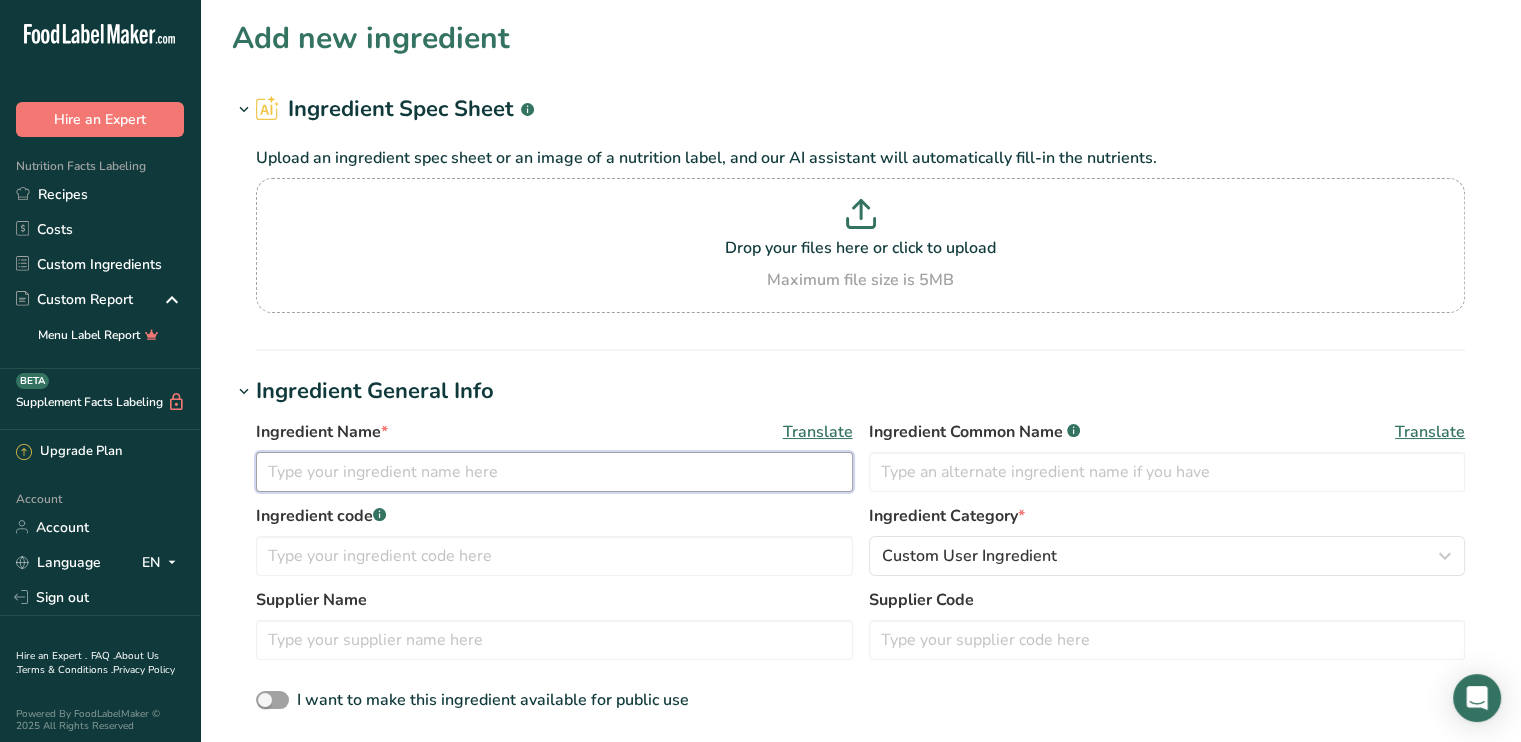 click at bounding box center (554, 472) 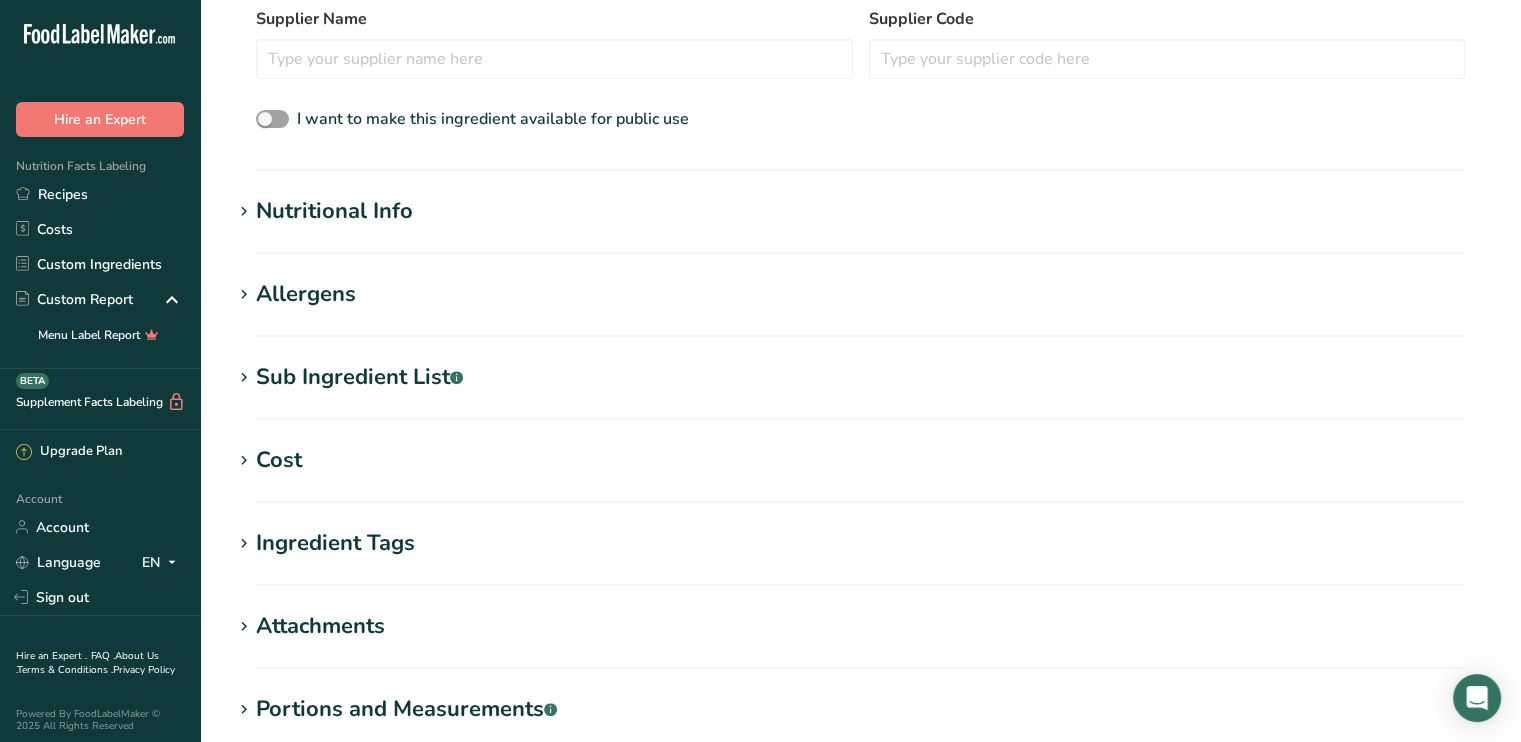 scroll, scrollTop: 700, scrollLeft: 0, axis: vertical 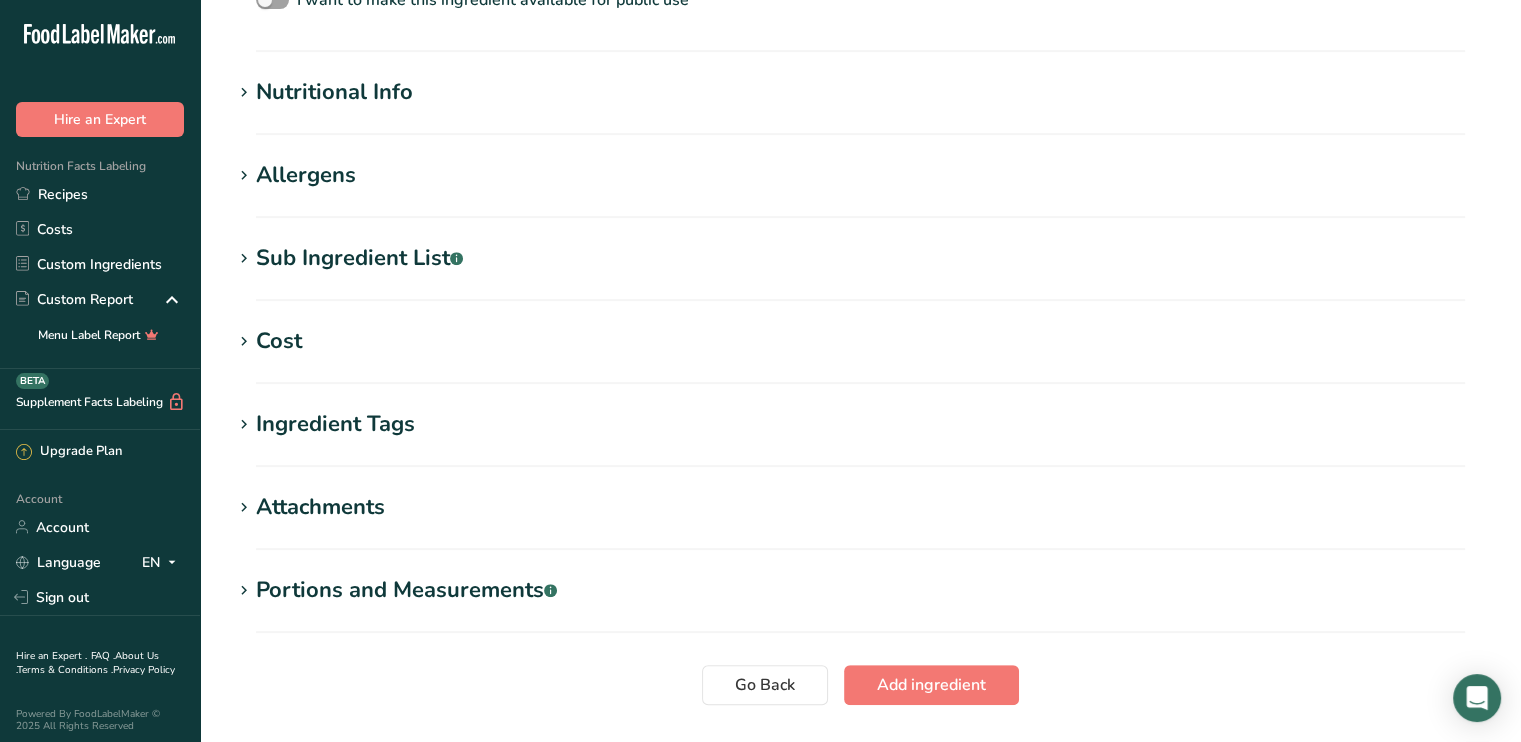 type on "dragon fruit" 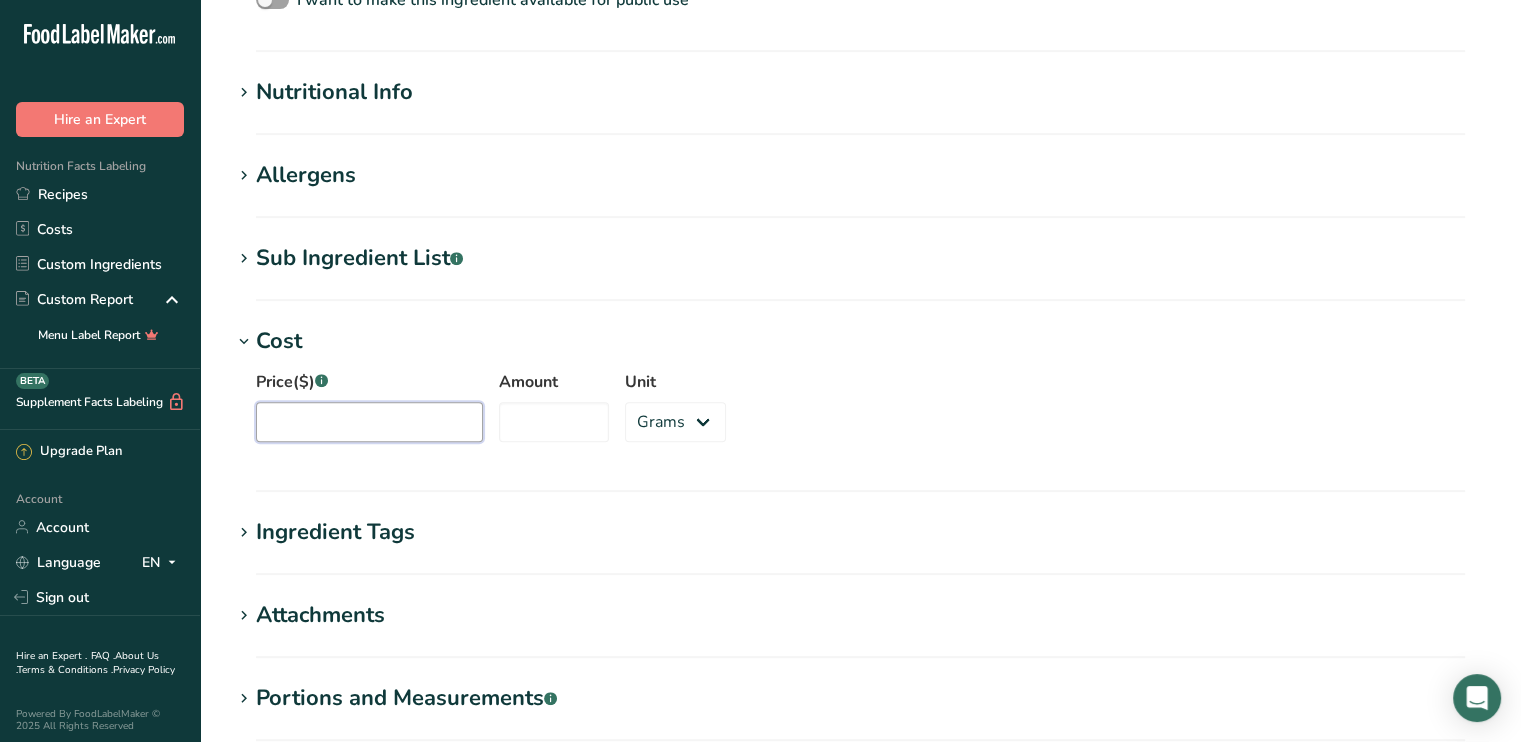 click on "Price($)
.a-a{fill:#347362;}.b-a{fill:#fff;}" at bounding box center [369, 422] 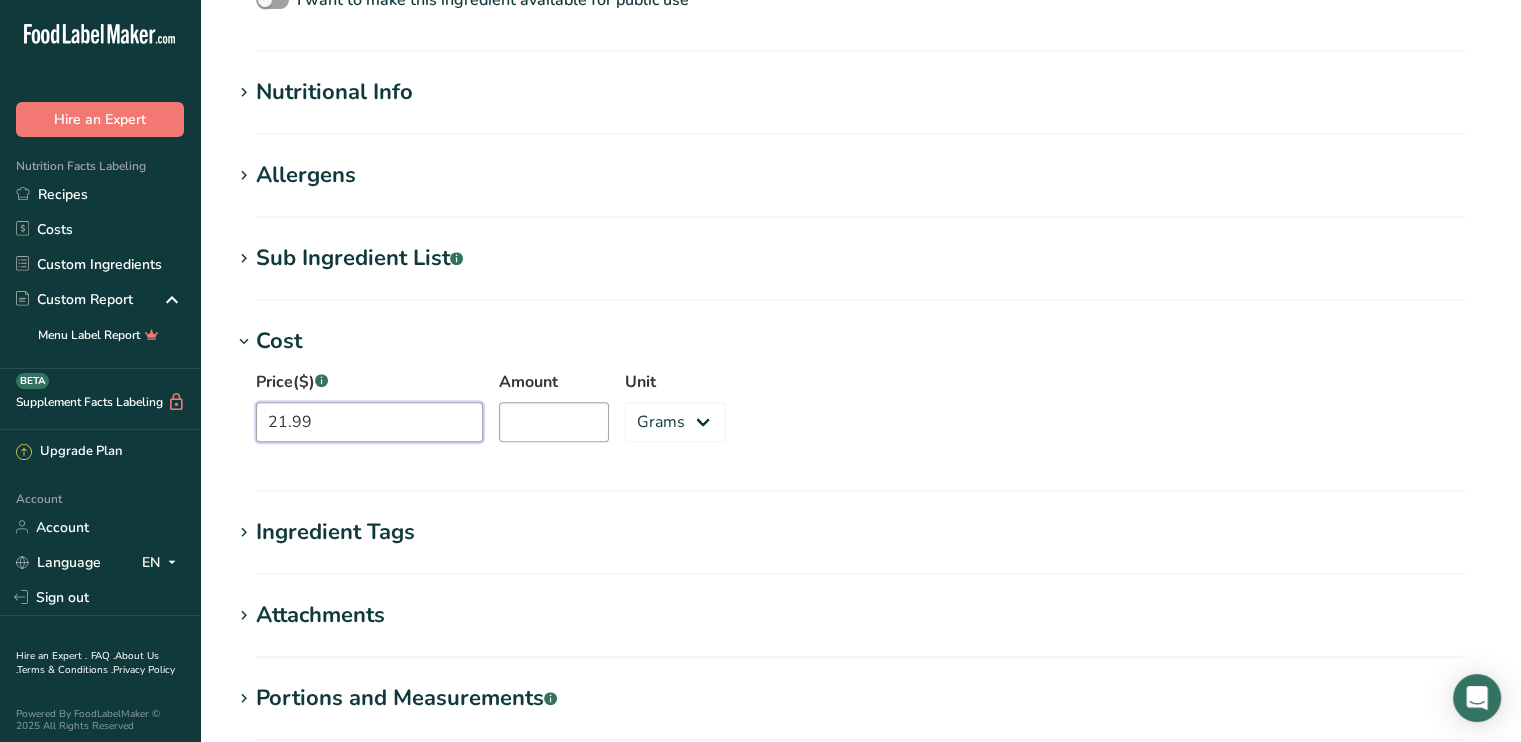 type on "21.99" 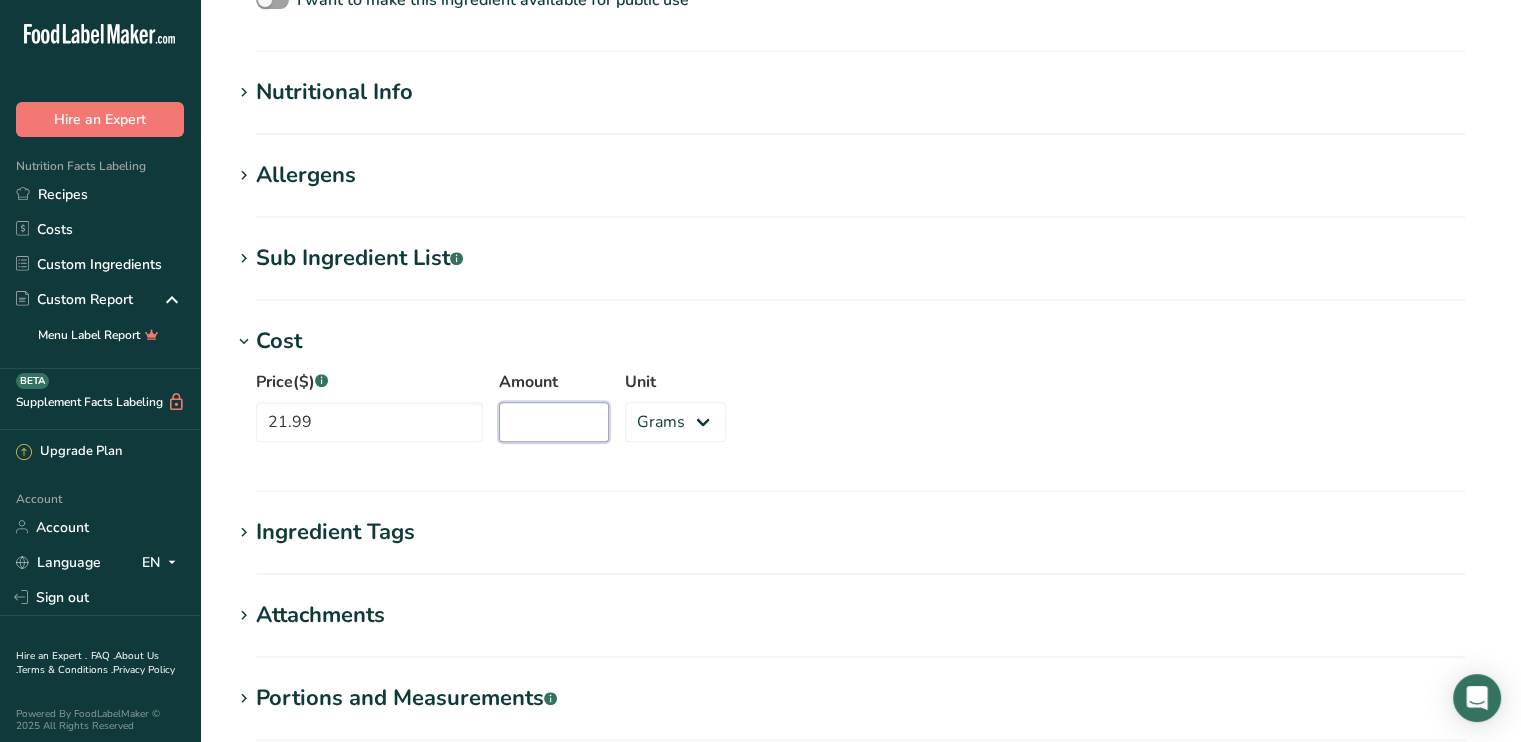 click on "Amount" at bounding box center [554, 422] 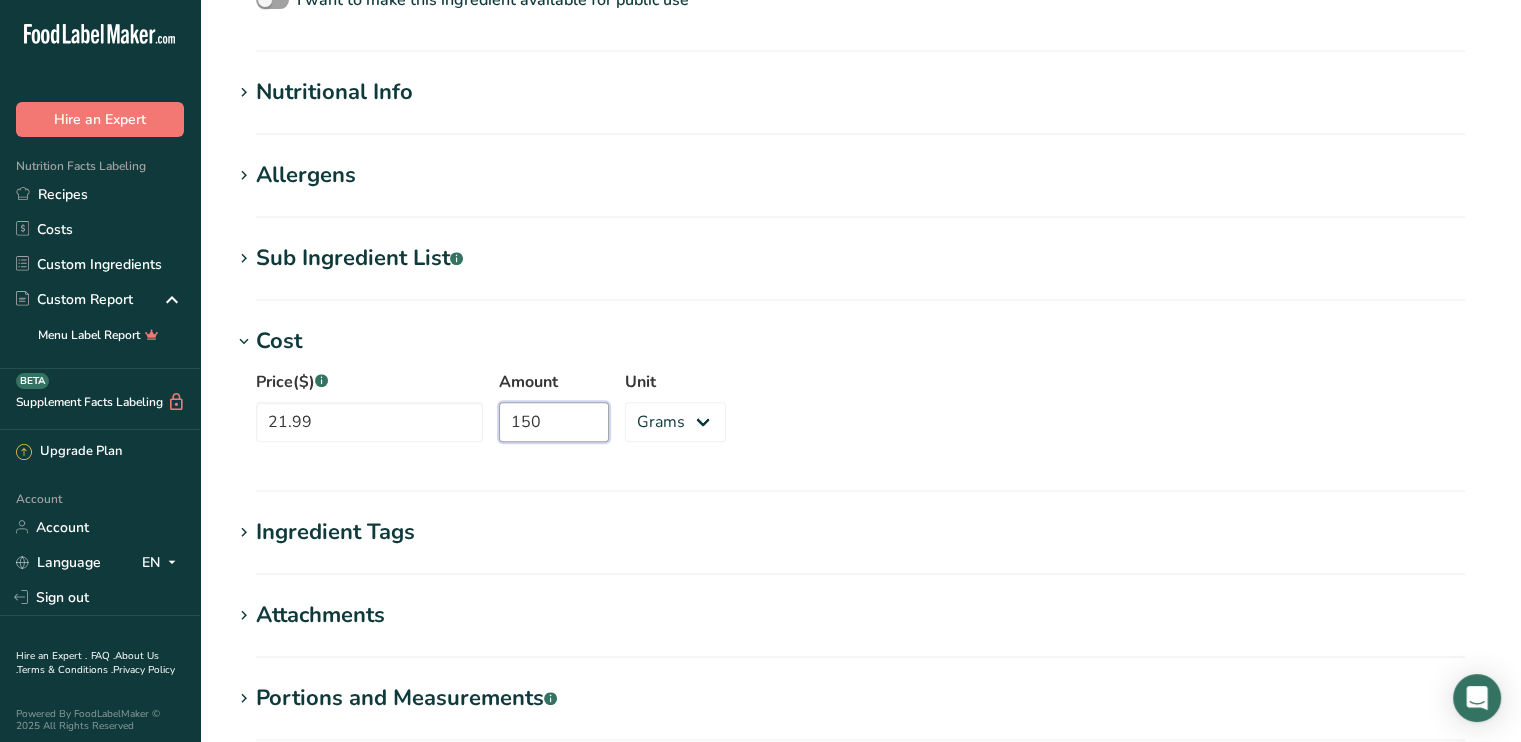 type on "150" 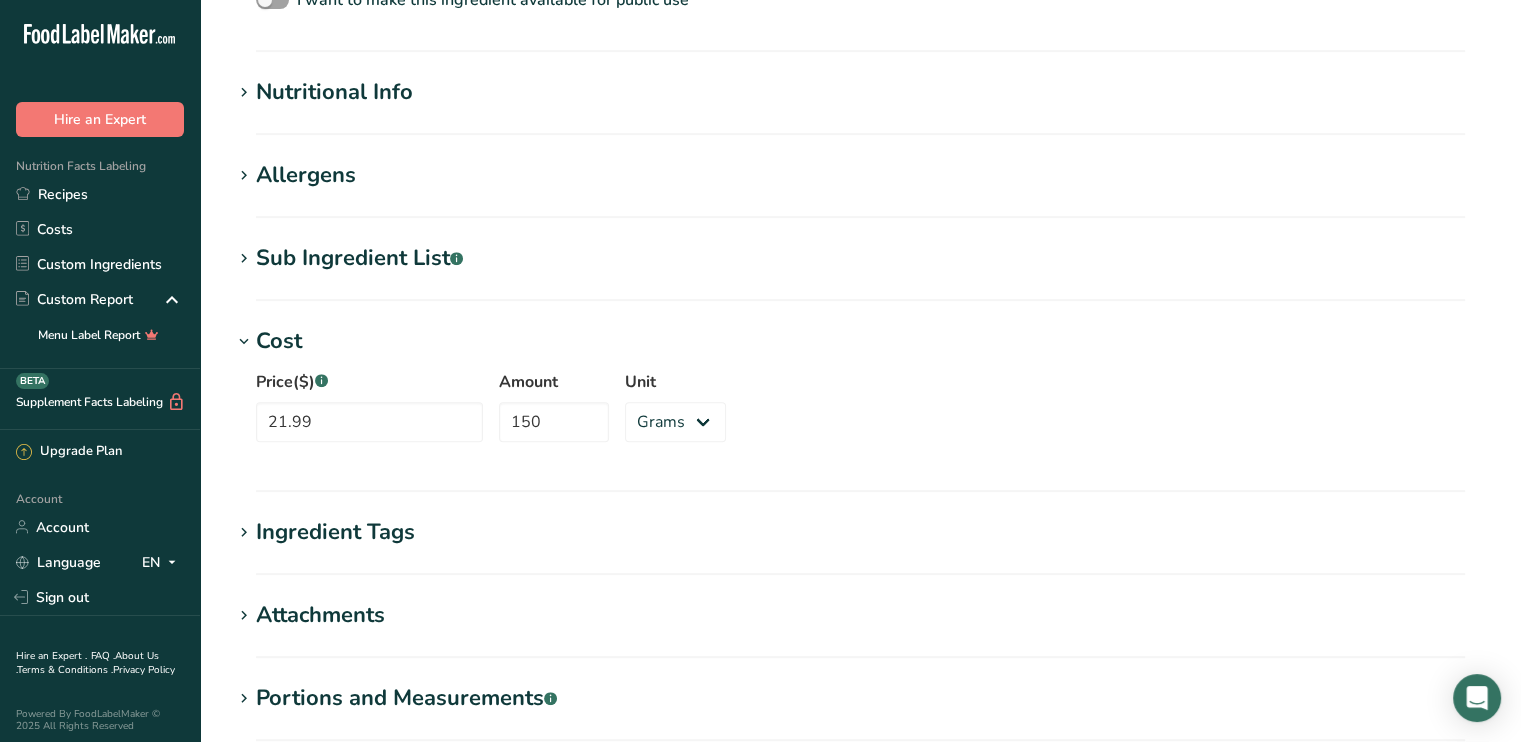 click on "Price($)
.a-a{fill:#347362;}.b-a{fill:#fff;}           21.99   Amount 150   Unit
Grams
kg
mg
mcg
lb
oz" at bounding box center (860, 412) 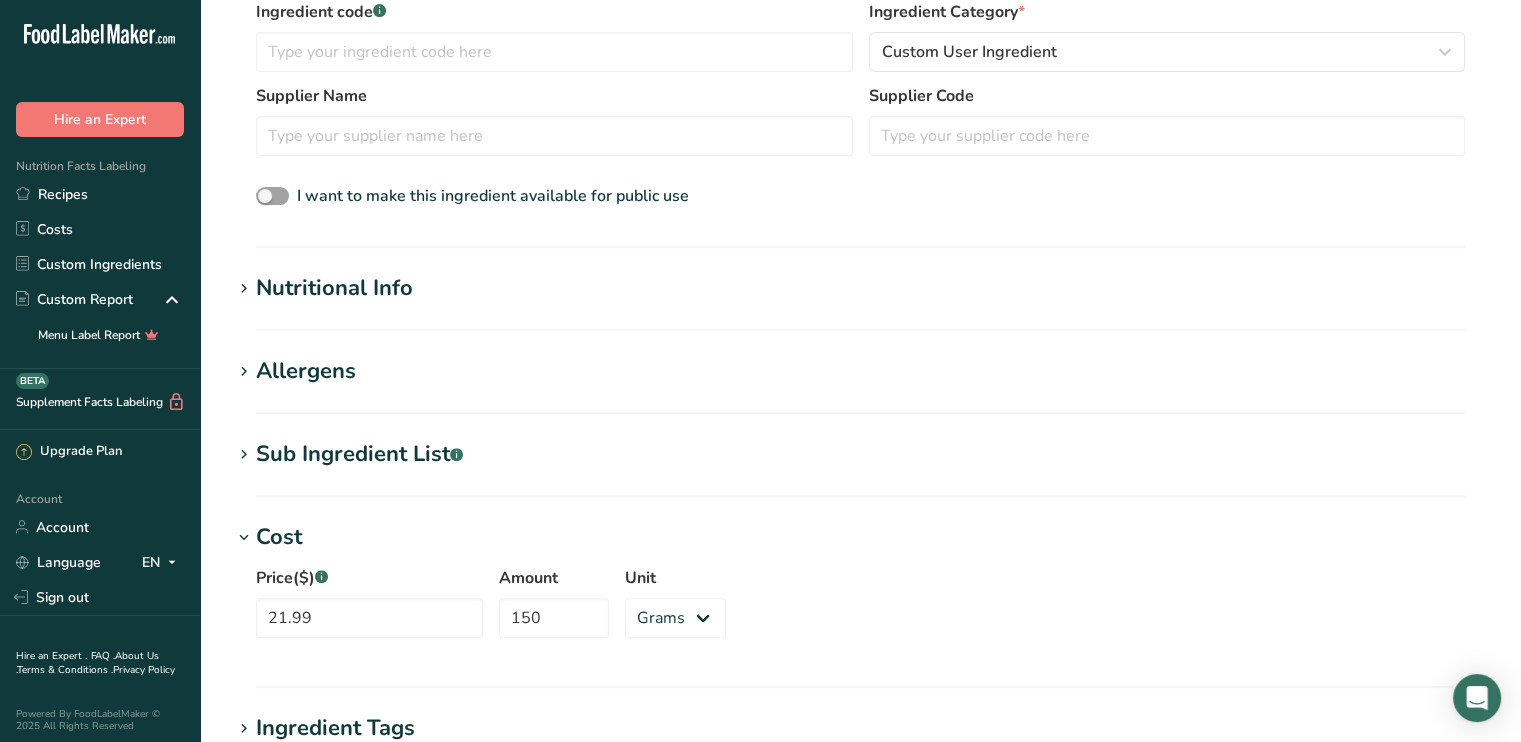 scroll, scrollTop: 500, scrollLeft: 0, axis: vertical 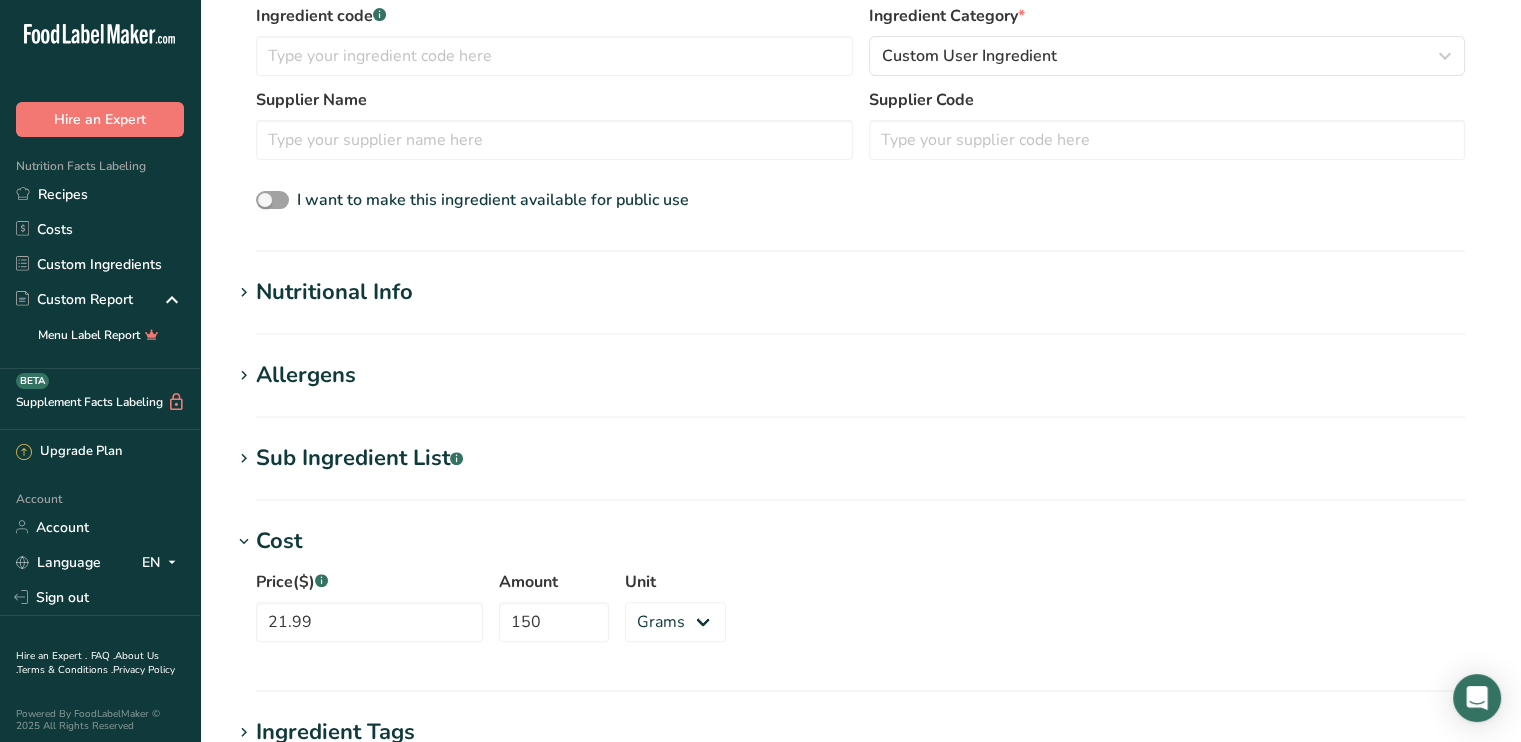 click on "Nutritional Info" at bounding box center [334, 292] 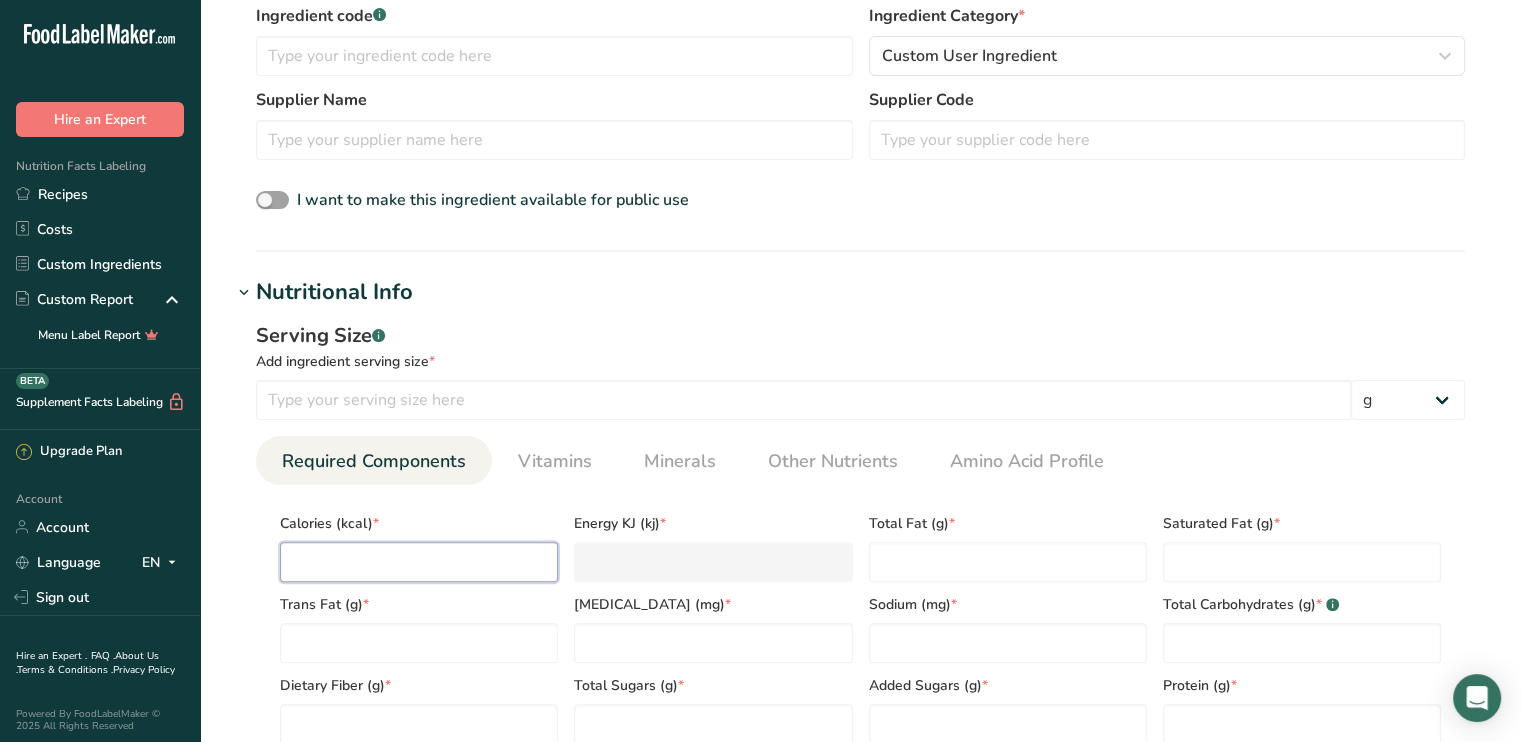 click at bounding box center [419, 562] 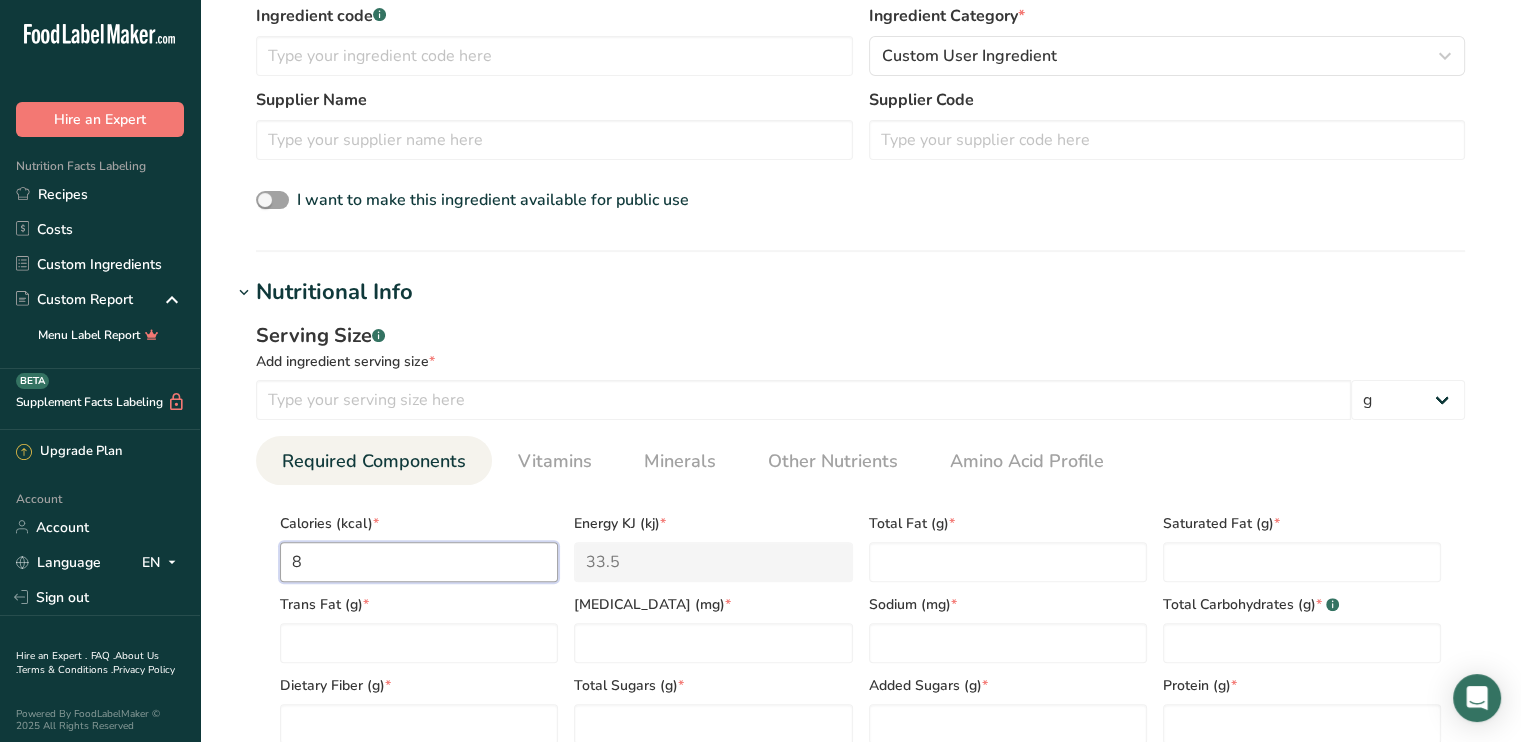 type on "82" 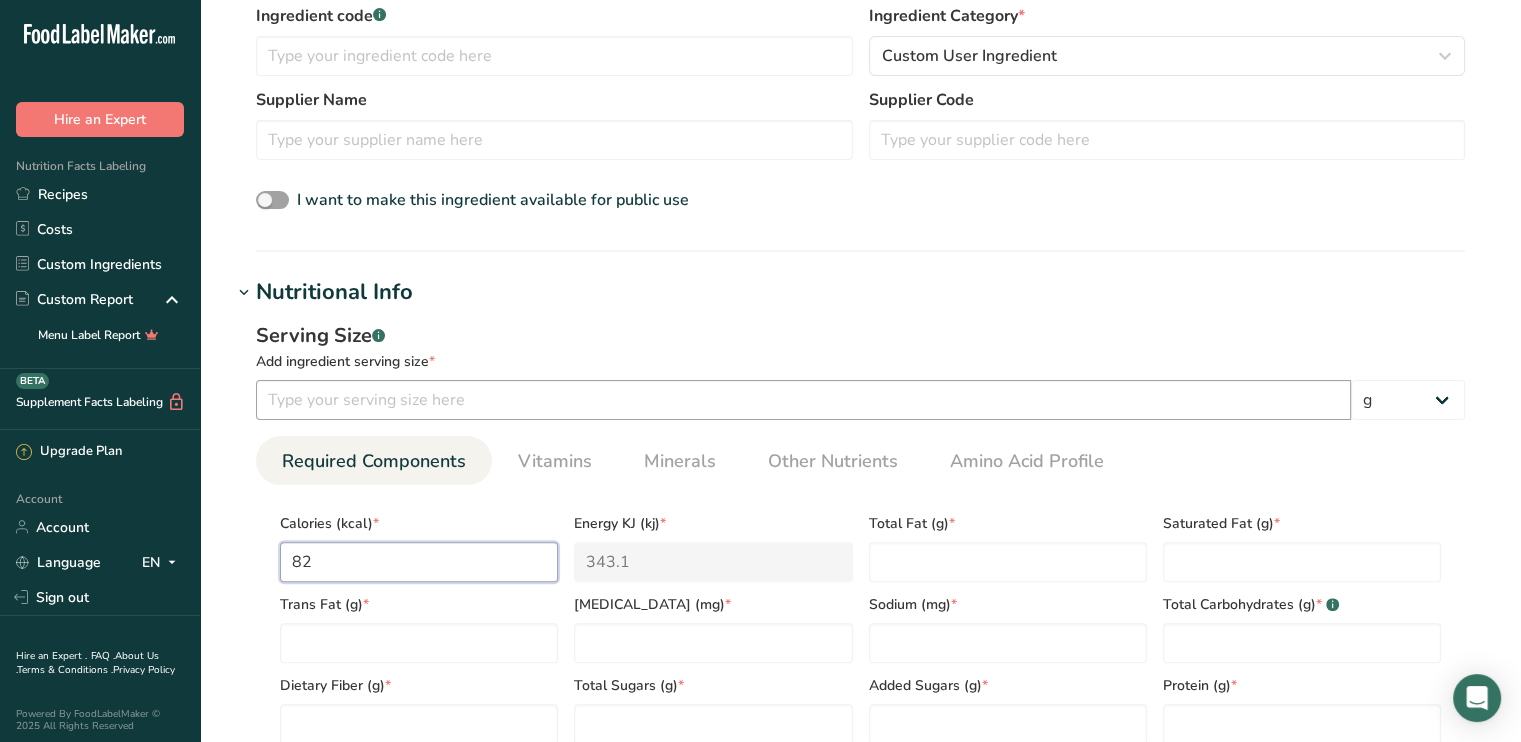 type on "82" 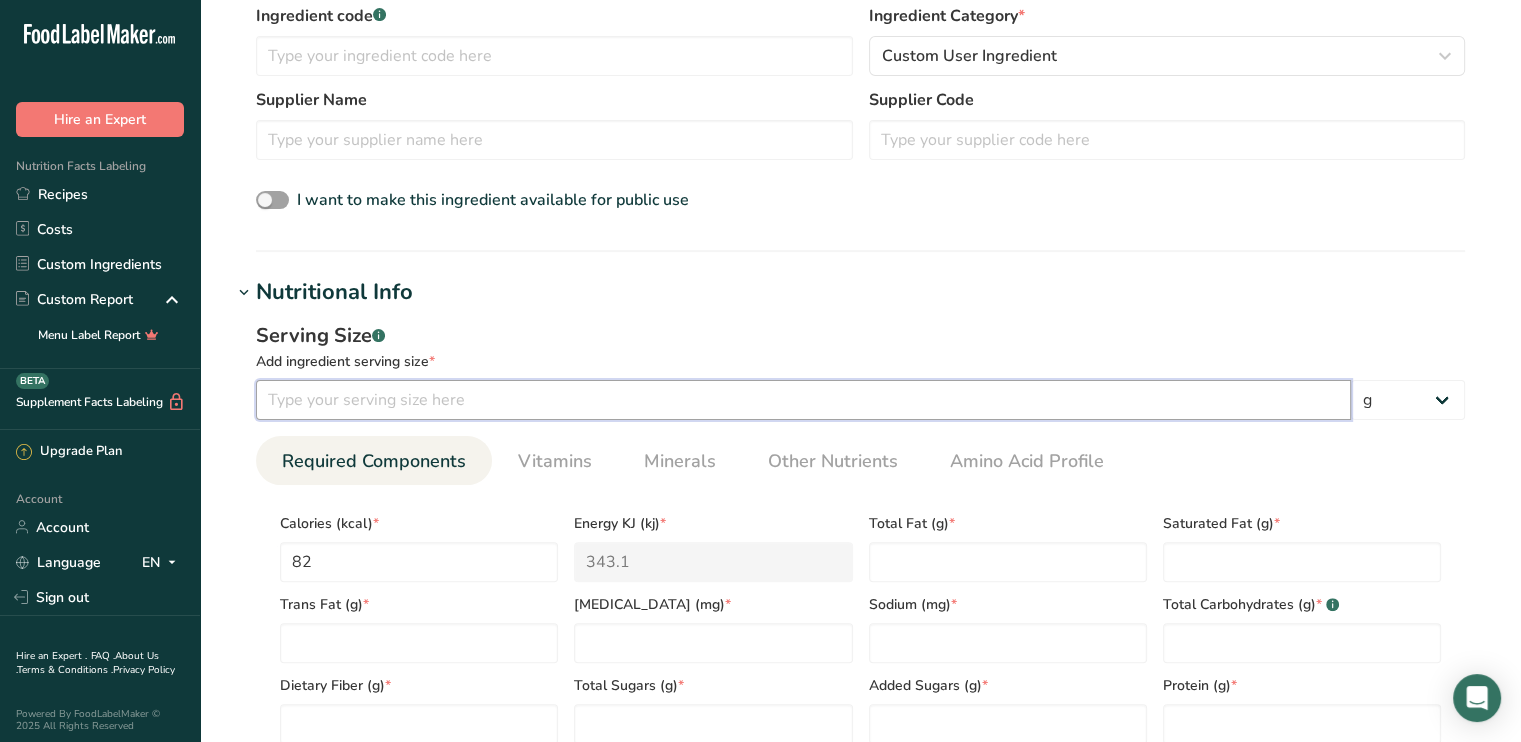 drag, startPoint x: 296, startPoint y: 388, endPoint x: 294, endPoint y: 399, distance: 11.18034 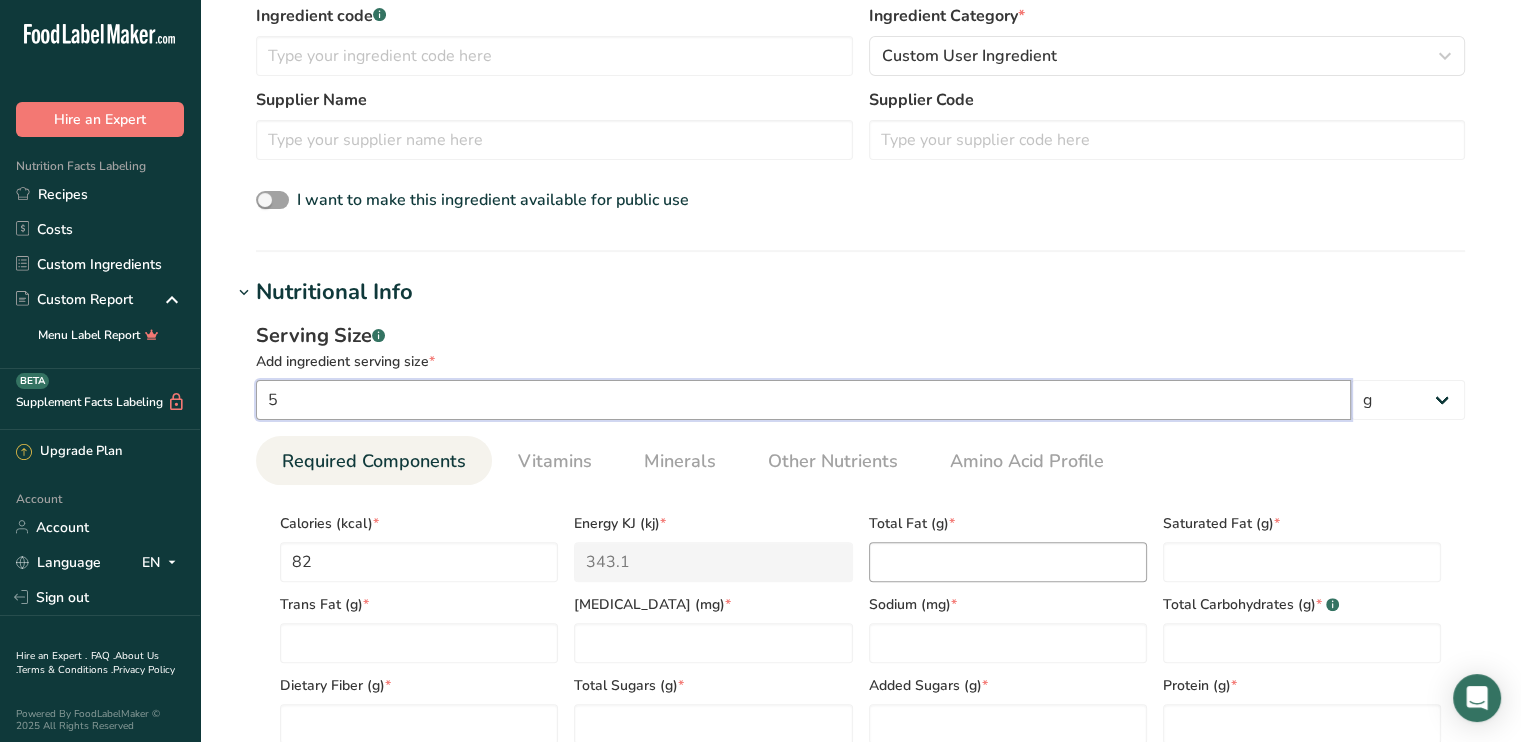 type on "5" 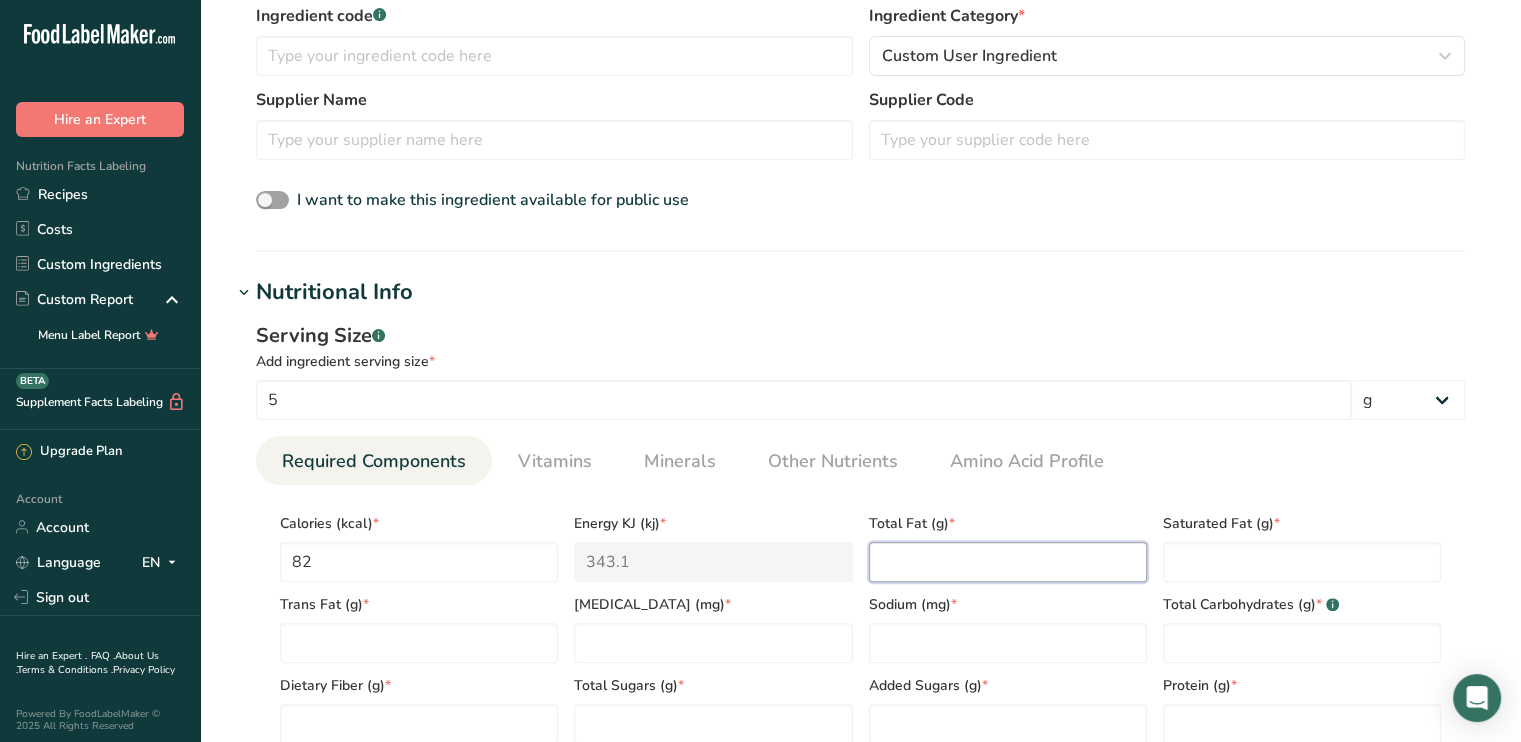 click at bounding box center [1008, 562] 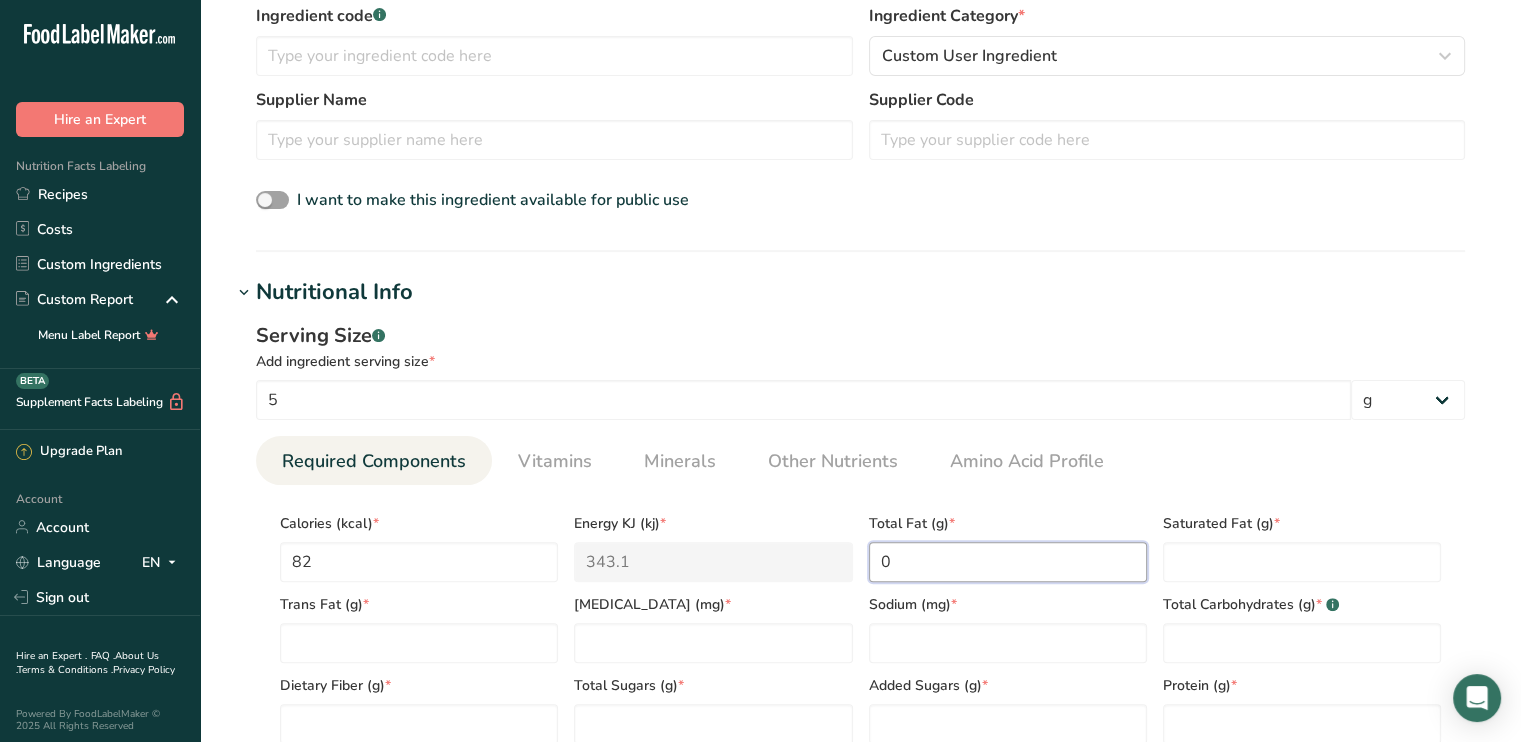 type on "0" 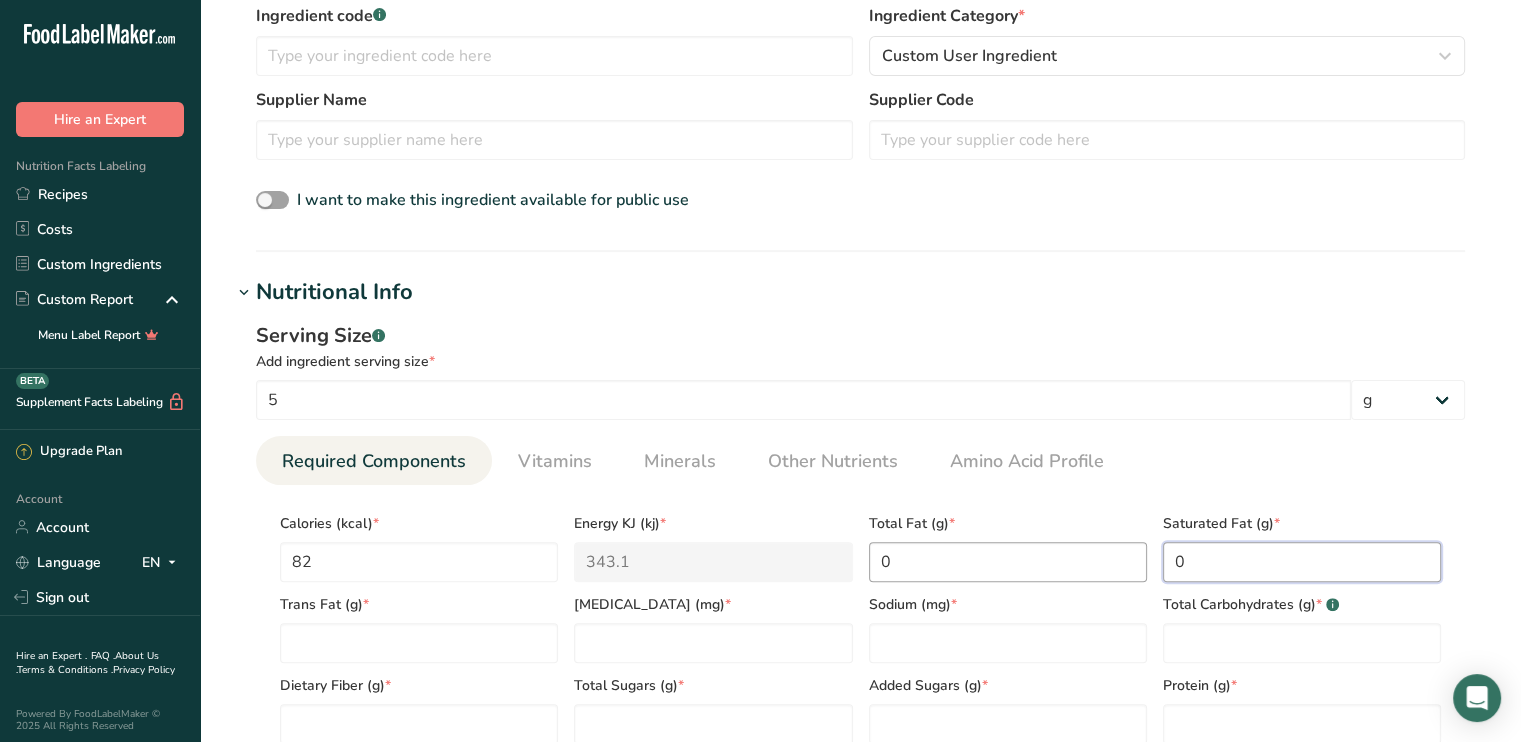 type on "0" 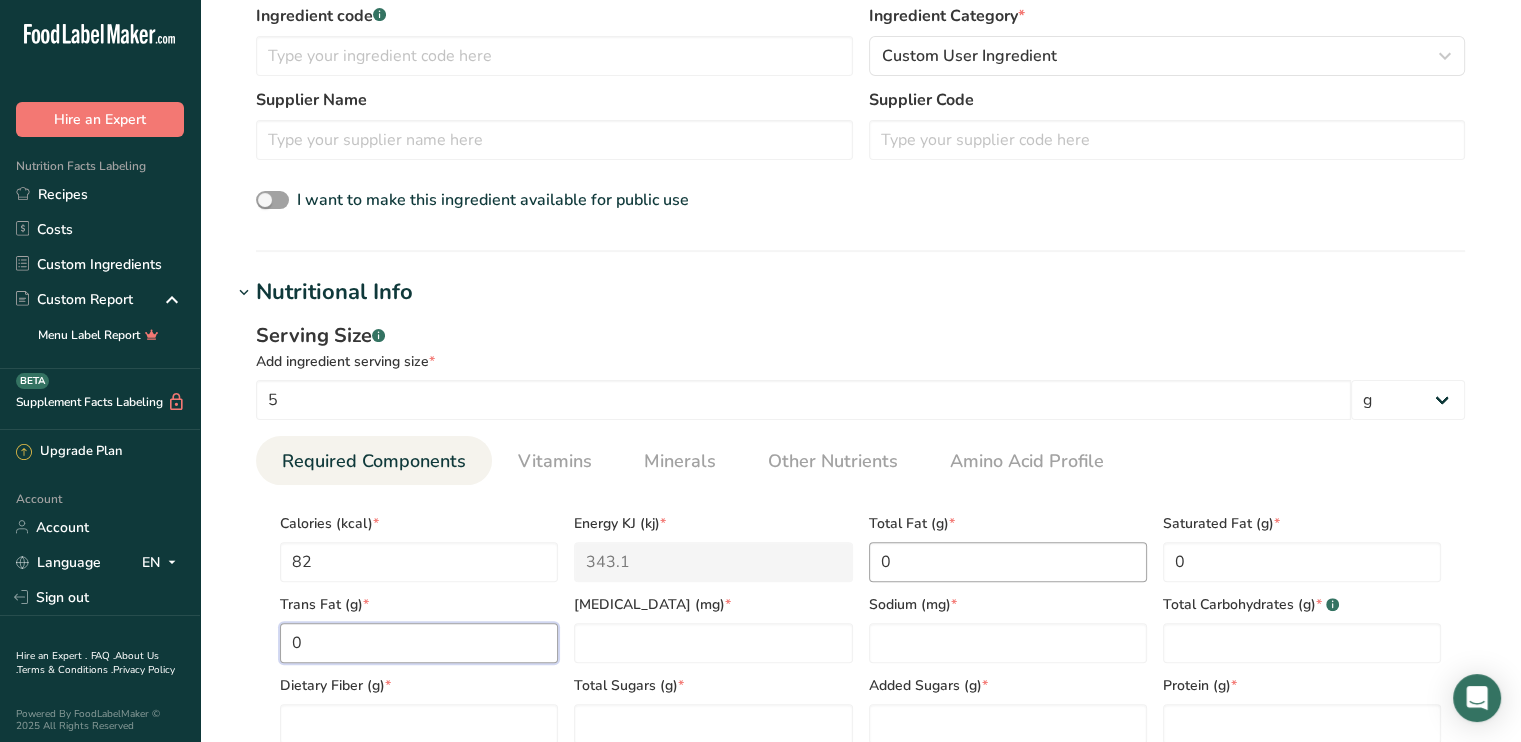type on "0" 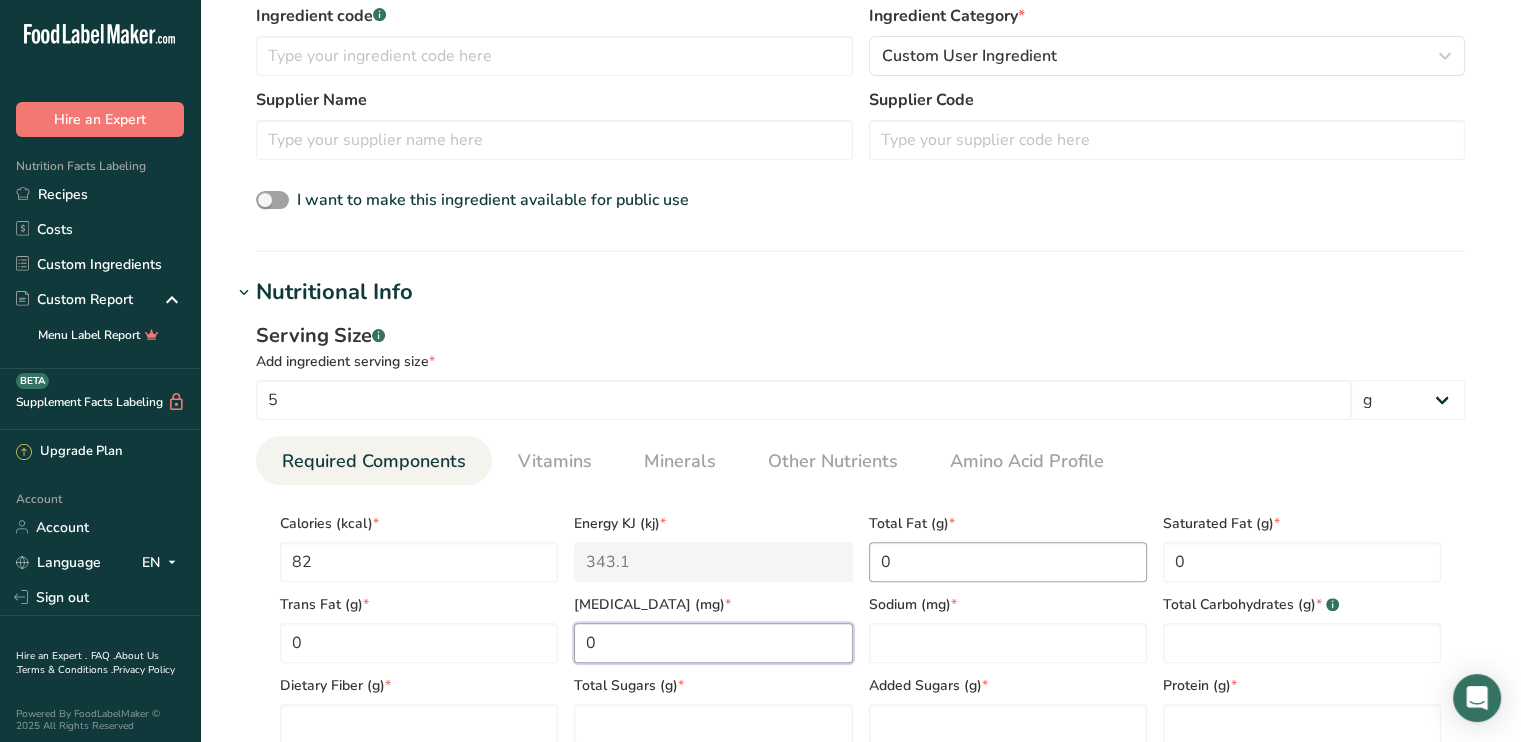 type on "0" 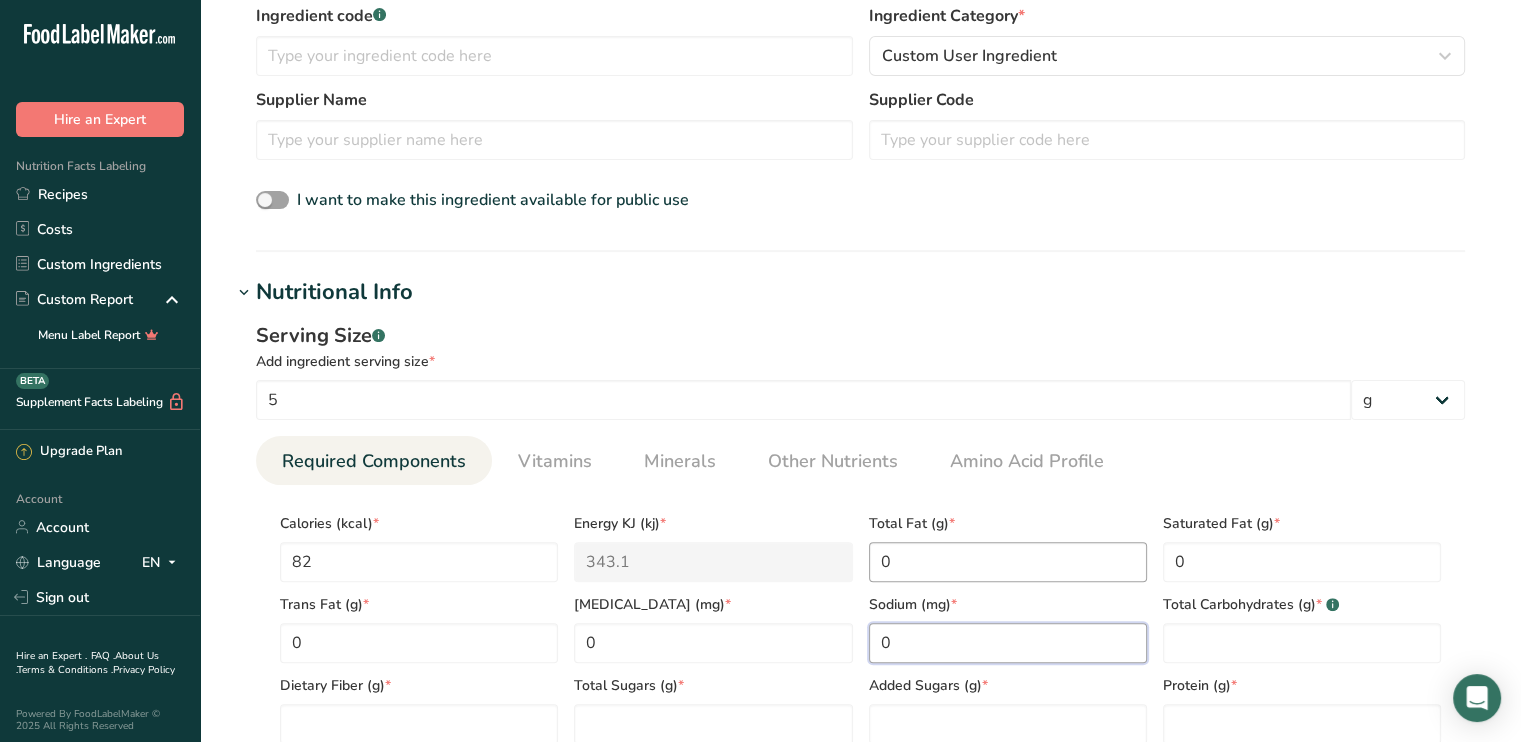 type on "0" 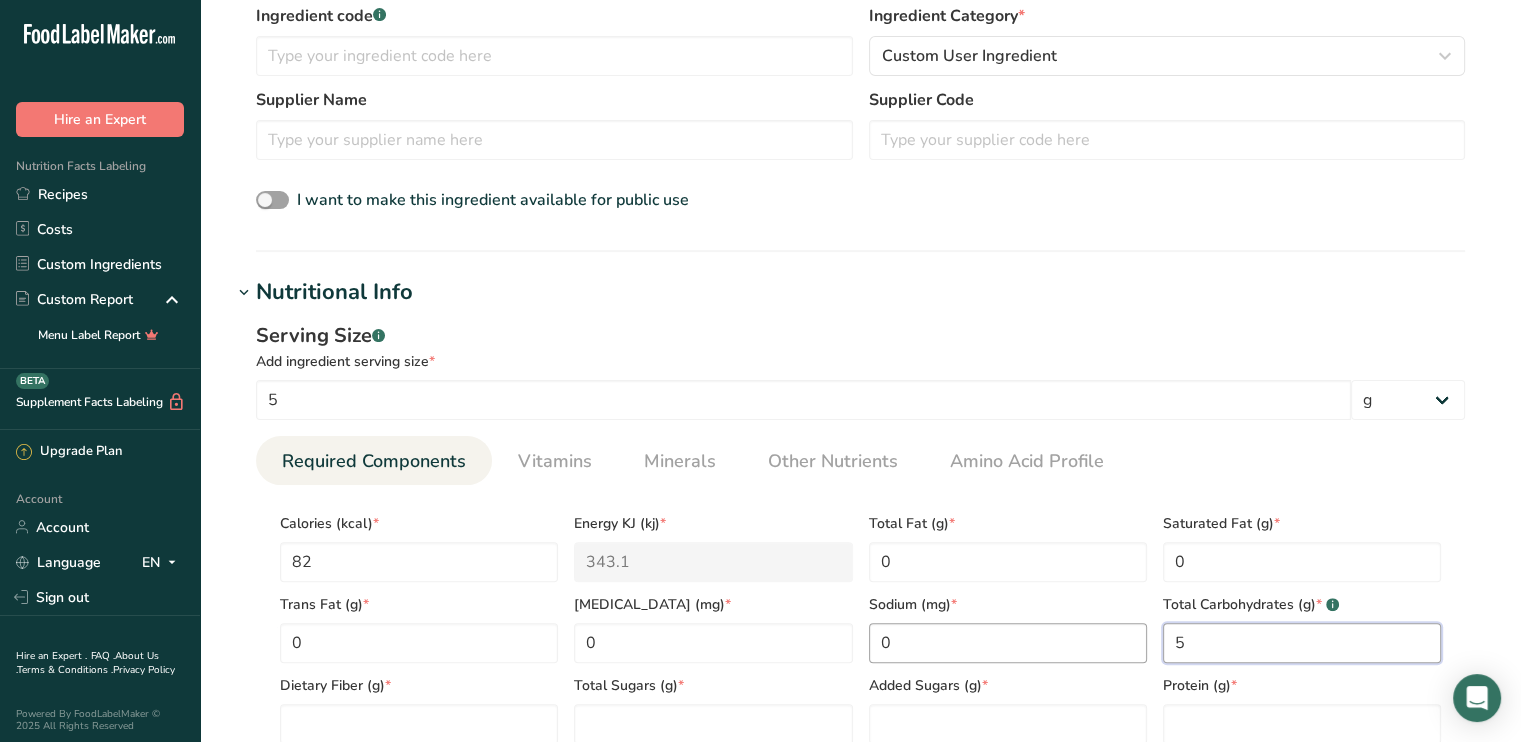 type on "5" 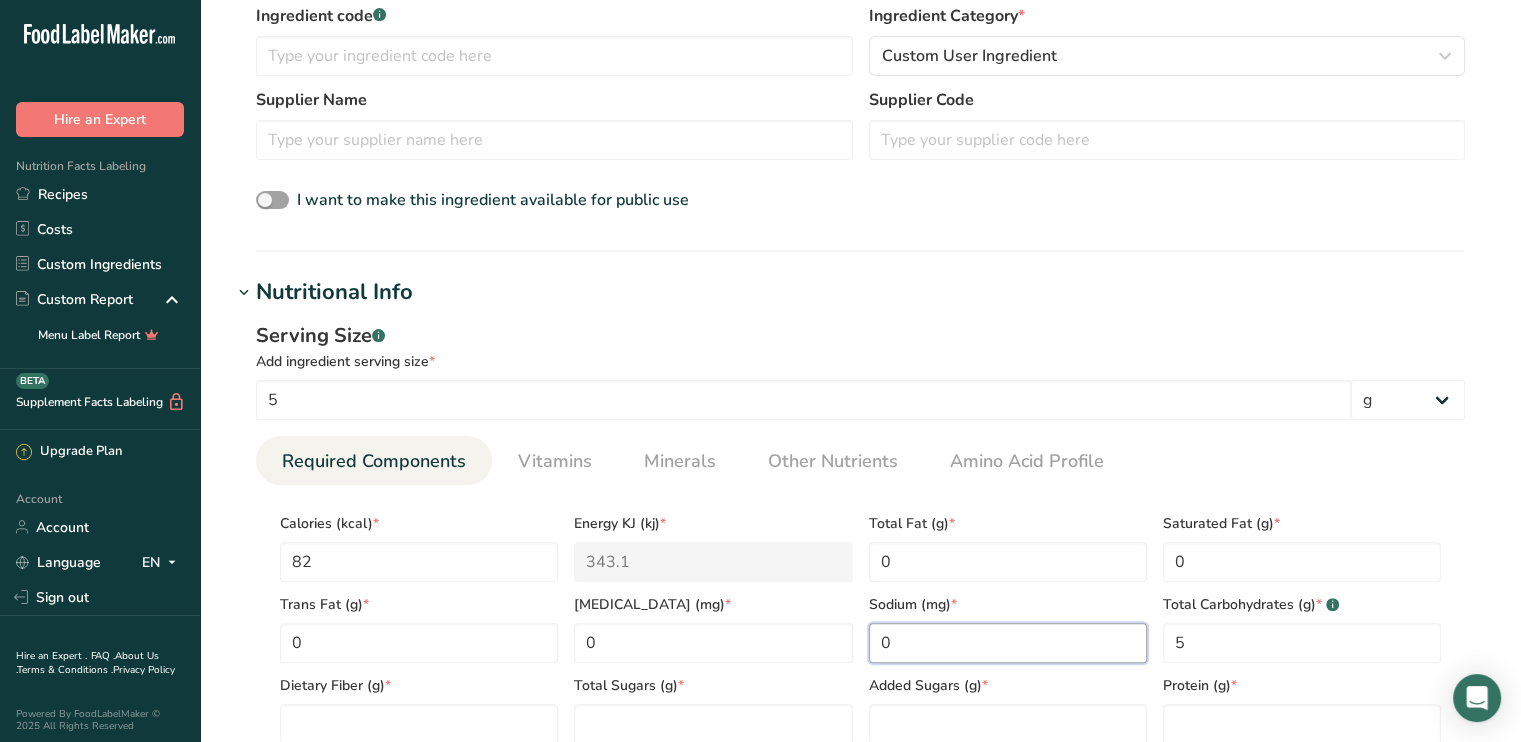 drag, startPoint x: 904, startPoint y: 642, endPoint x: 896, endPoint y: 649, distance: 10.630146 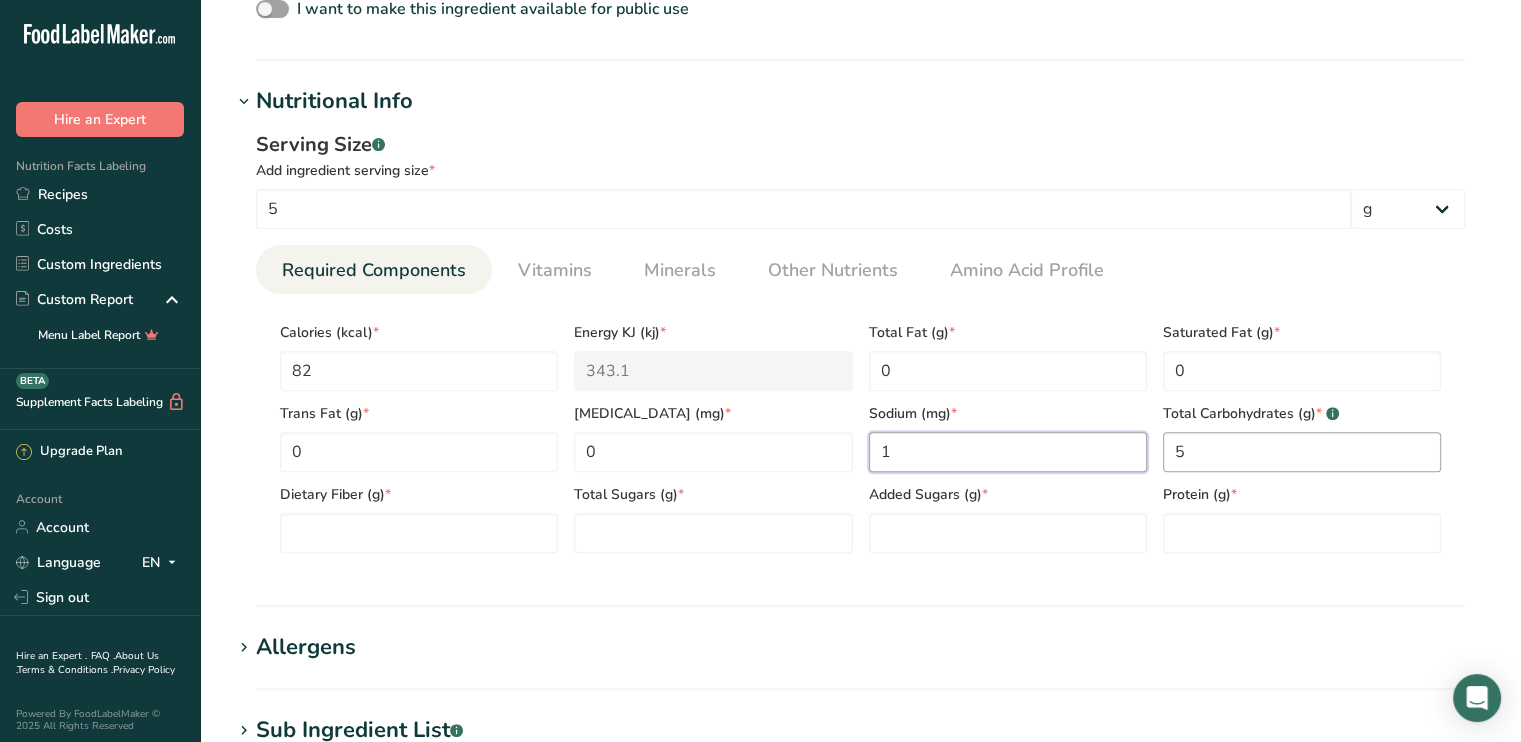 scroll, scrollTop: 700, scrollLeft: 0, axis: vertical 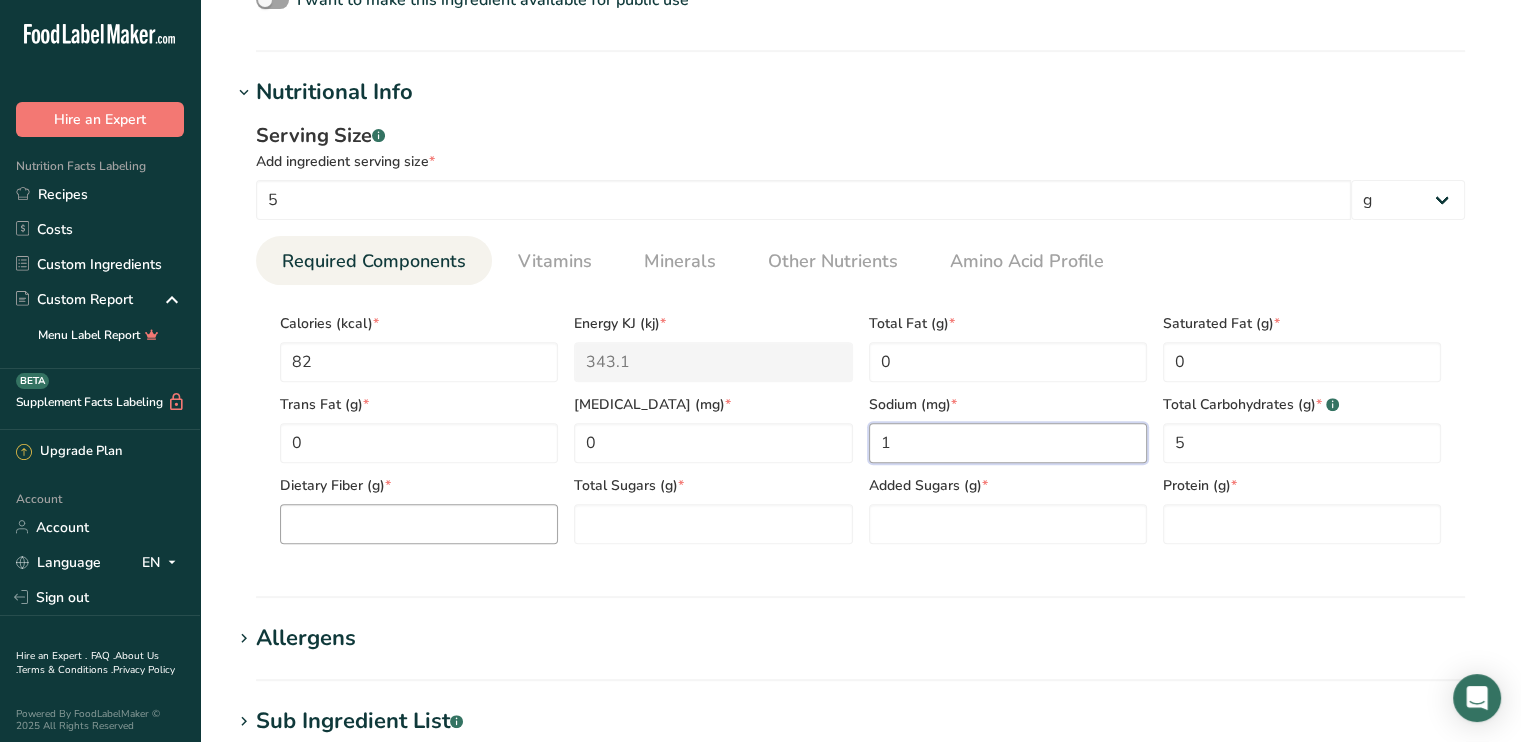 type on "1" 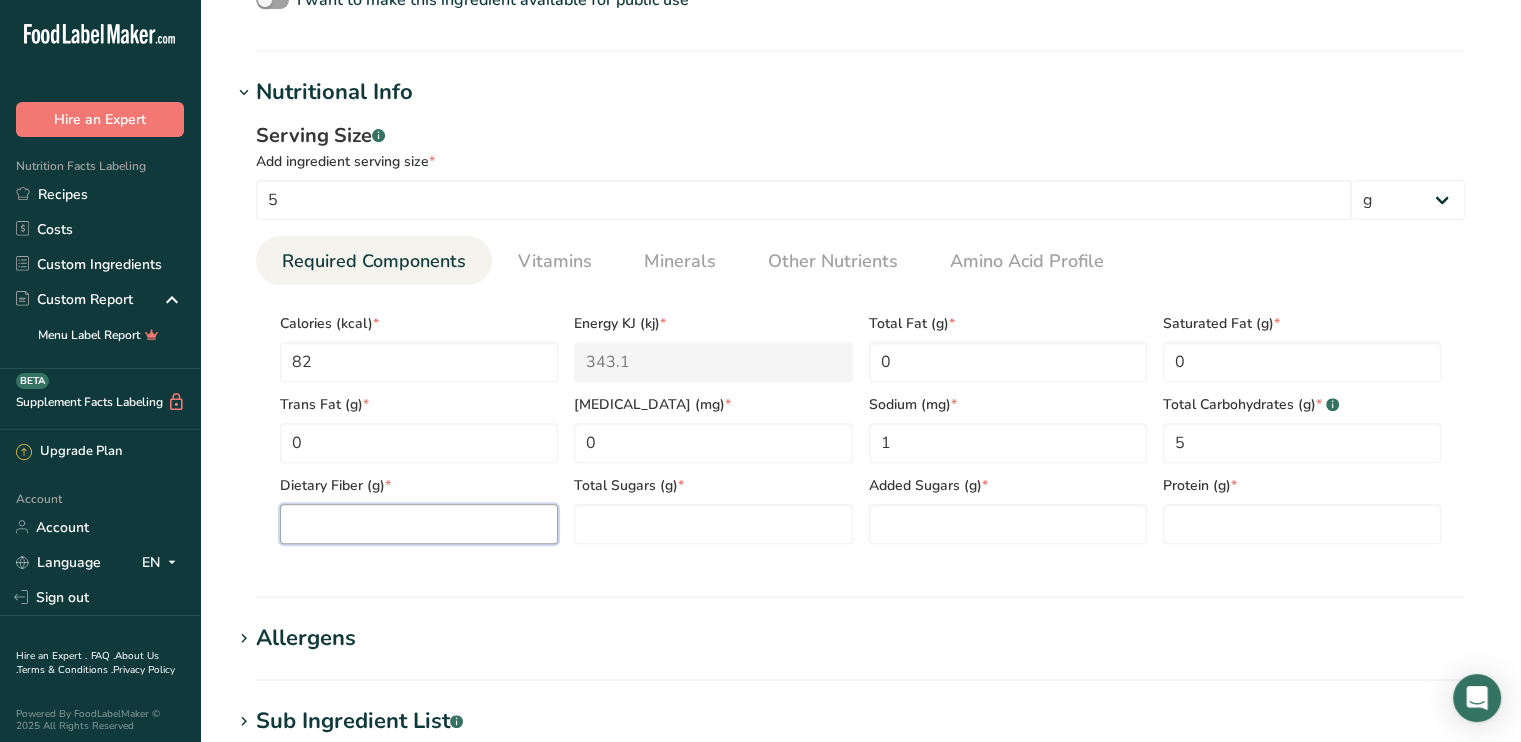 click at bounding box center [419, 524] 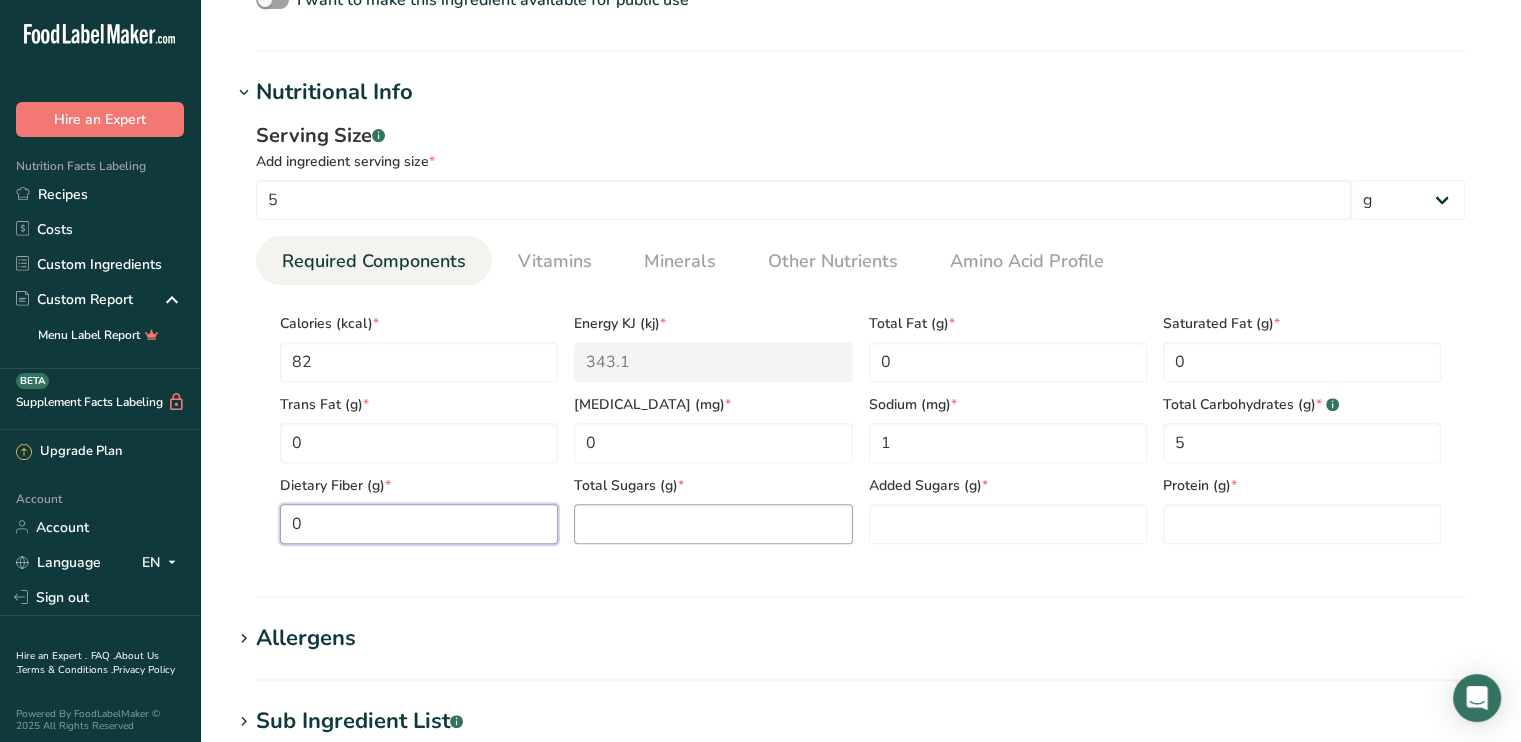 type on "0" 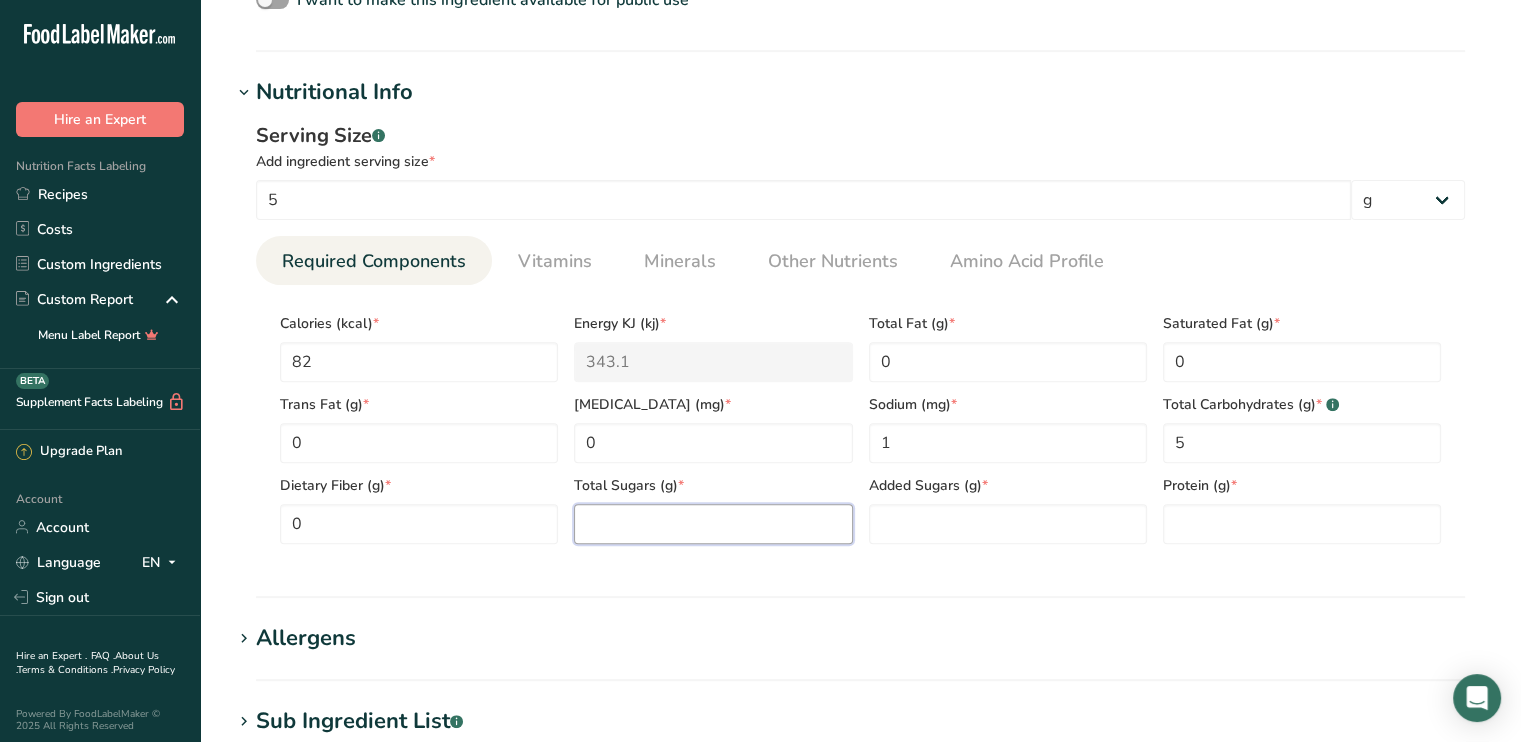 click at bounding box center (713, 524) 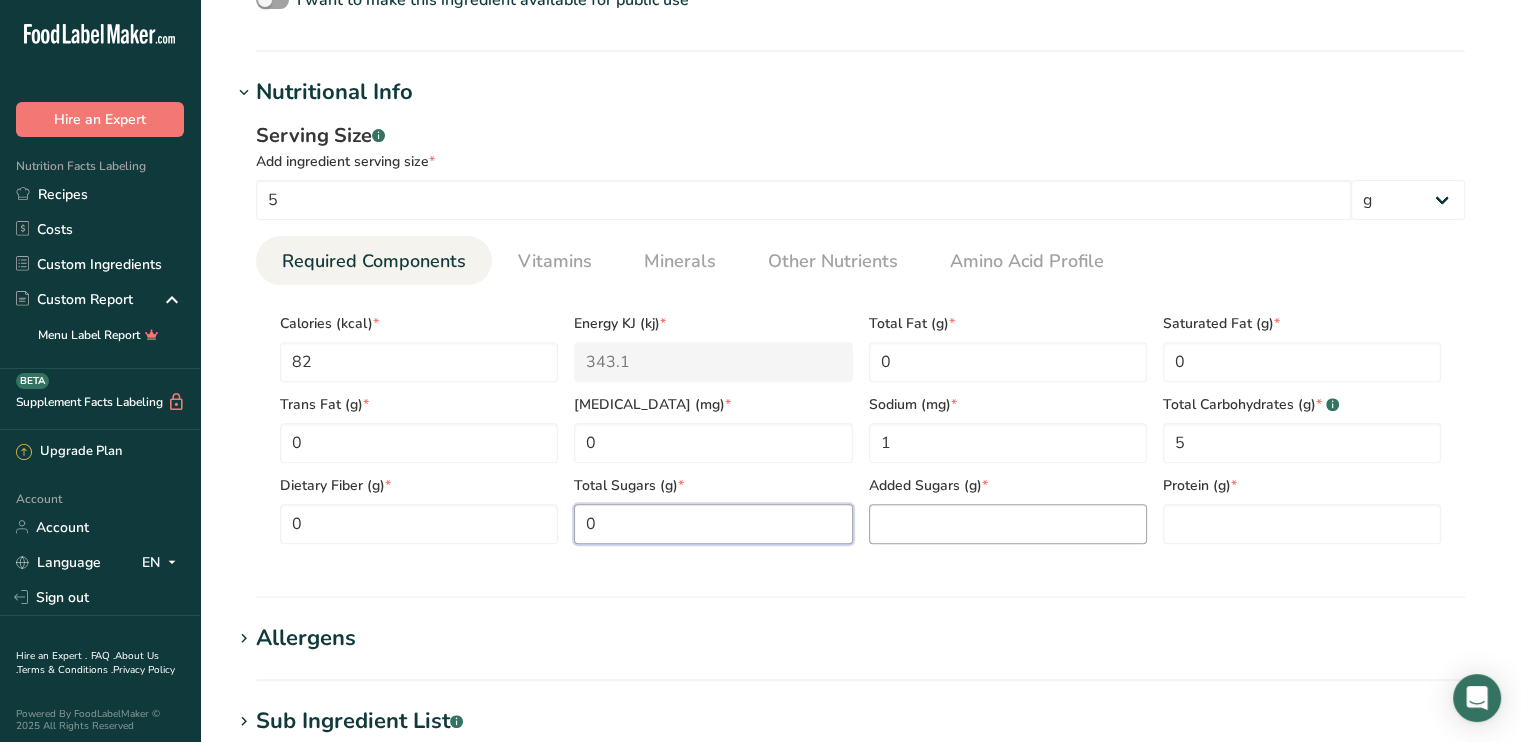 type on "0" 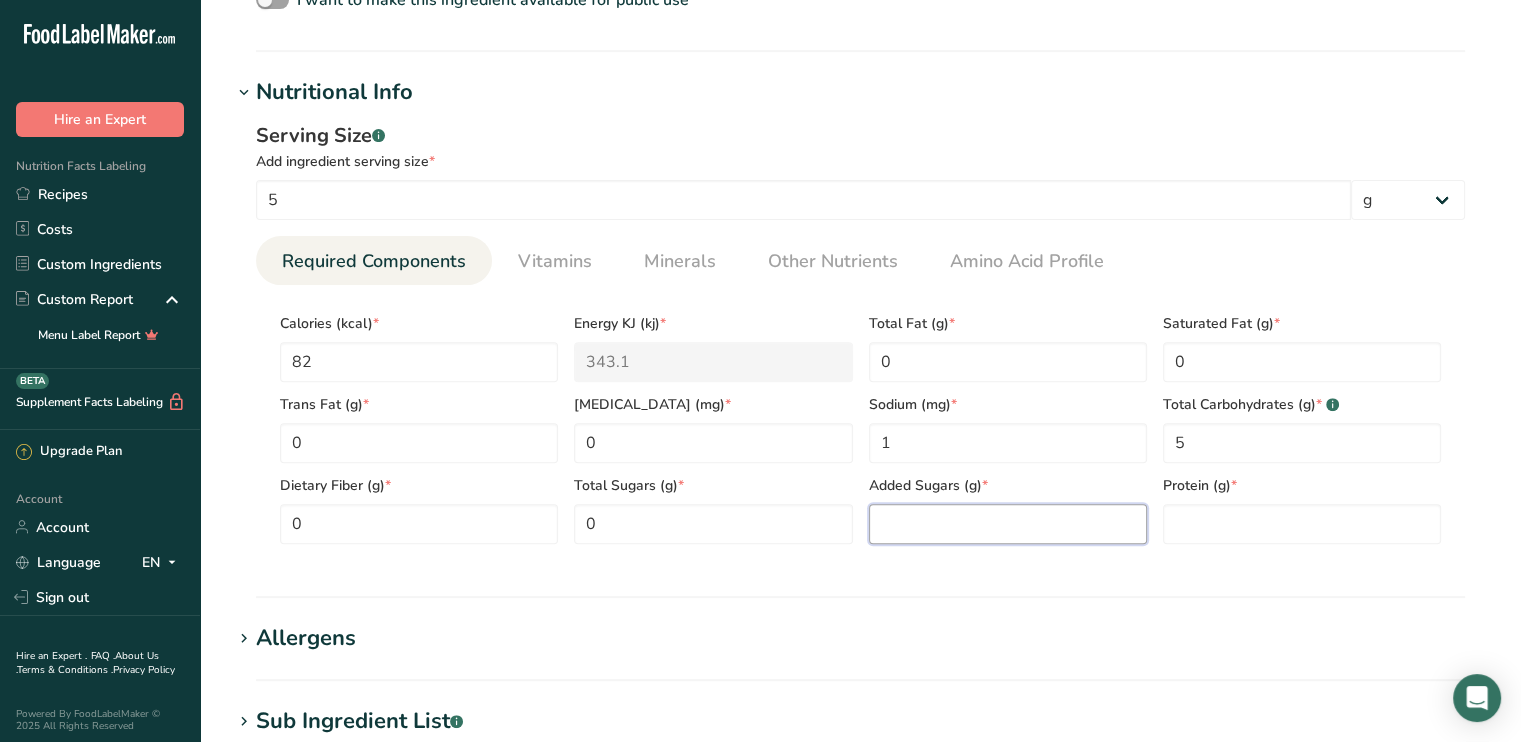 click at bounding box center (1008, 524) 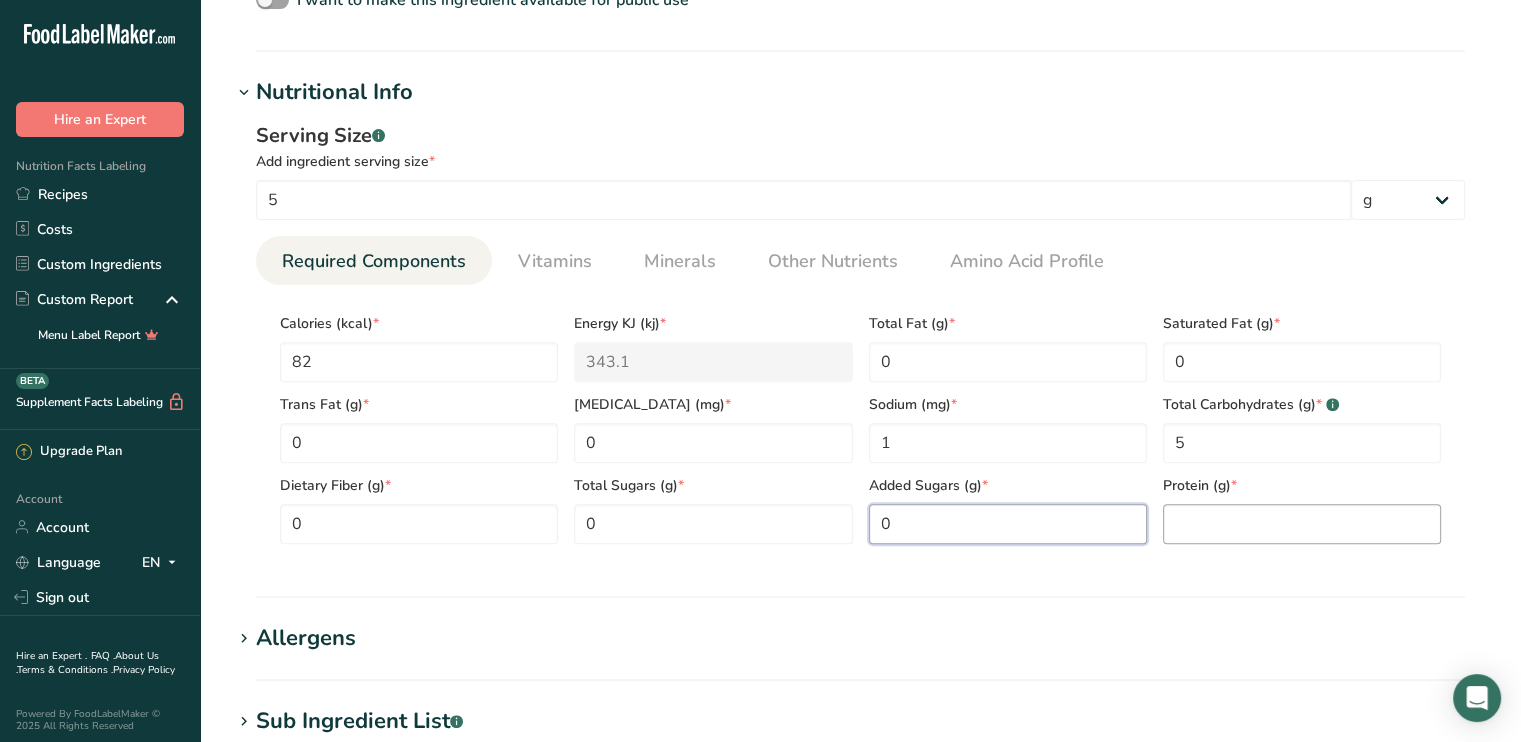 type on "0" 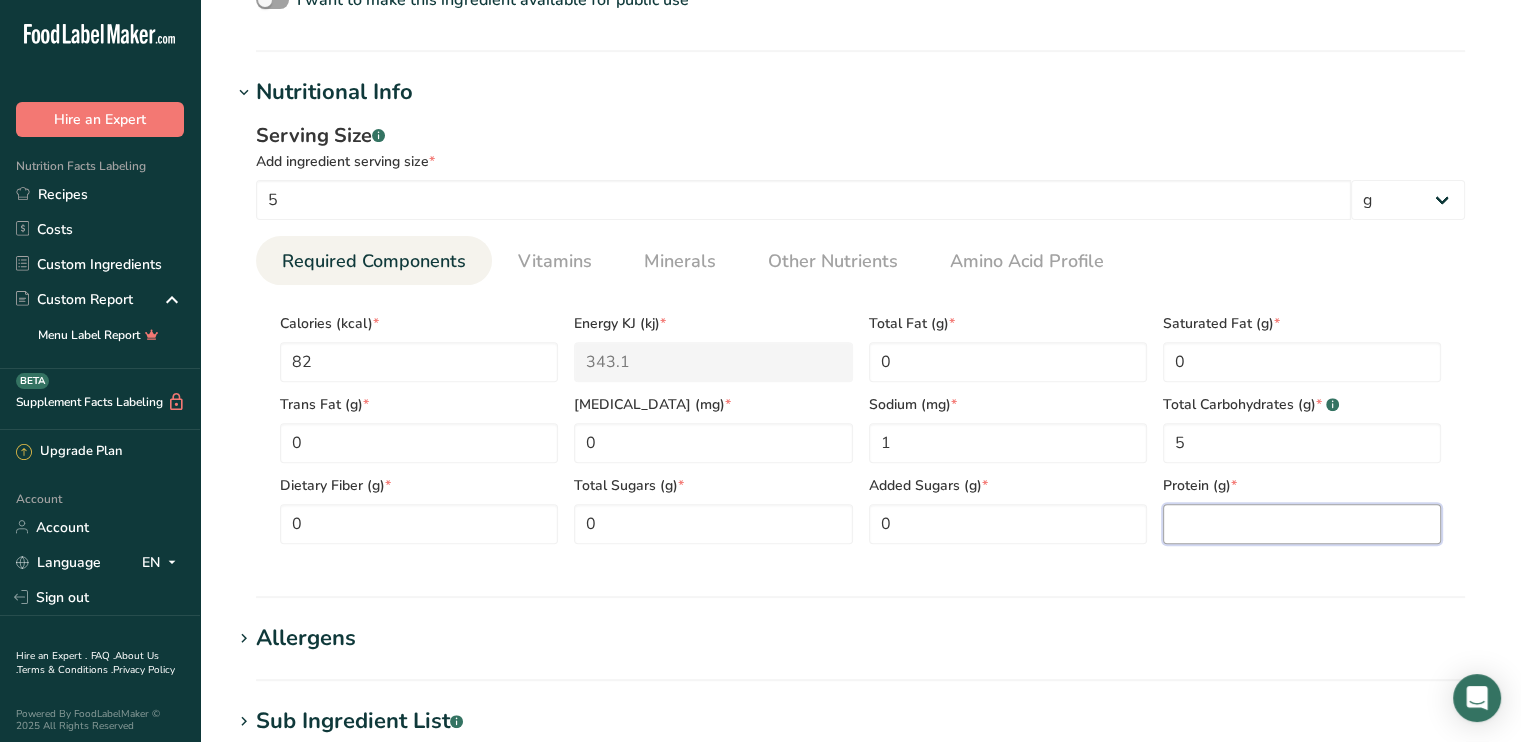 click at bounding box center (1302, 524) 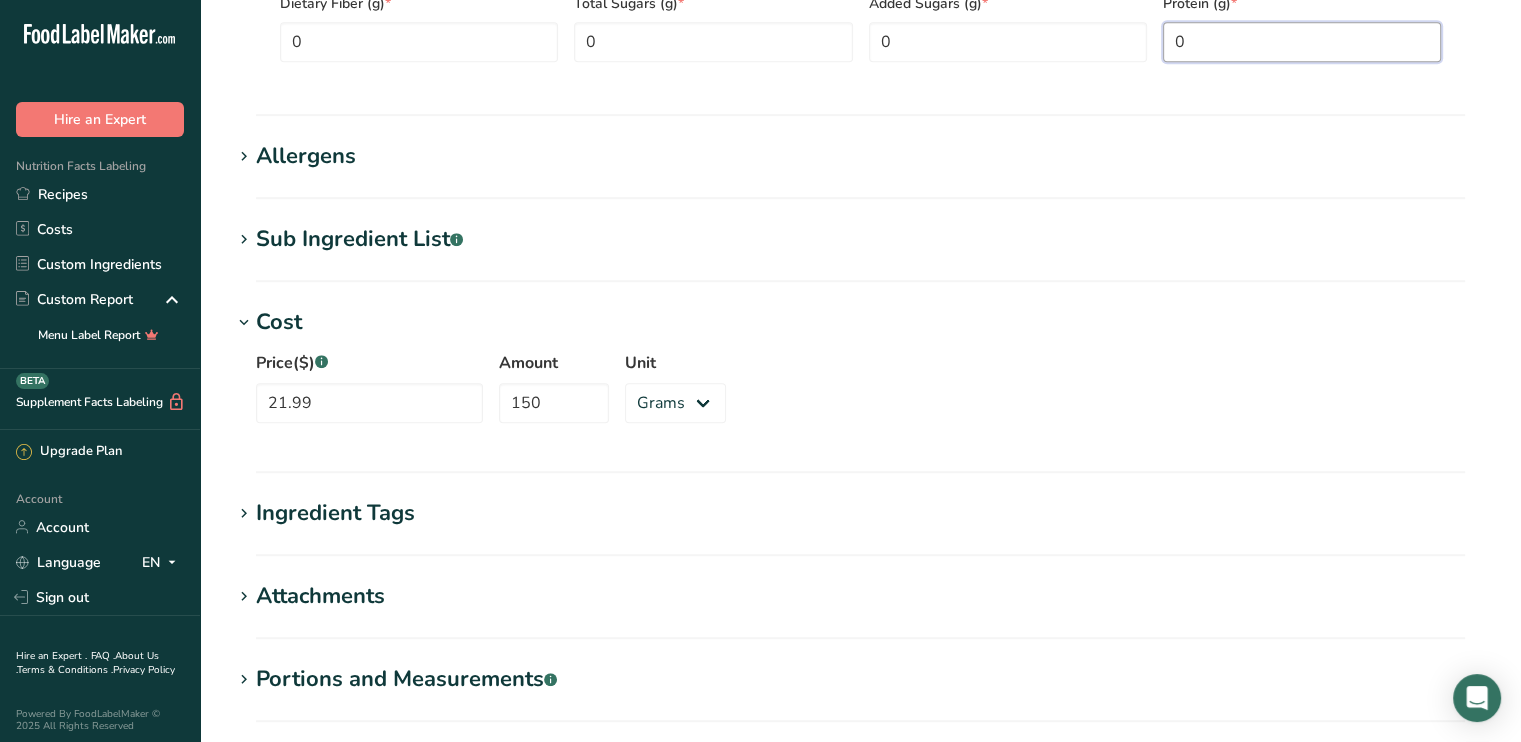 scroll, scrollTop: 1400, scrollLeft: 0, axis: vertical 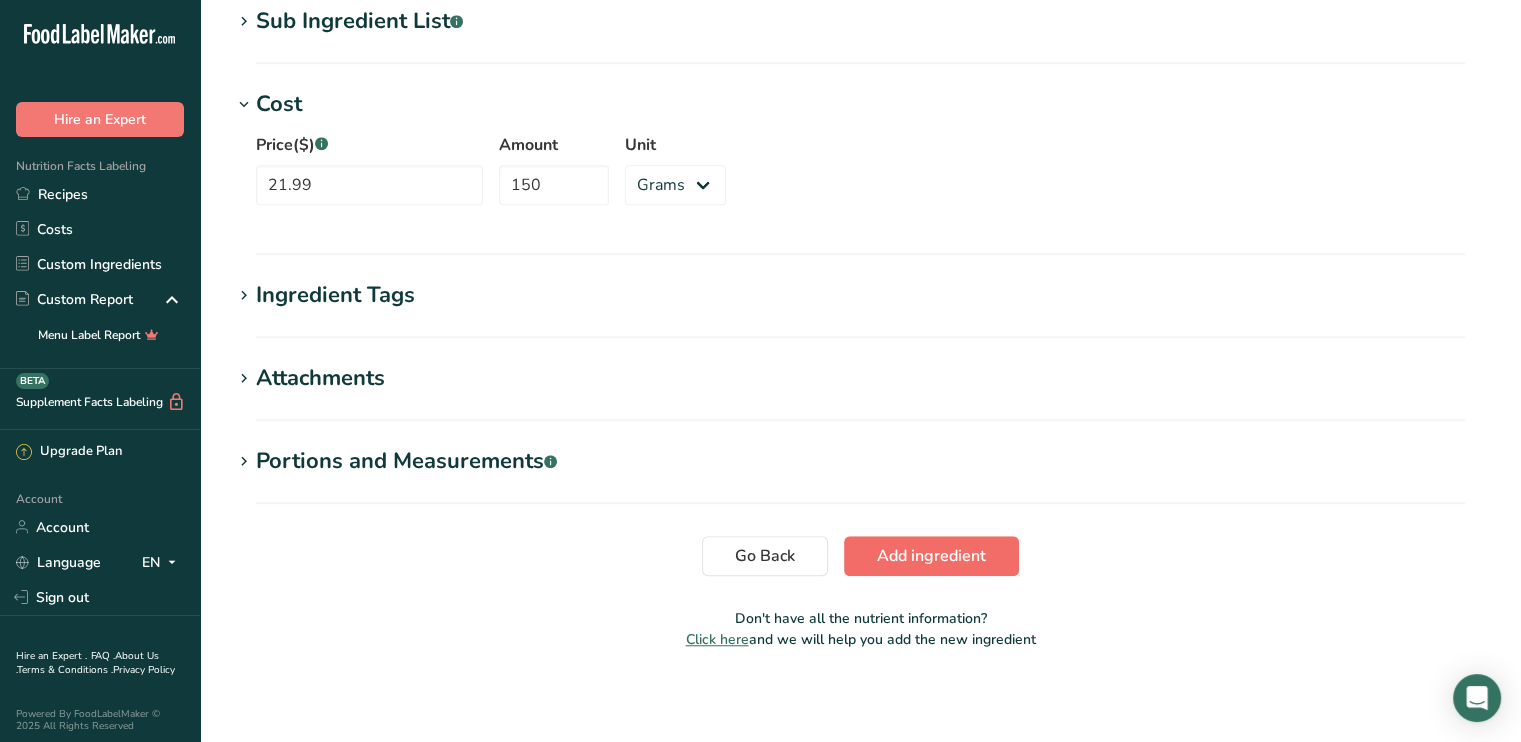 type on "0" 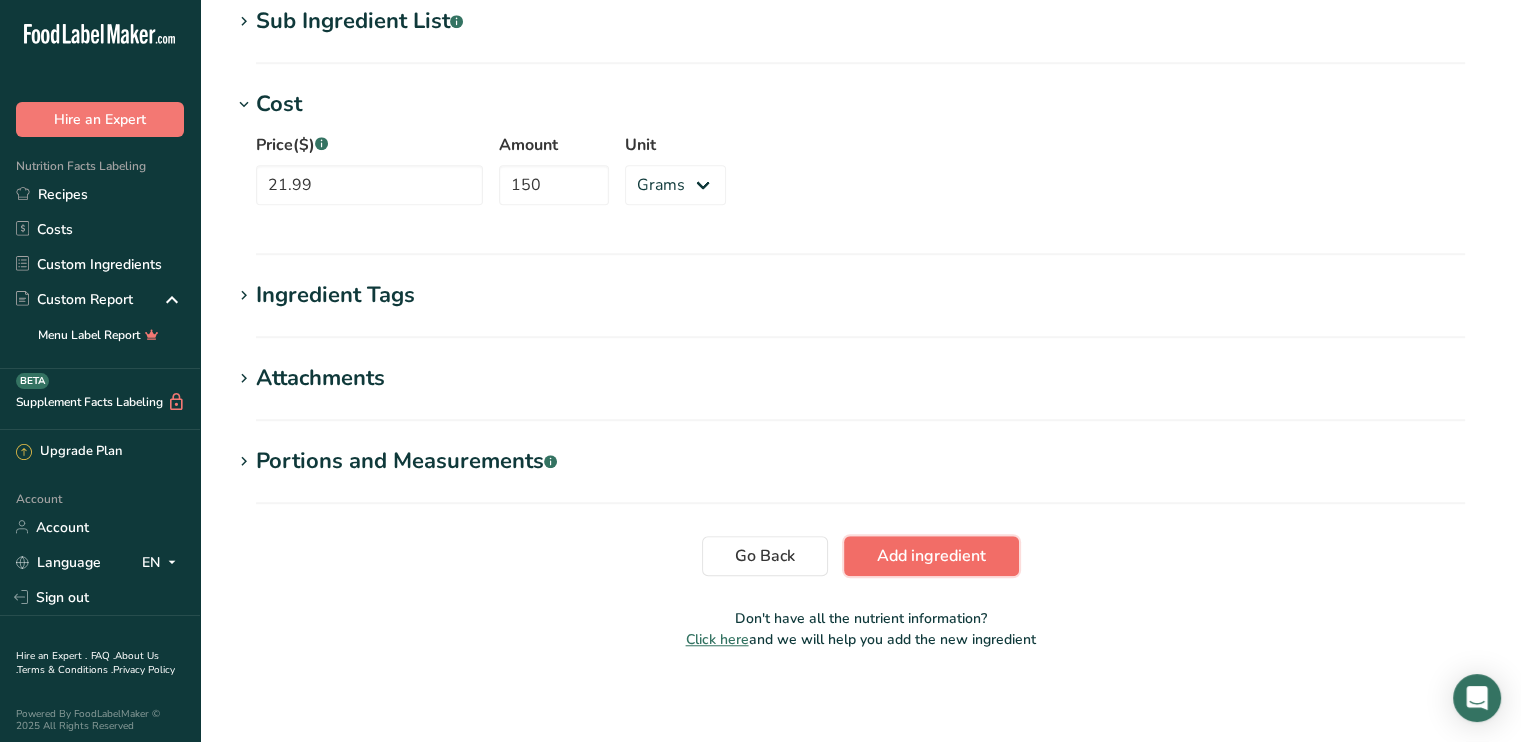 click on "Add ingredient" at bounding box center (931, 556) 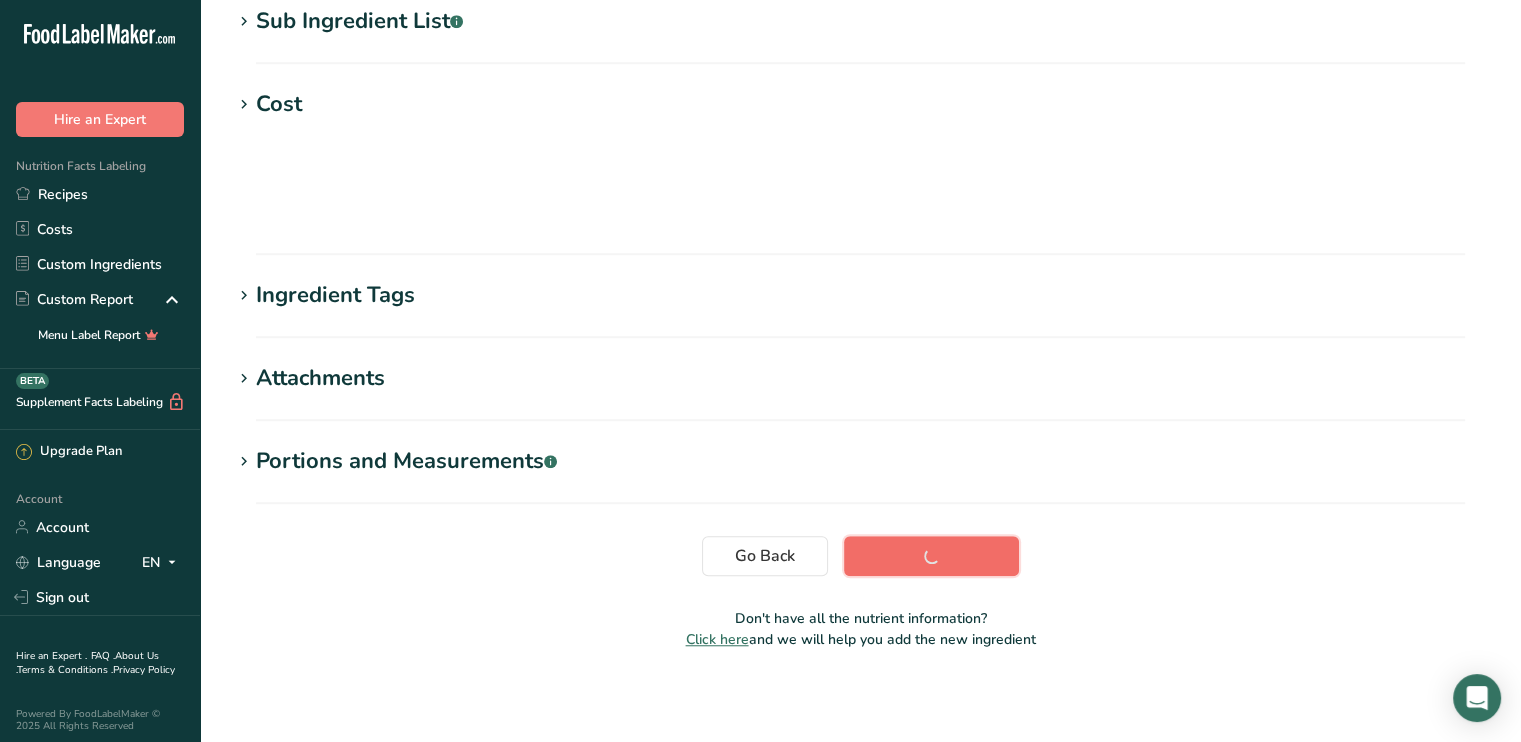 scroll, scrollTop: 316, scrollLeft: 0, axis: vertical 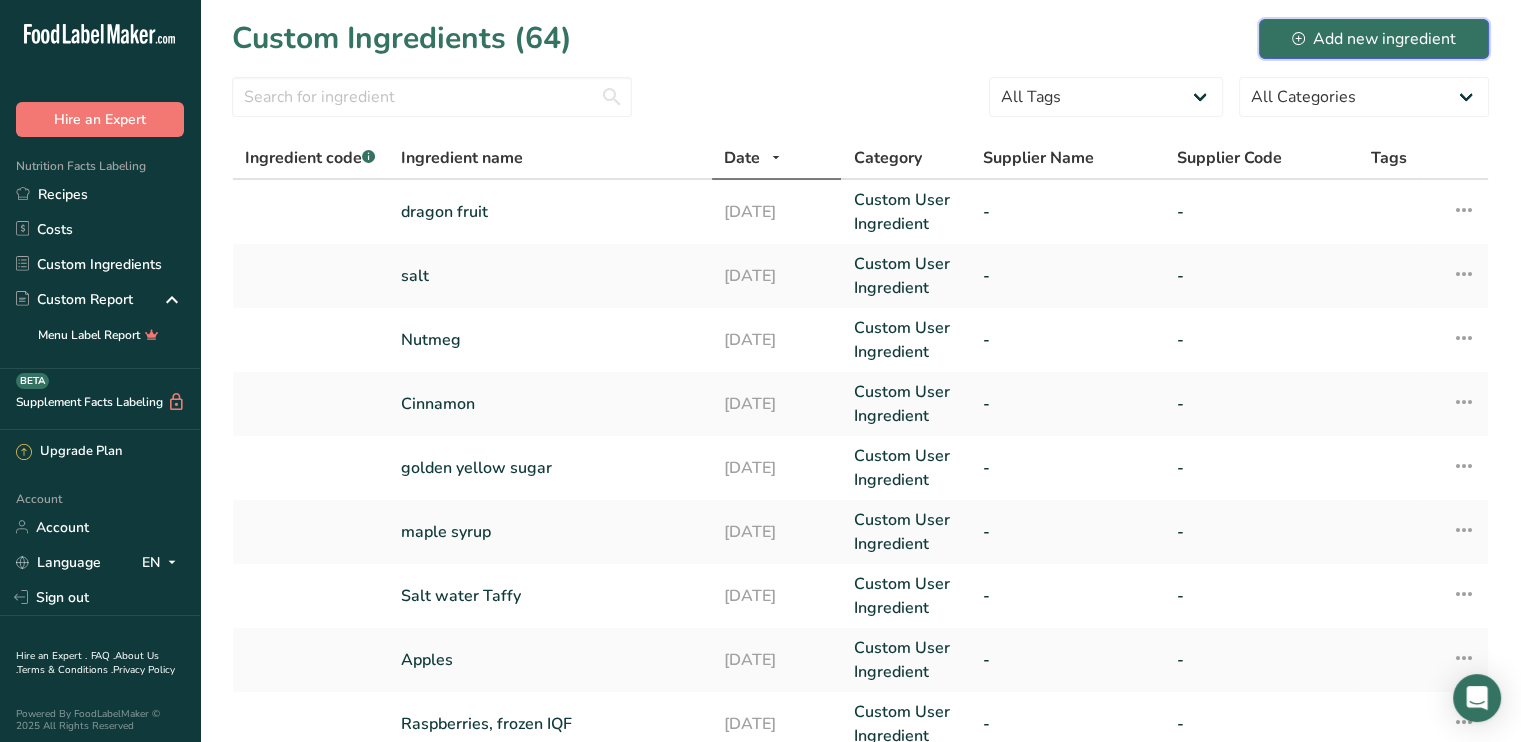 click on "Add new ingredient" at bounding box center (1374, 39) 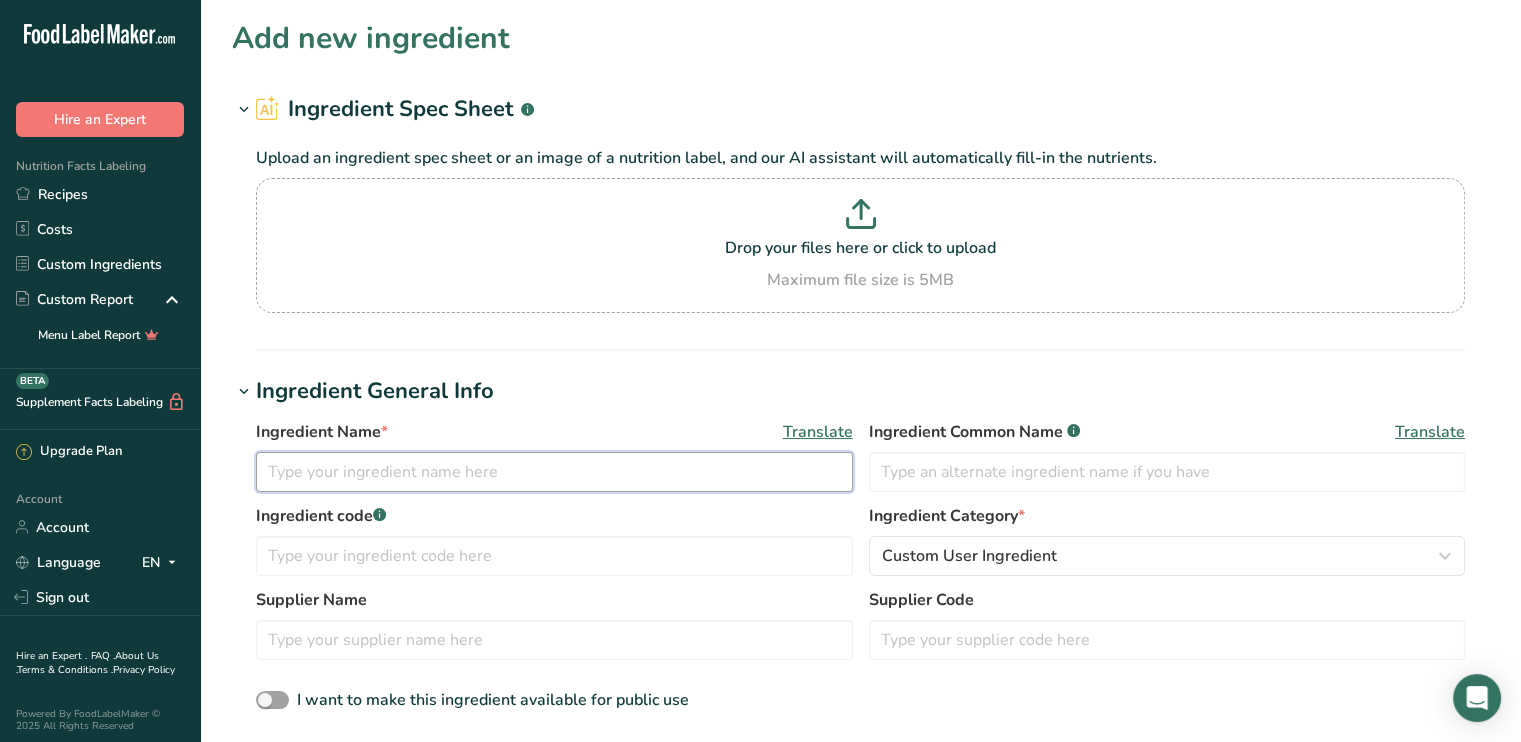 click at bounding box center [554, 472] 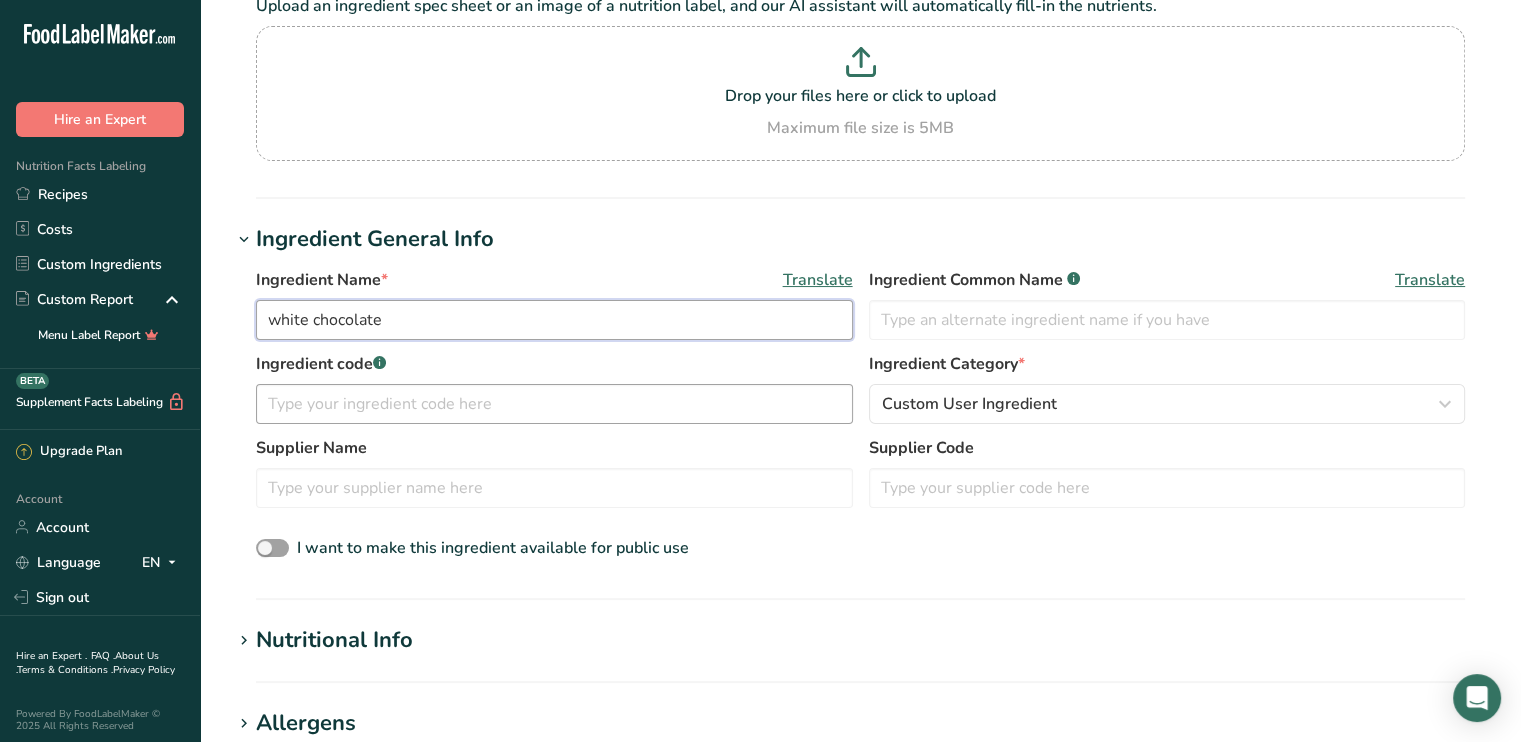 scroll, scrollTop: 400, scrollLeft: 0, axis: vertical 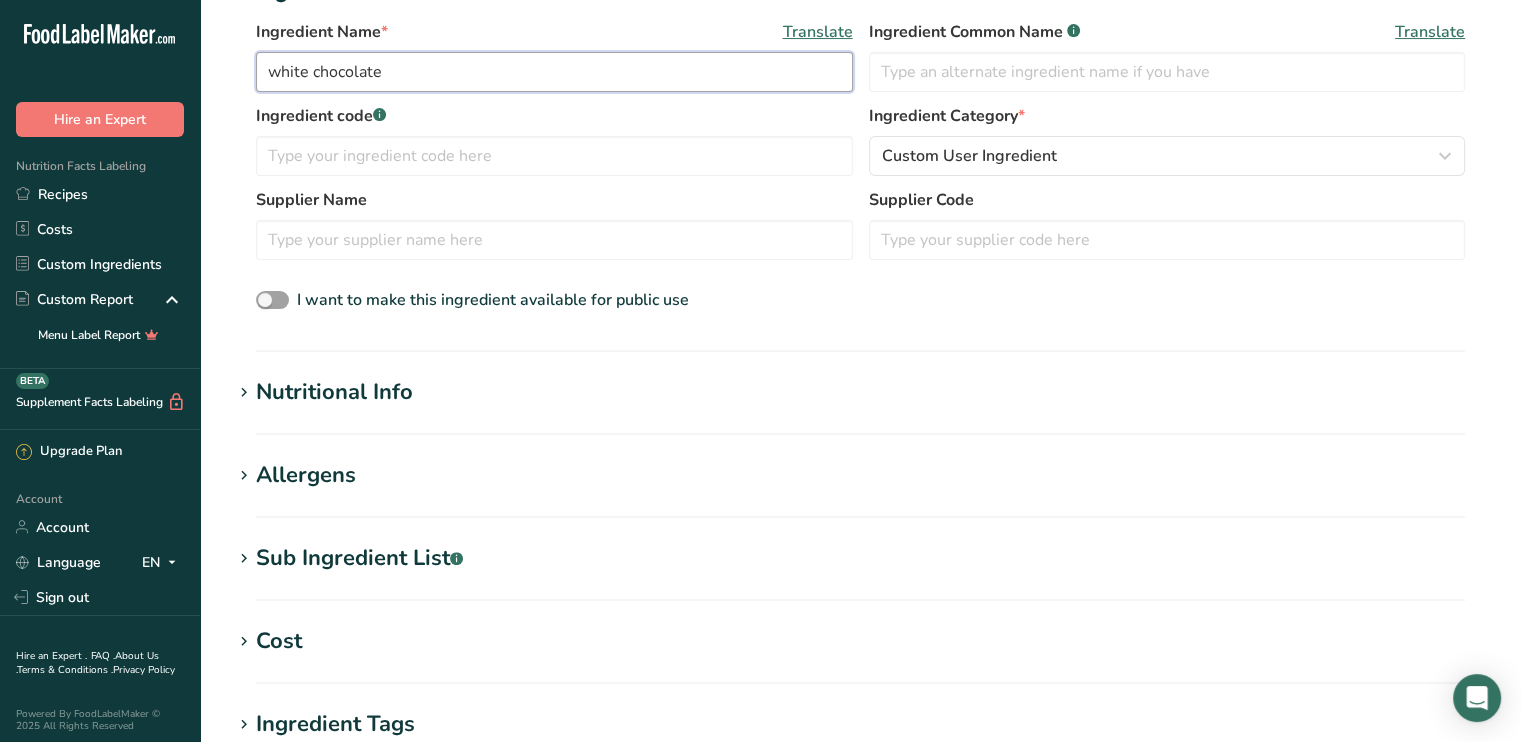 type on "white chocolate" 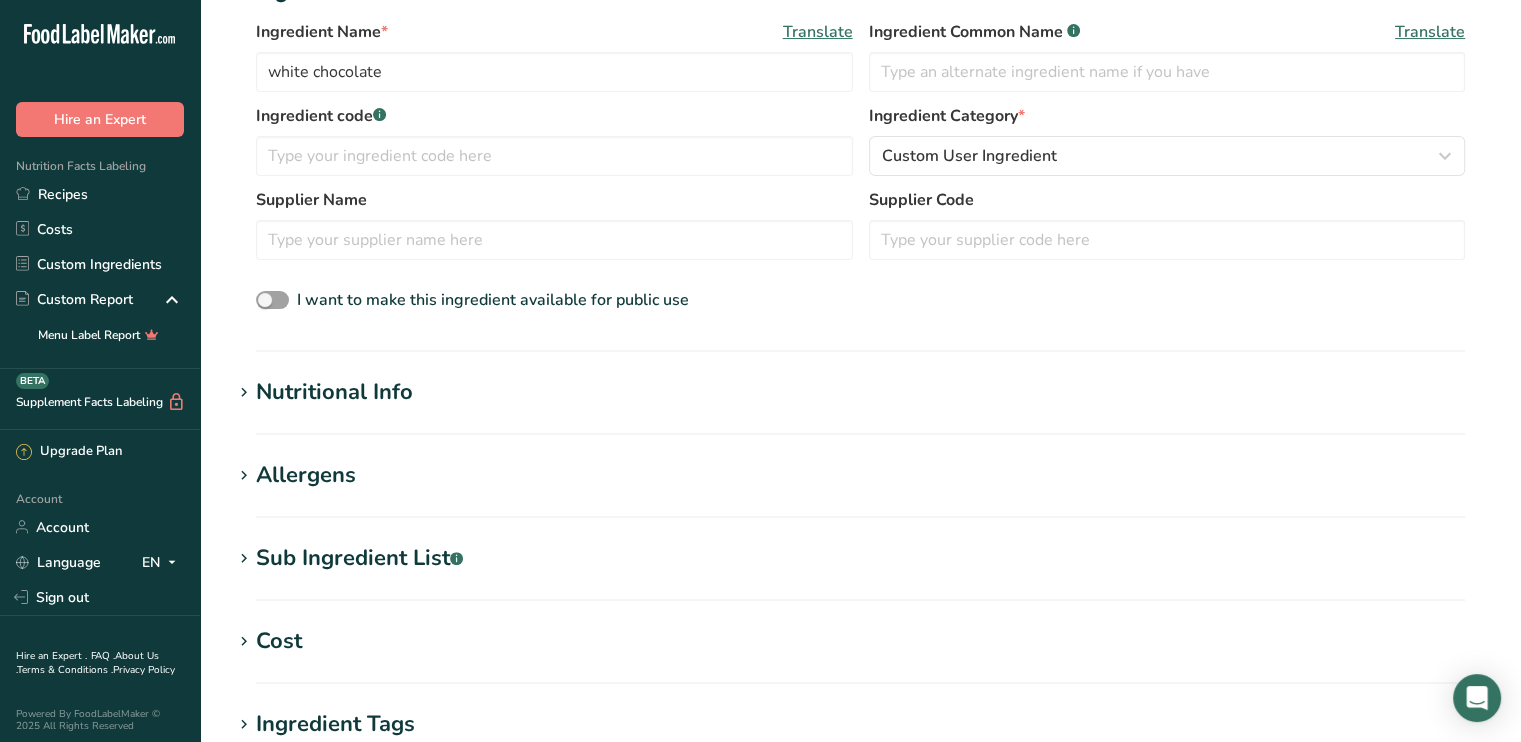 click on "Nutritional Info" at bounding box center (334, 392) 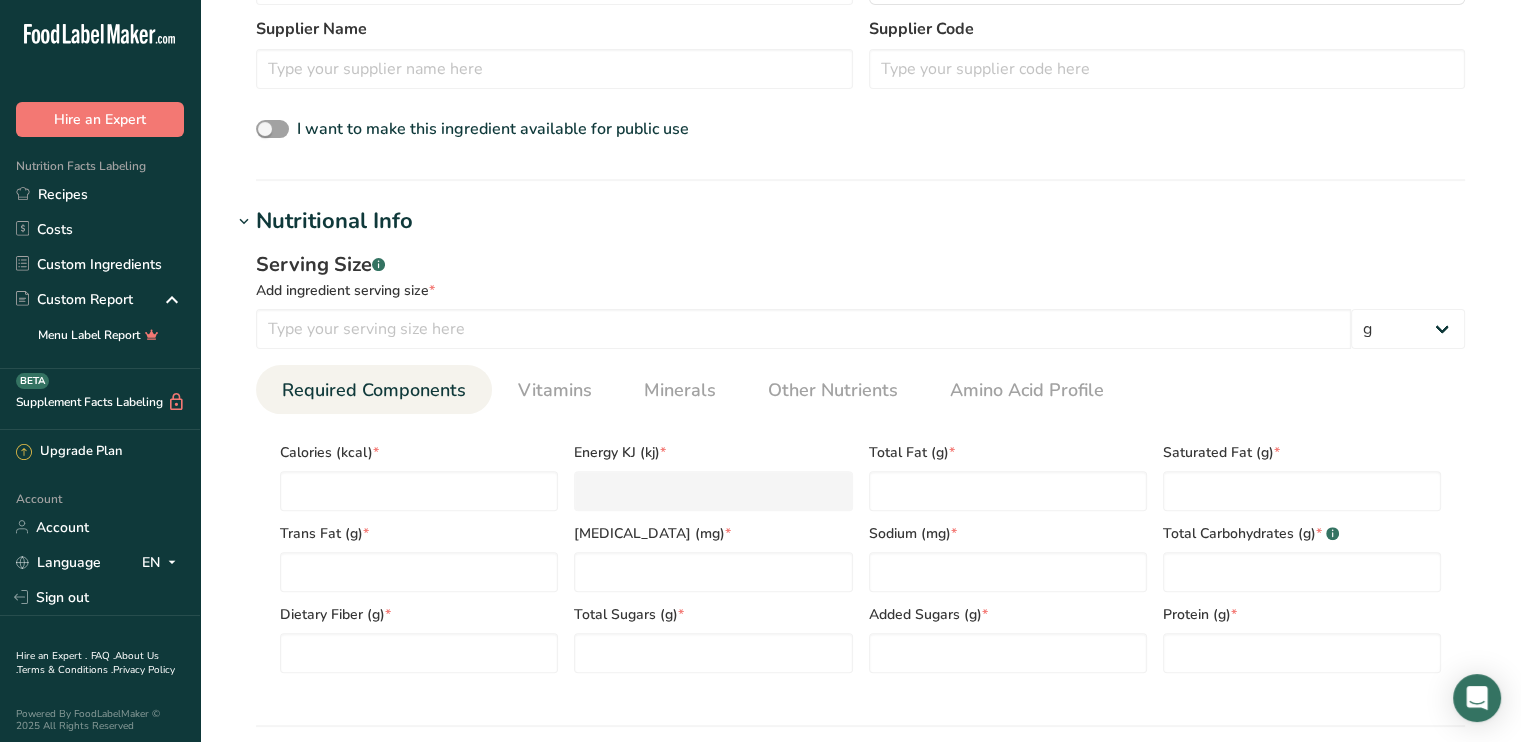 scroll, scrollTop: 600, scrollLeft: 0, axis: vertical 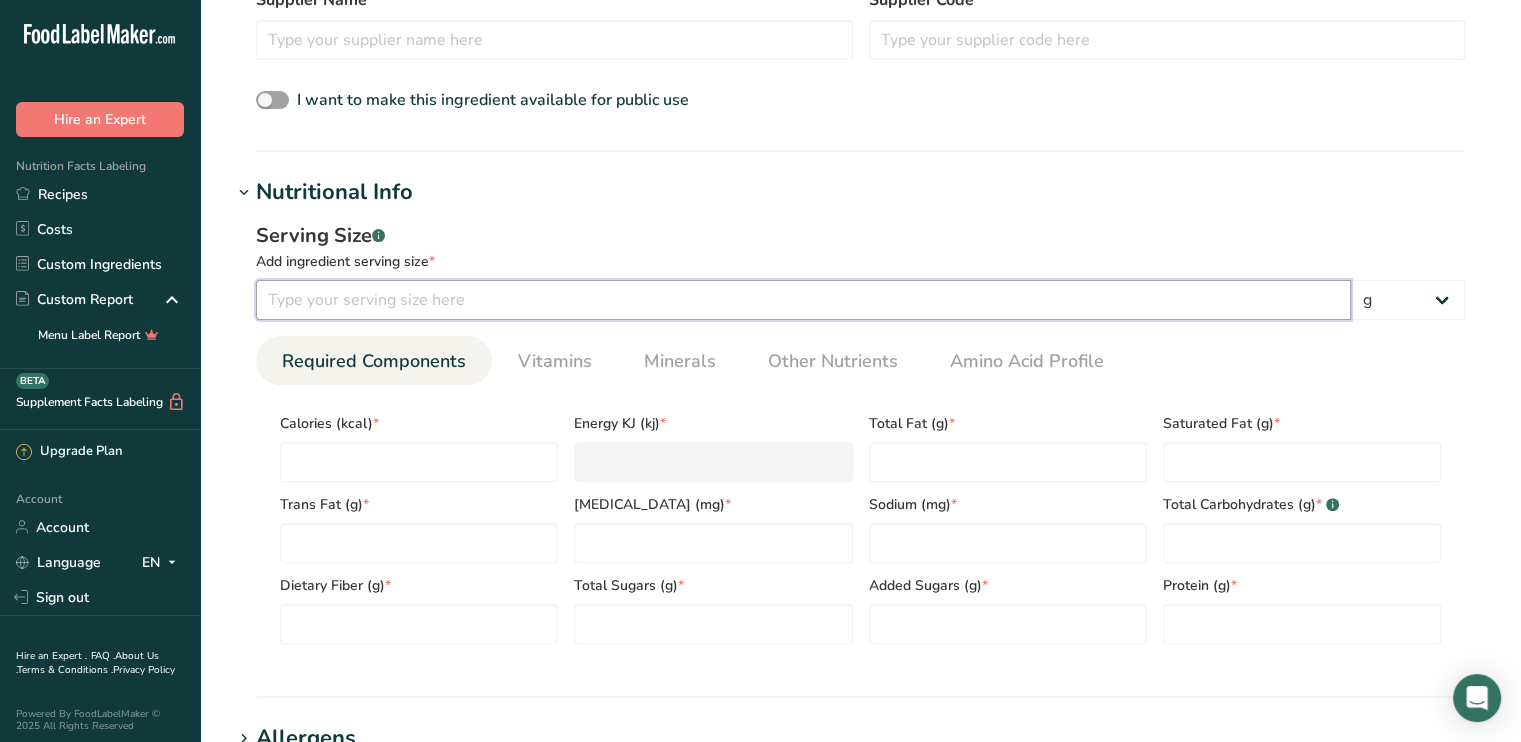 drag, startPoint x: 335, startPoint y: 299, endPoint x: 372, endPoint y: 295, distance: 37.215588 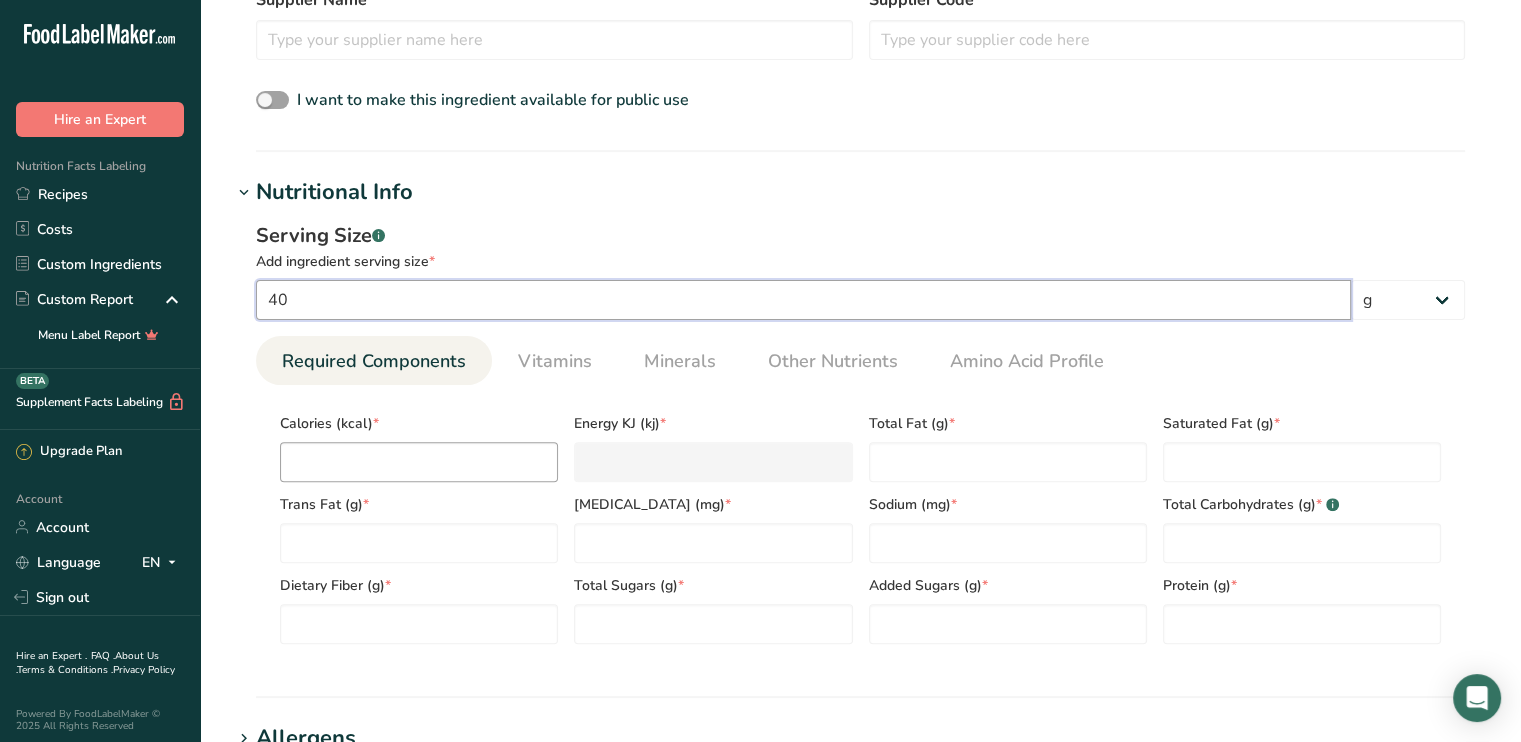 type on "40" 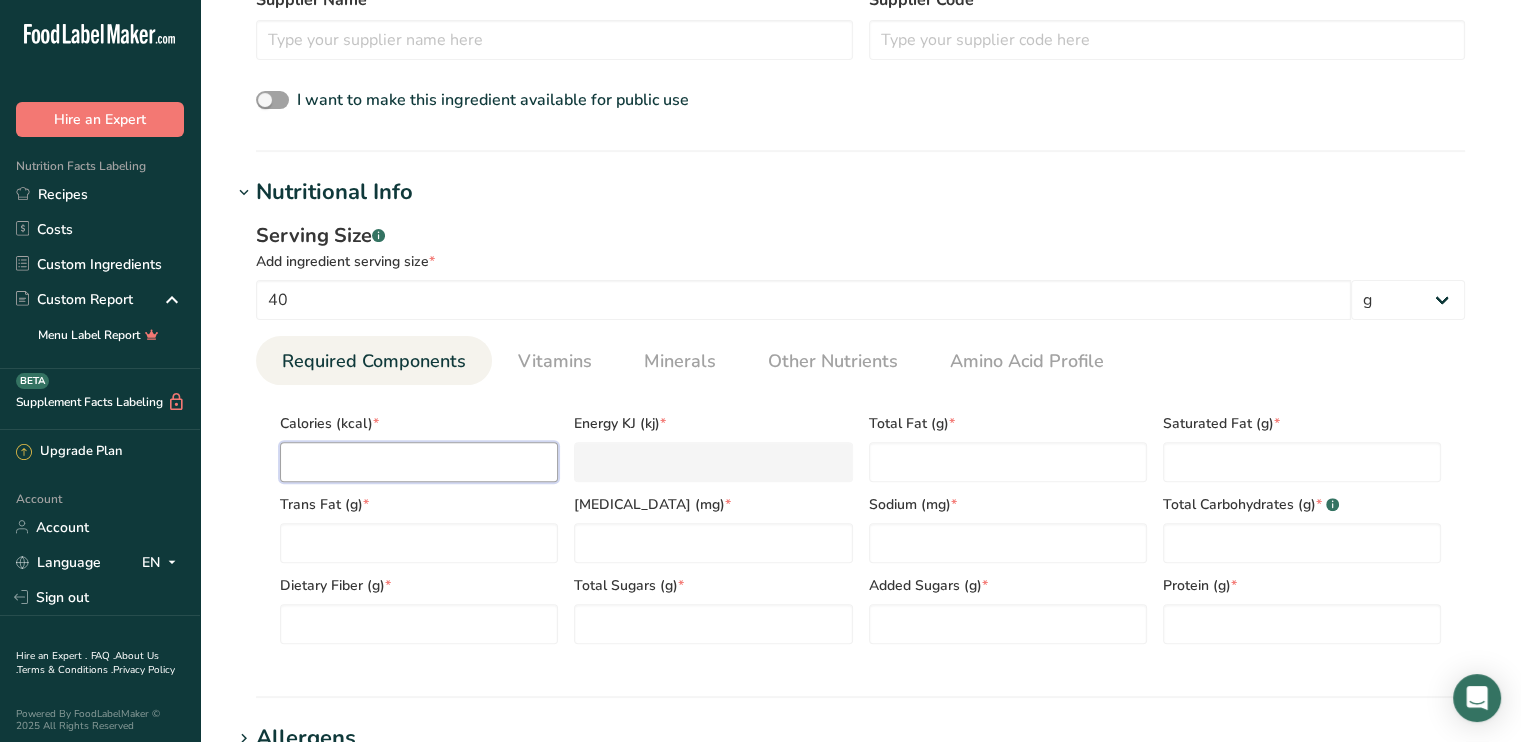 click at bounding box center (419, 462) 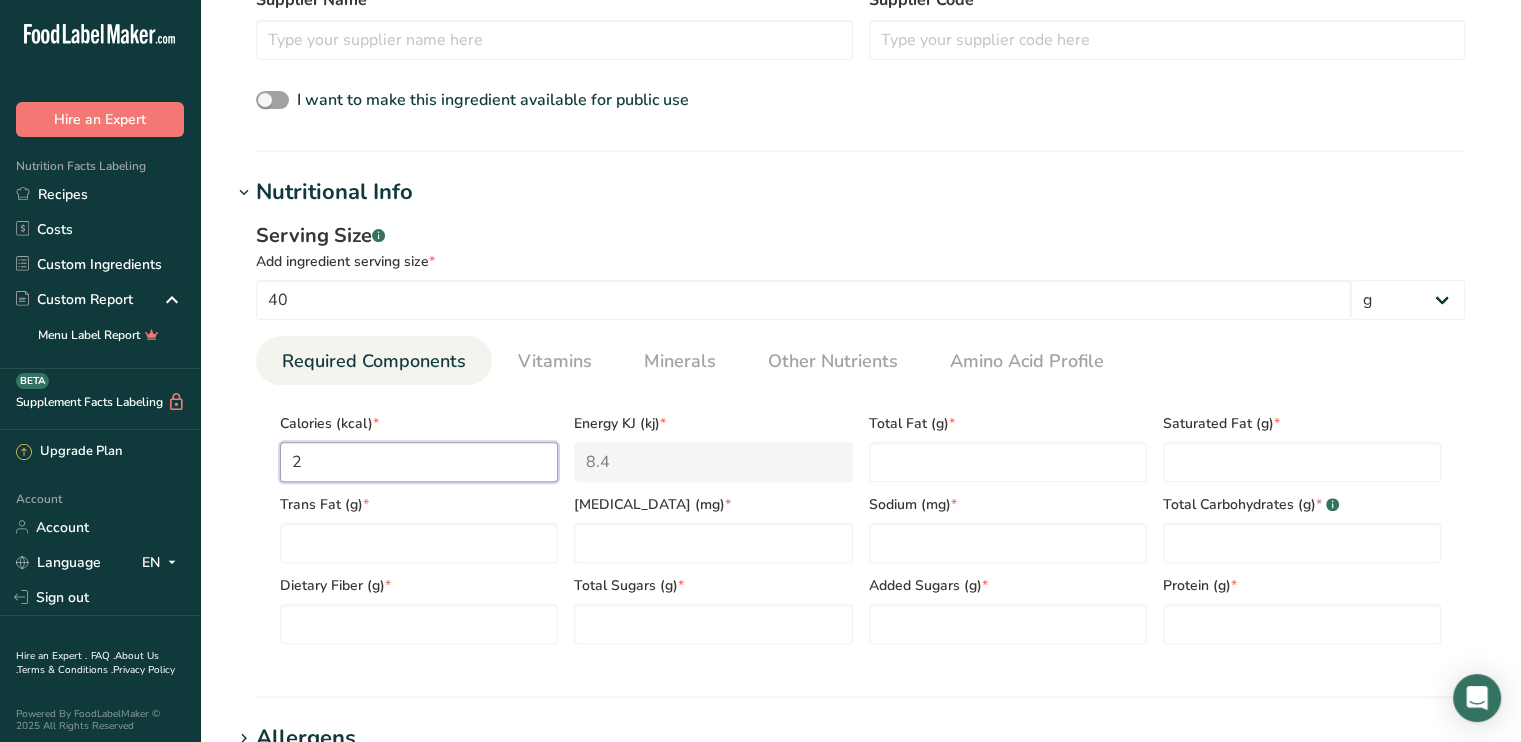 type on "21" 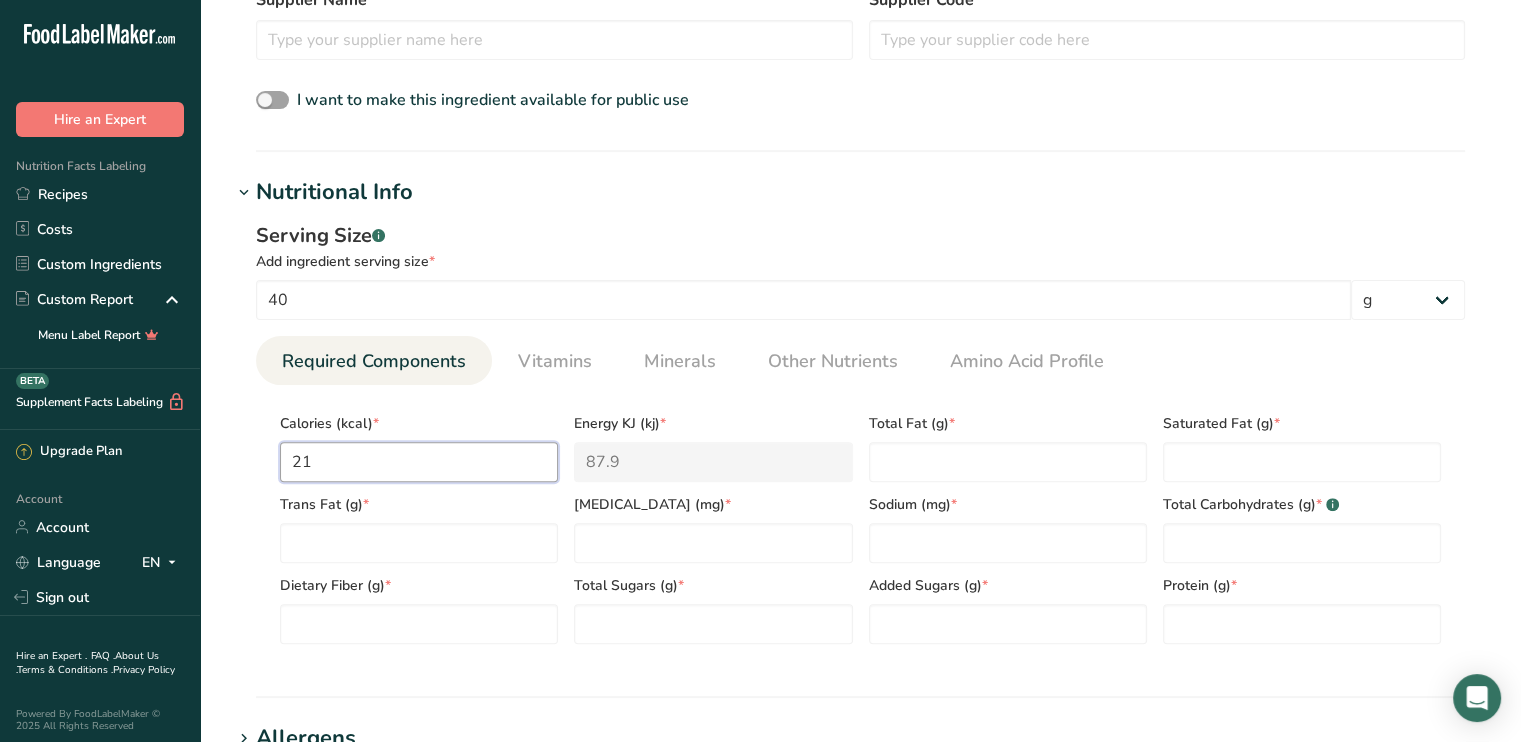 type on "210" 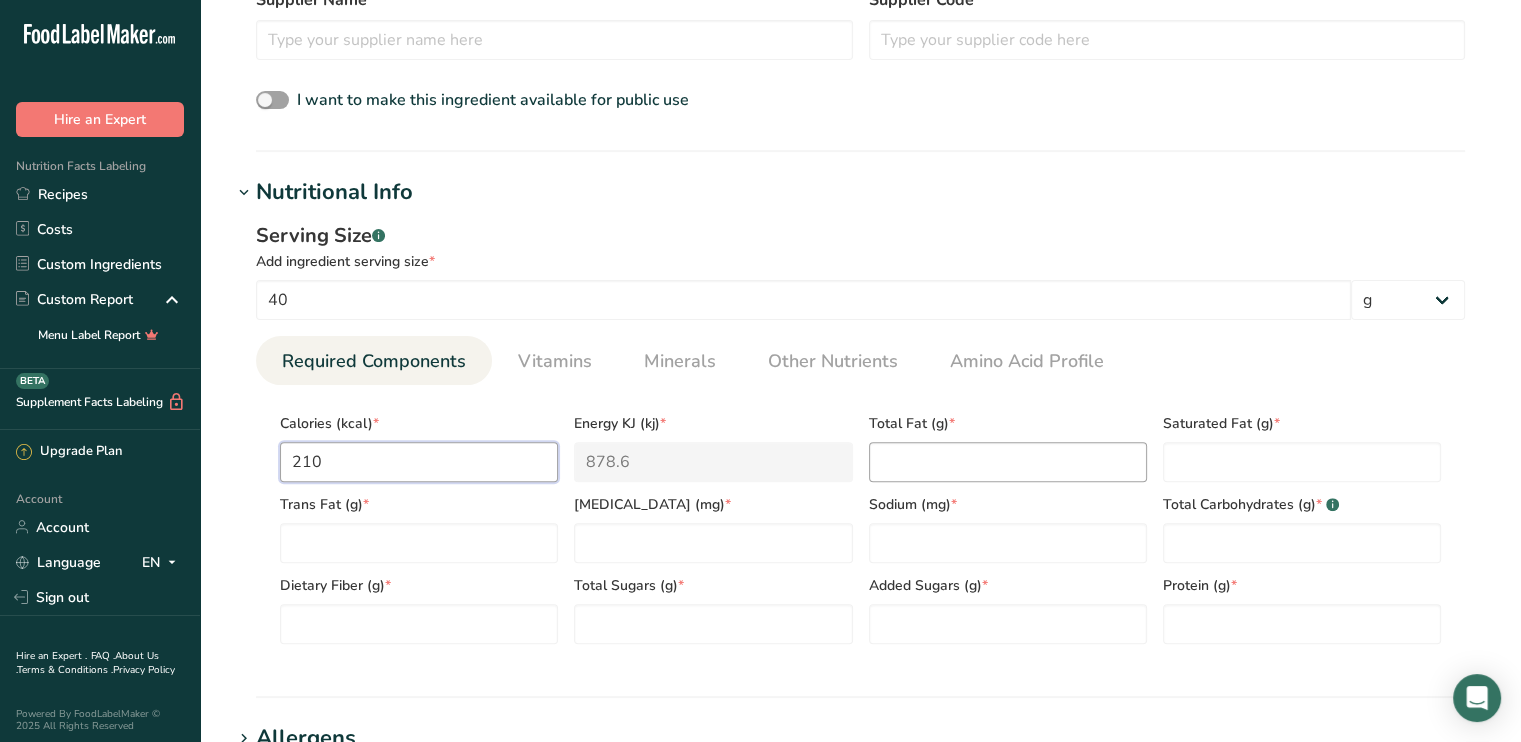 type on "210" 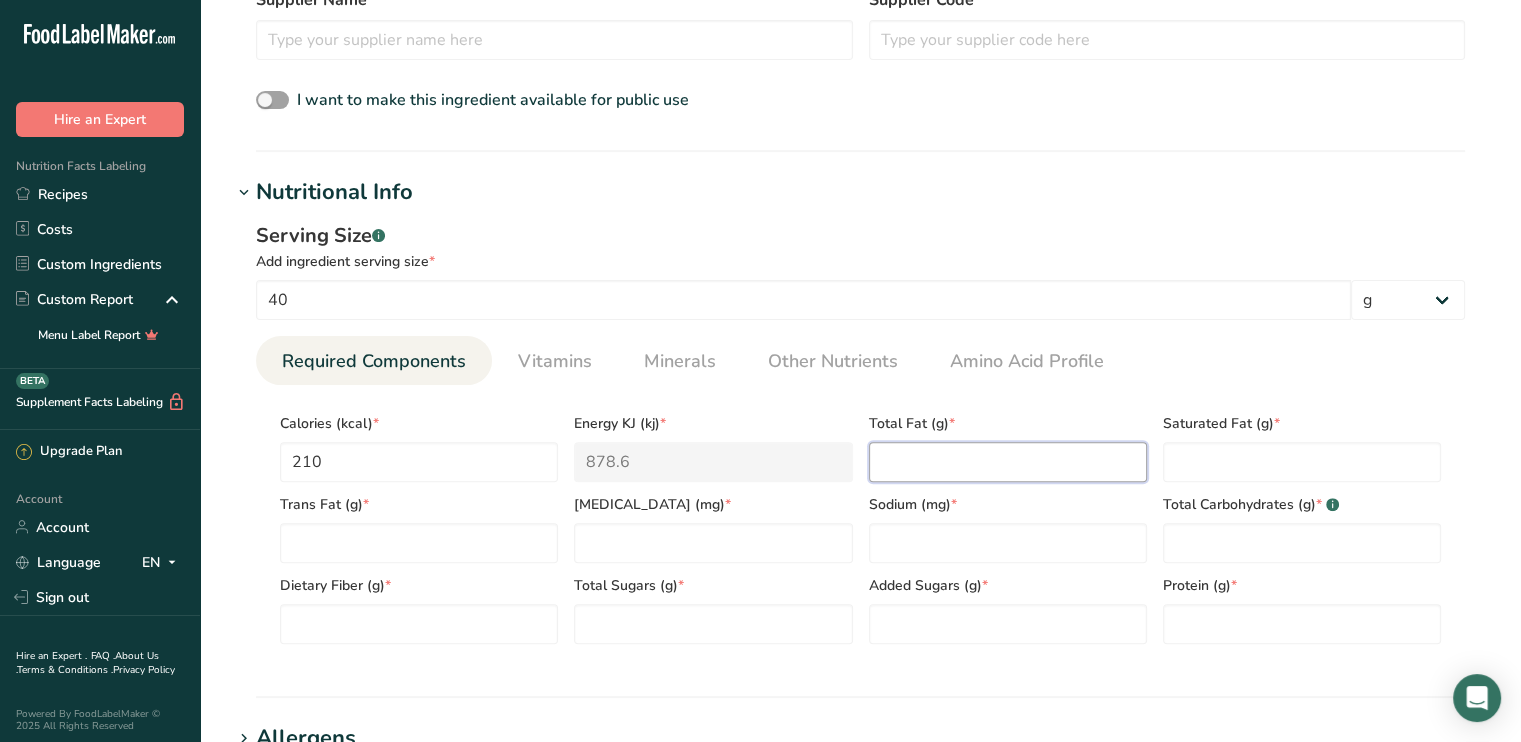 click at bounding box center [1008, 462] 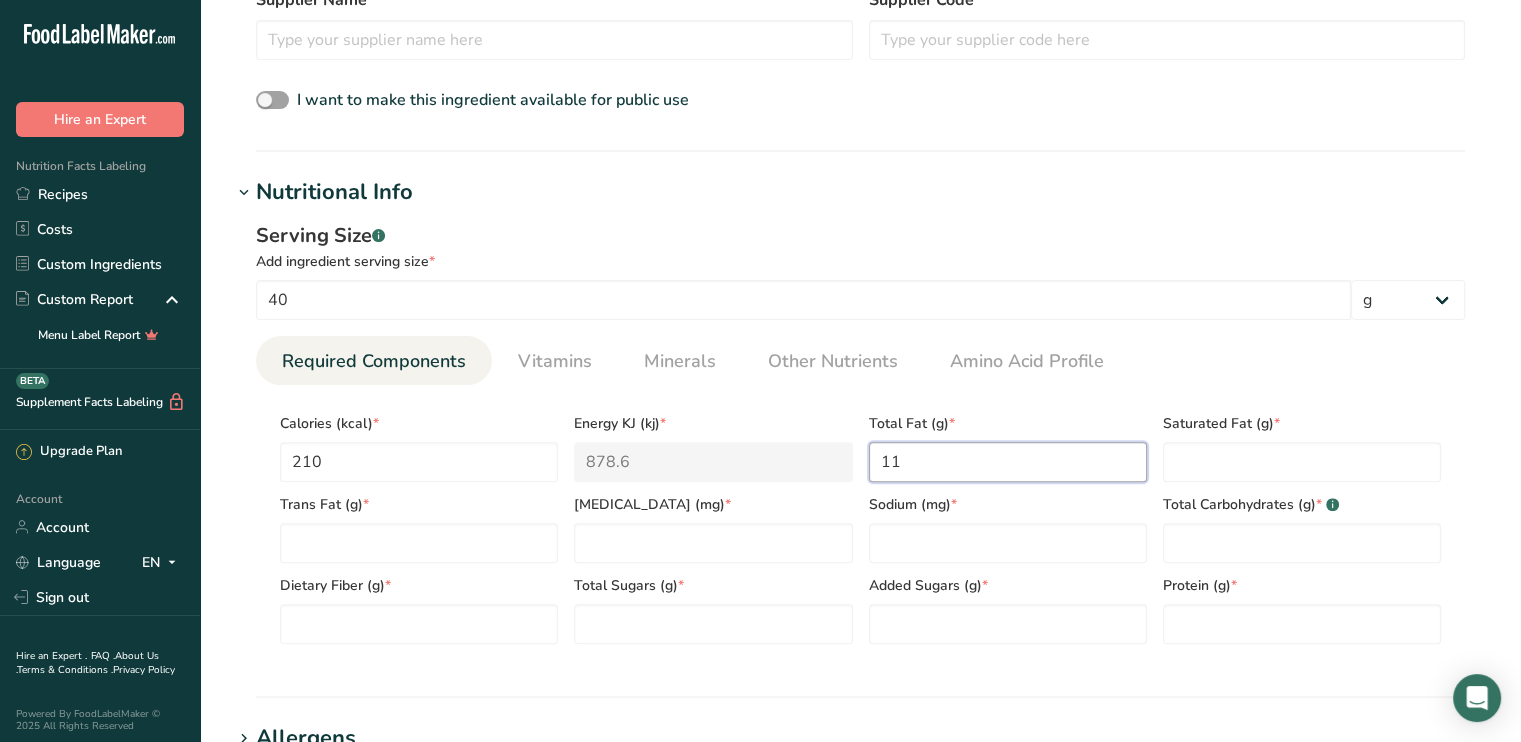 type on "11" 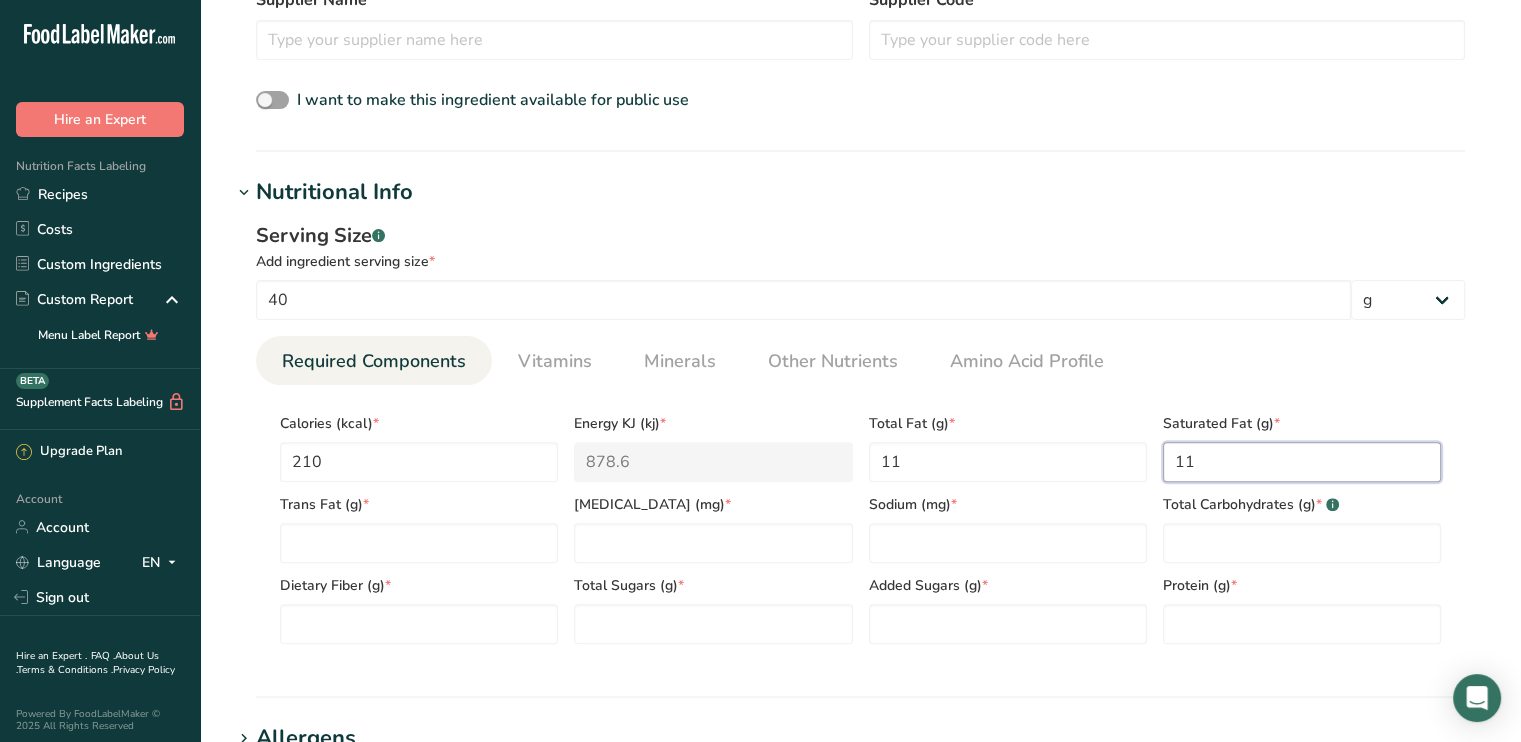 type on "11" 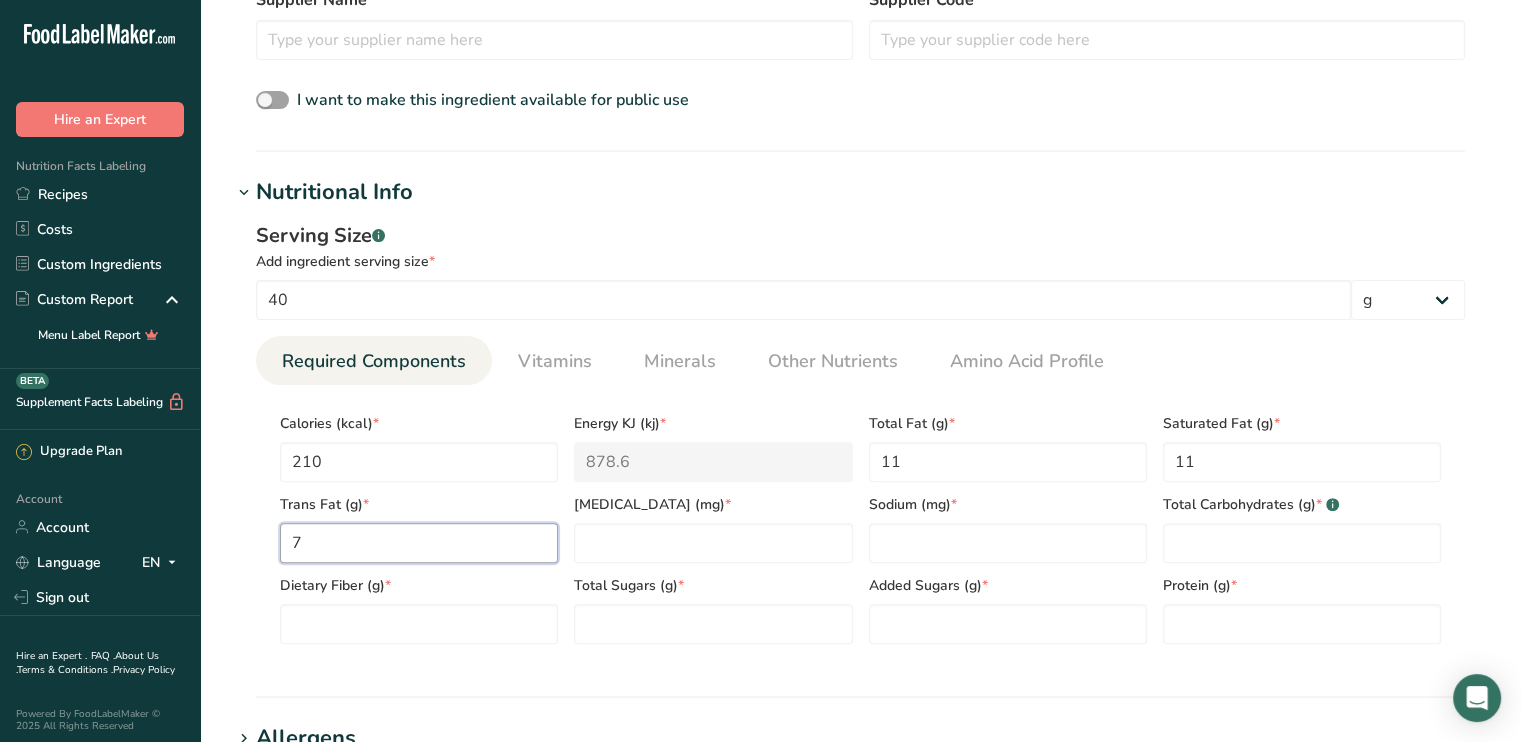 type on "7" 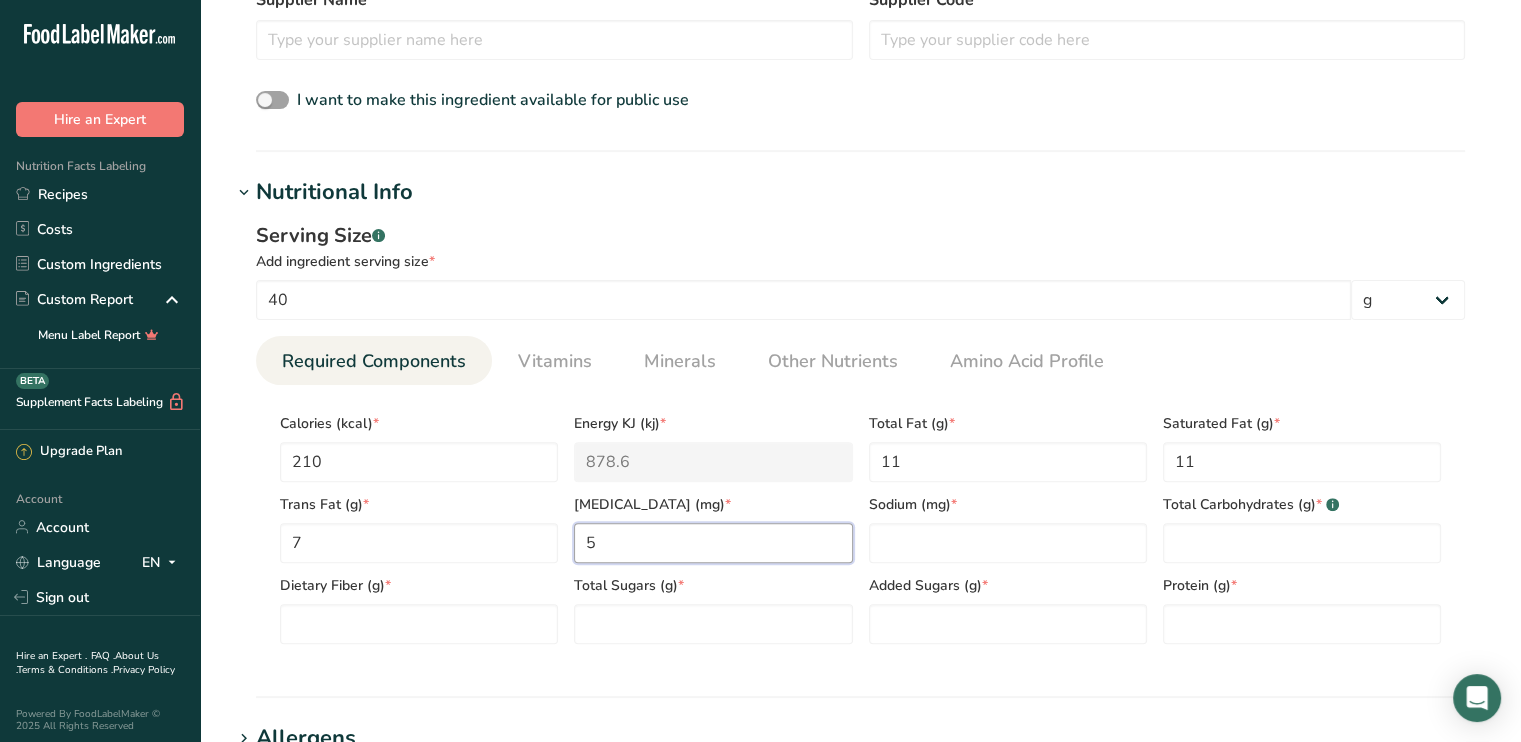 type on "5" 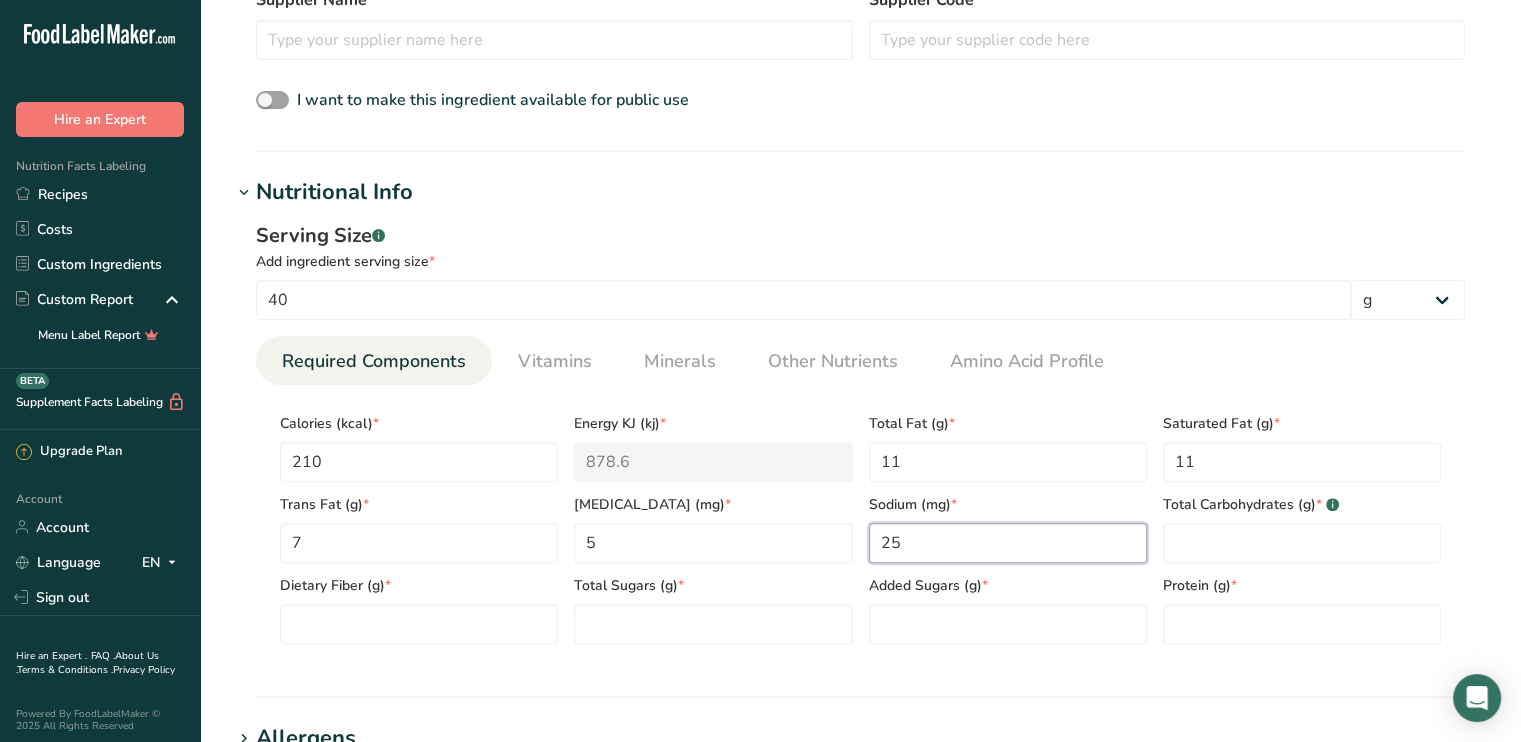 type on "25" 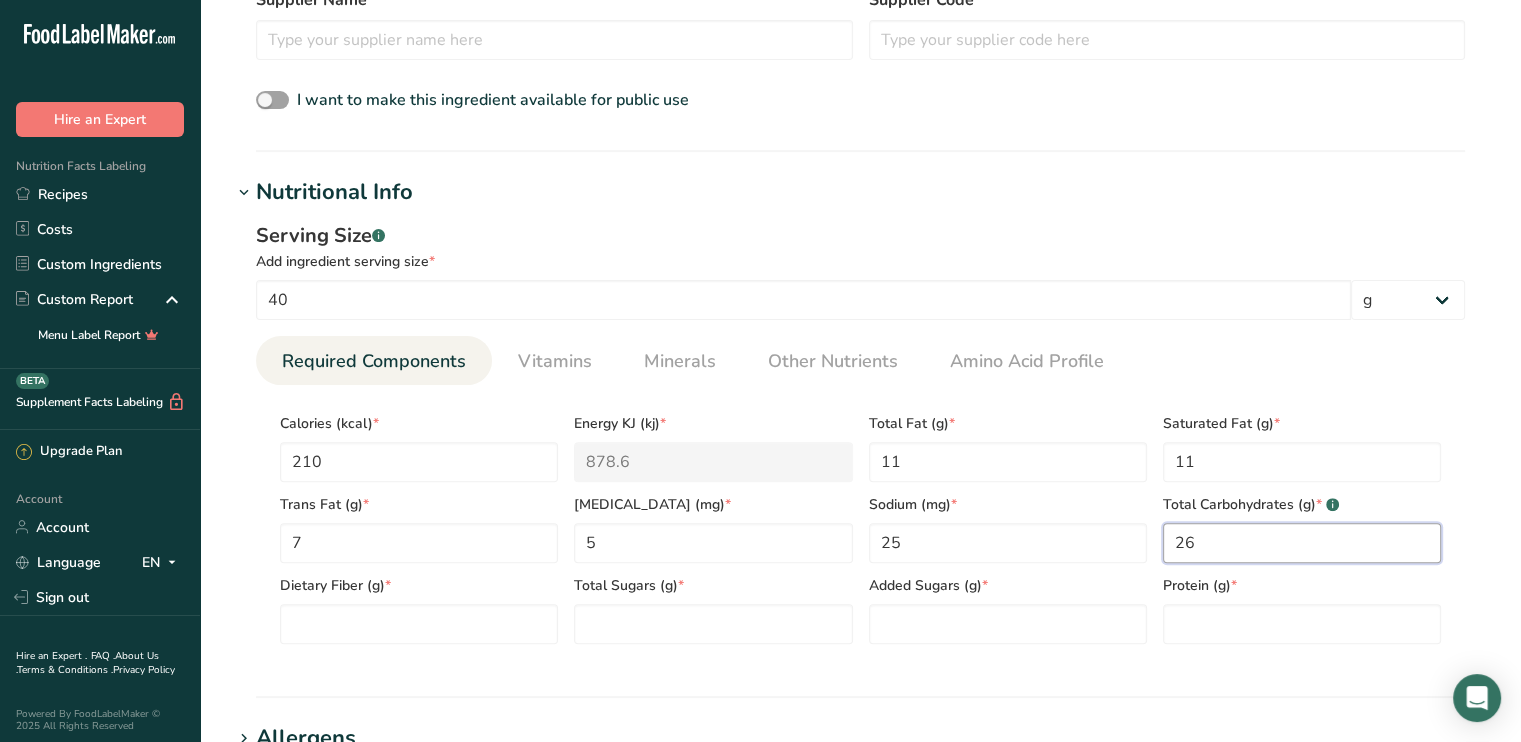 type on "26" 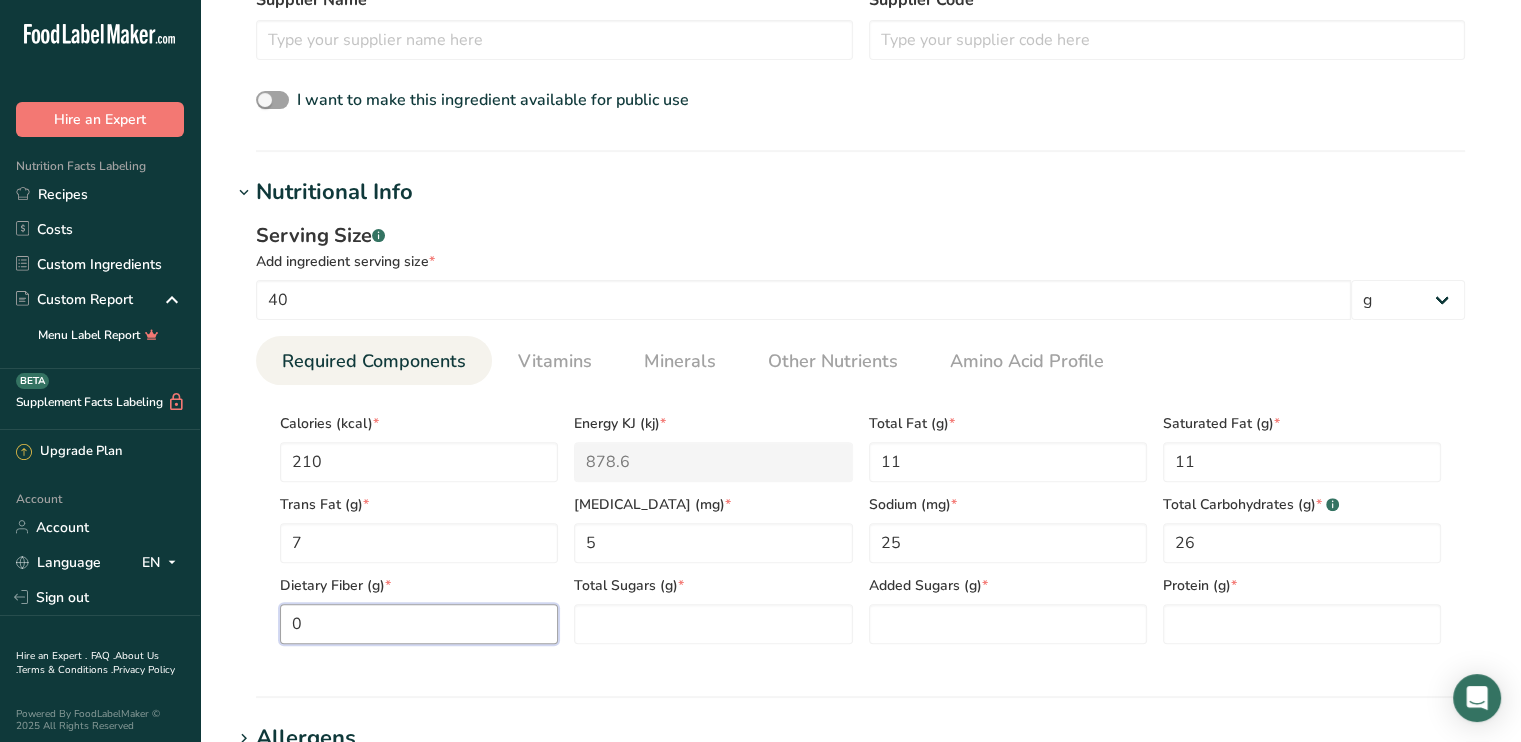 type on "0" 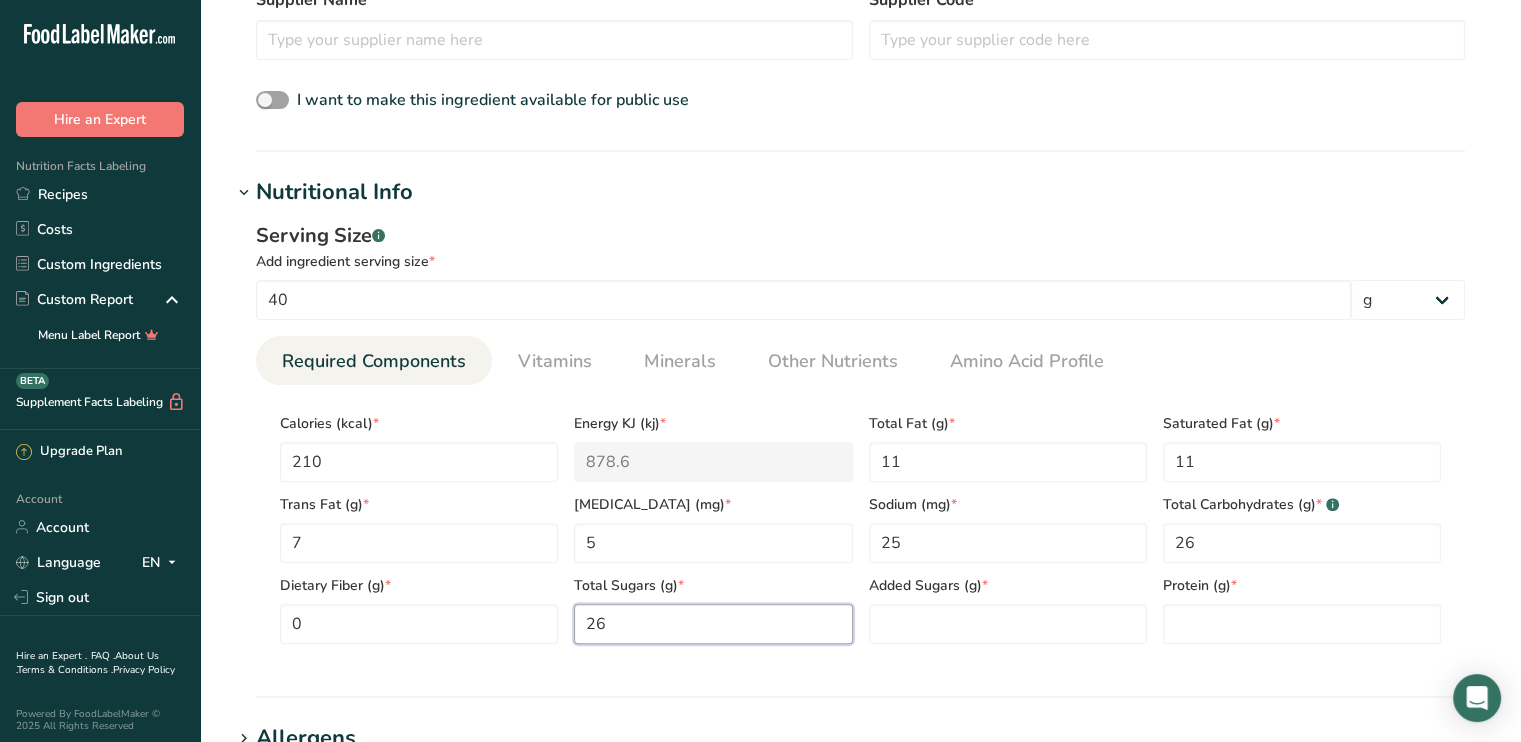 type on "26" 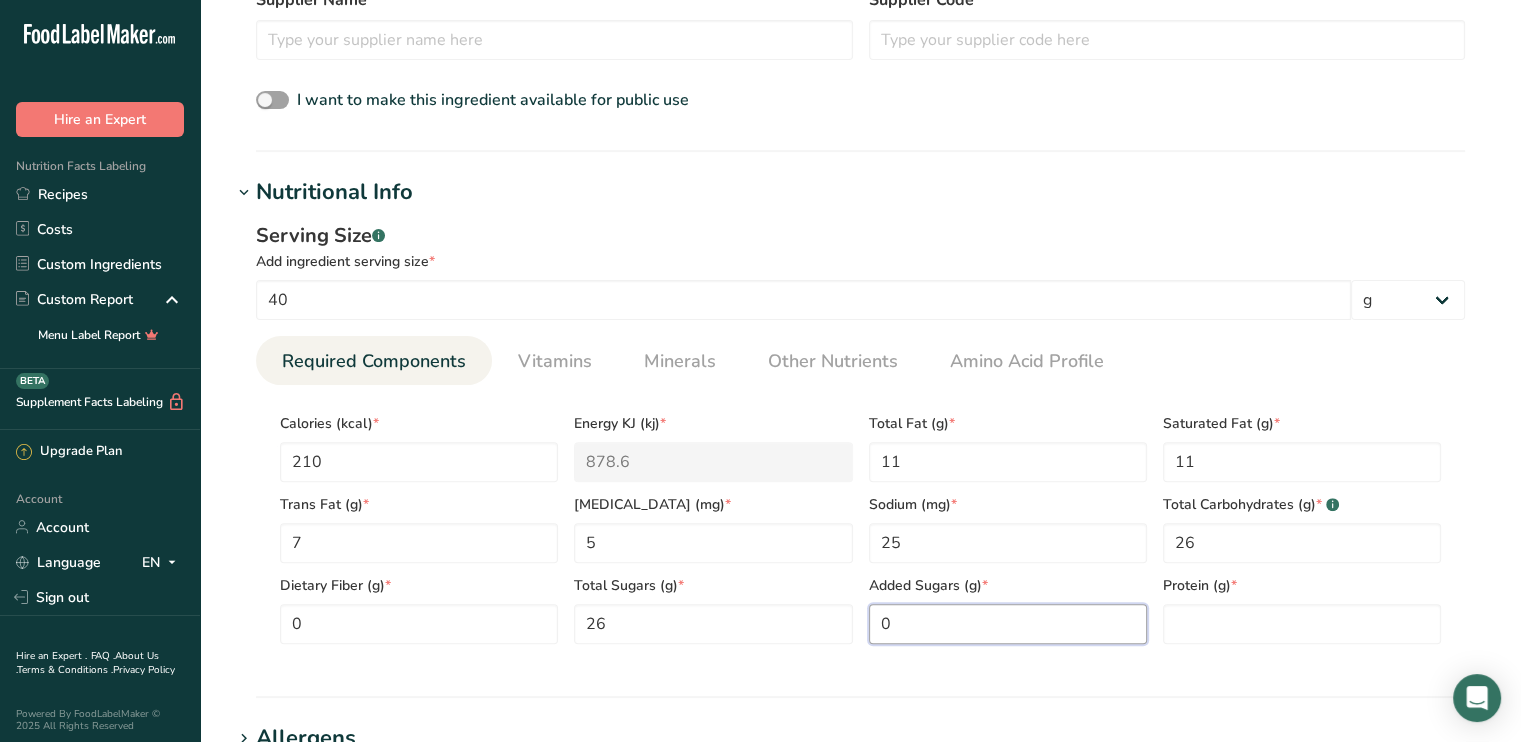 type on "0" 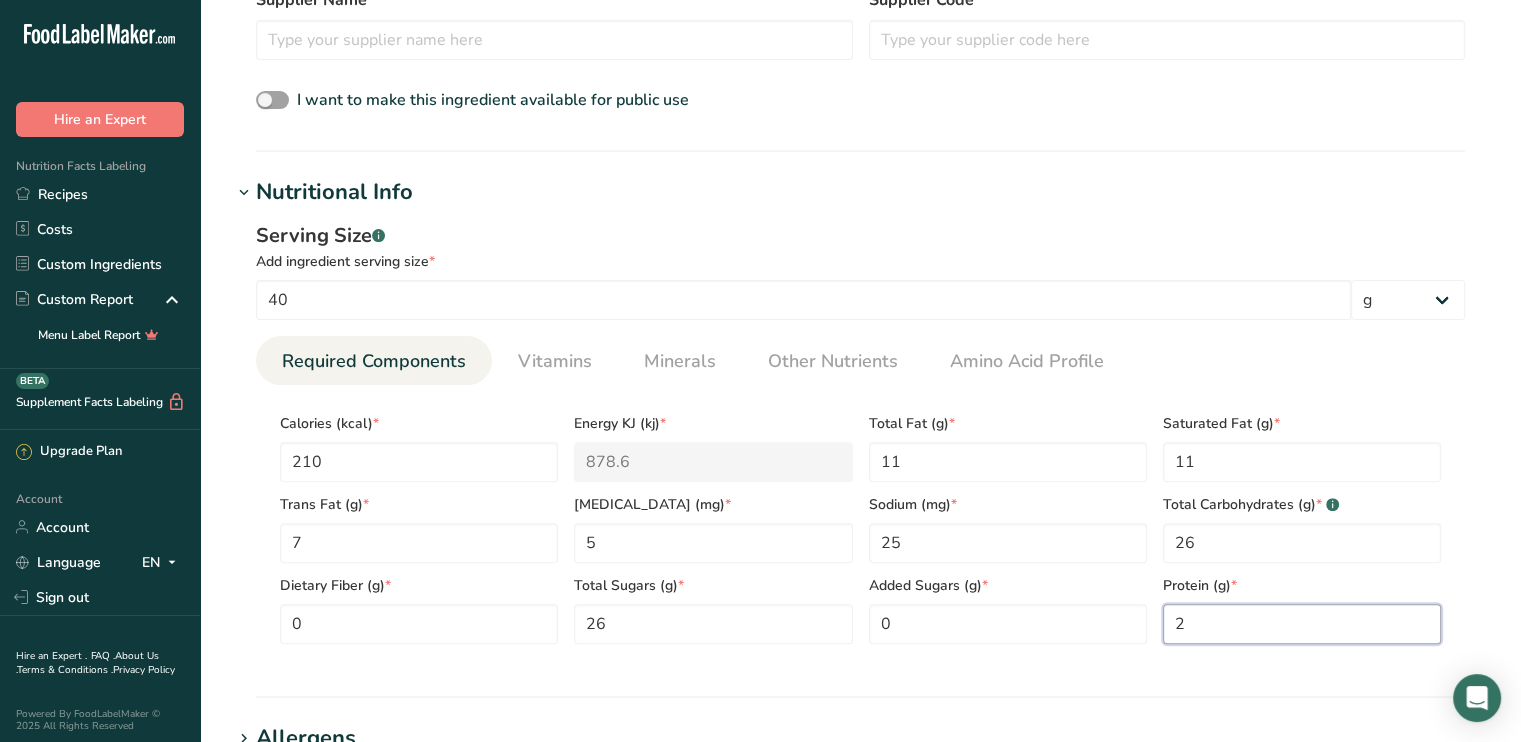 type on "2" 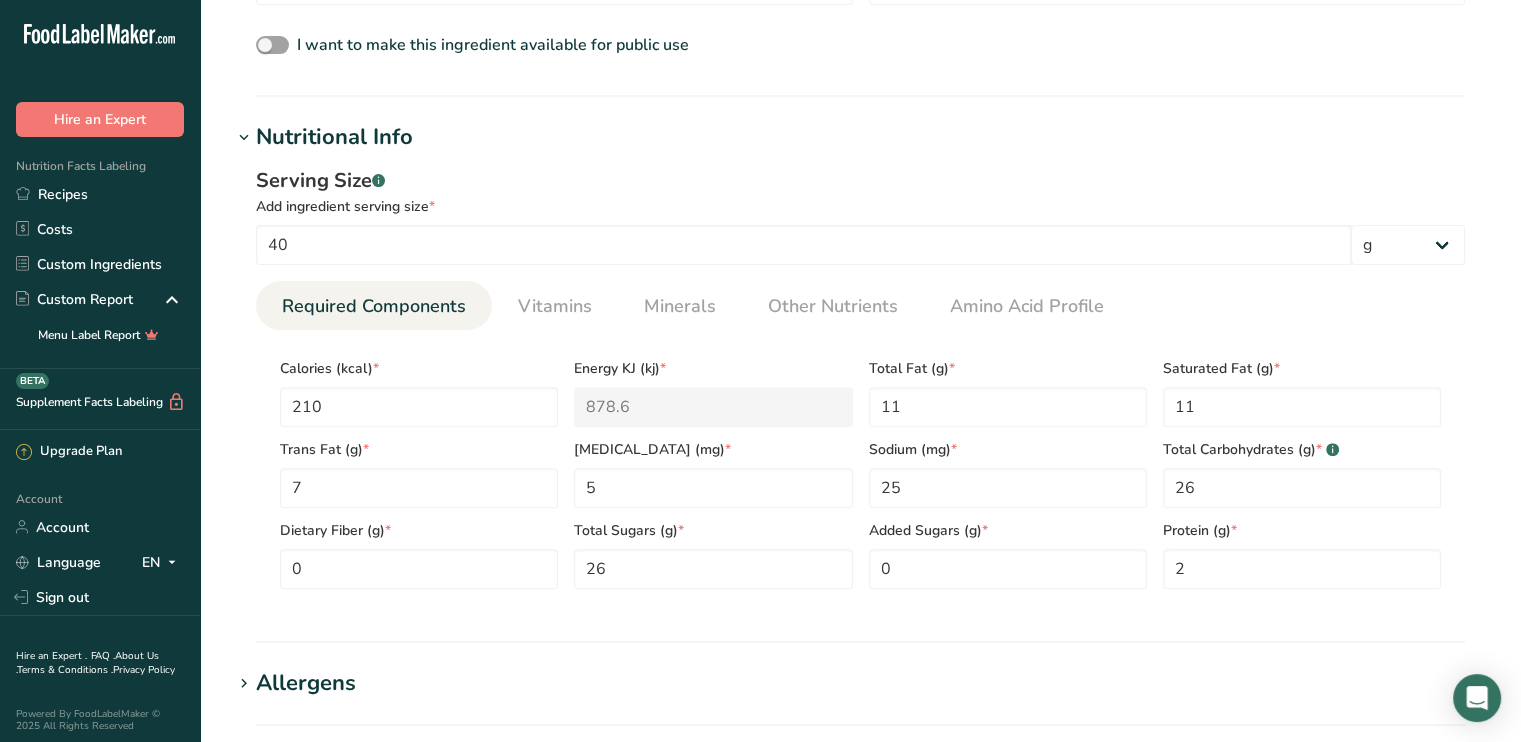 scroll, scrollTop: 650, scrollLeft: 0, axis: vertical 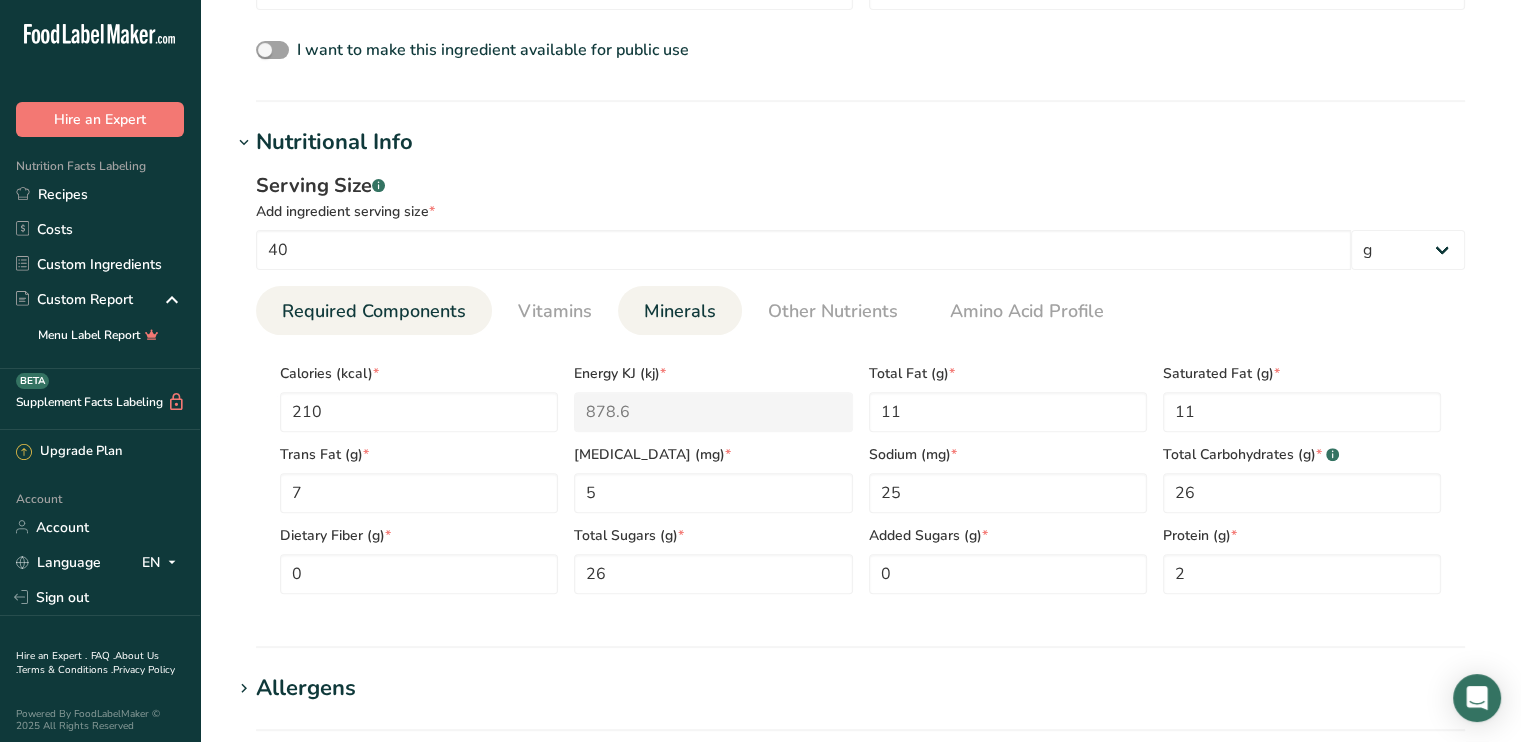 click on "Minerals" at bounding box center [680, 311] 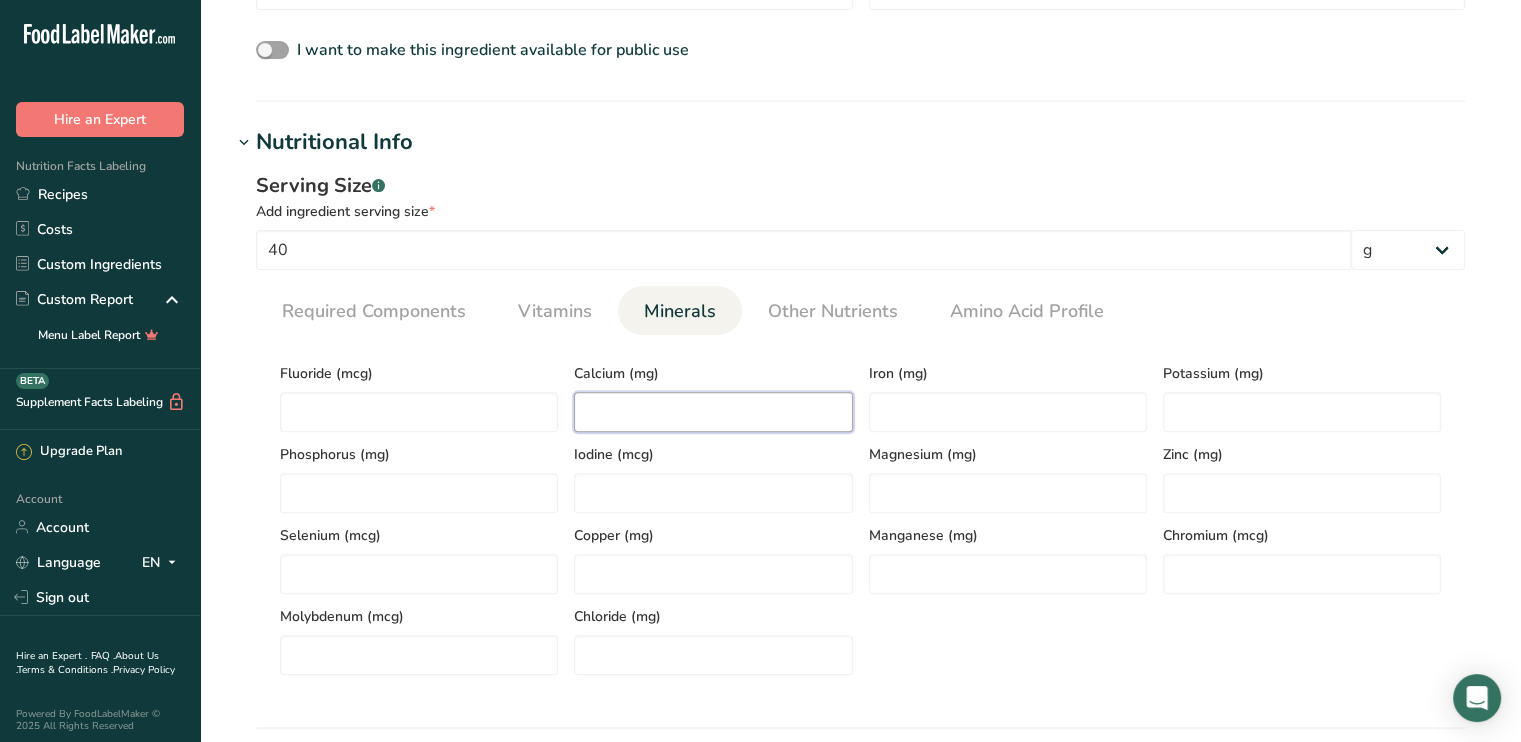 click at bounding box center [713, 412] 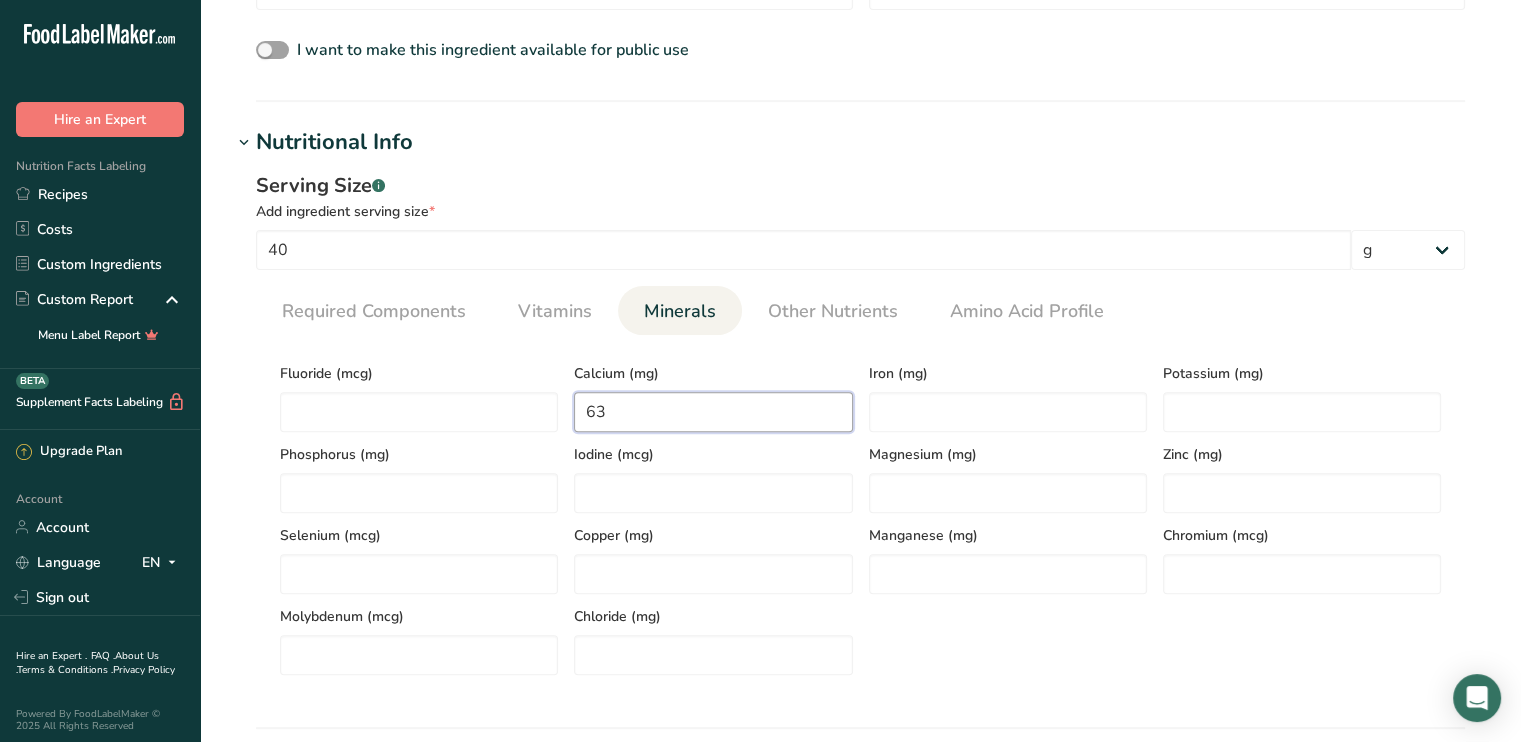 type on "63" 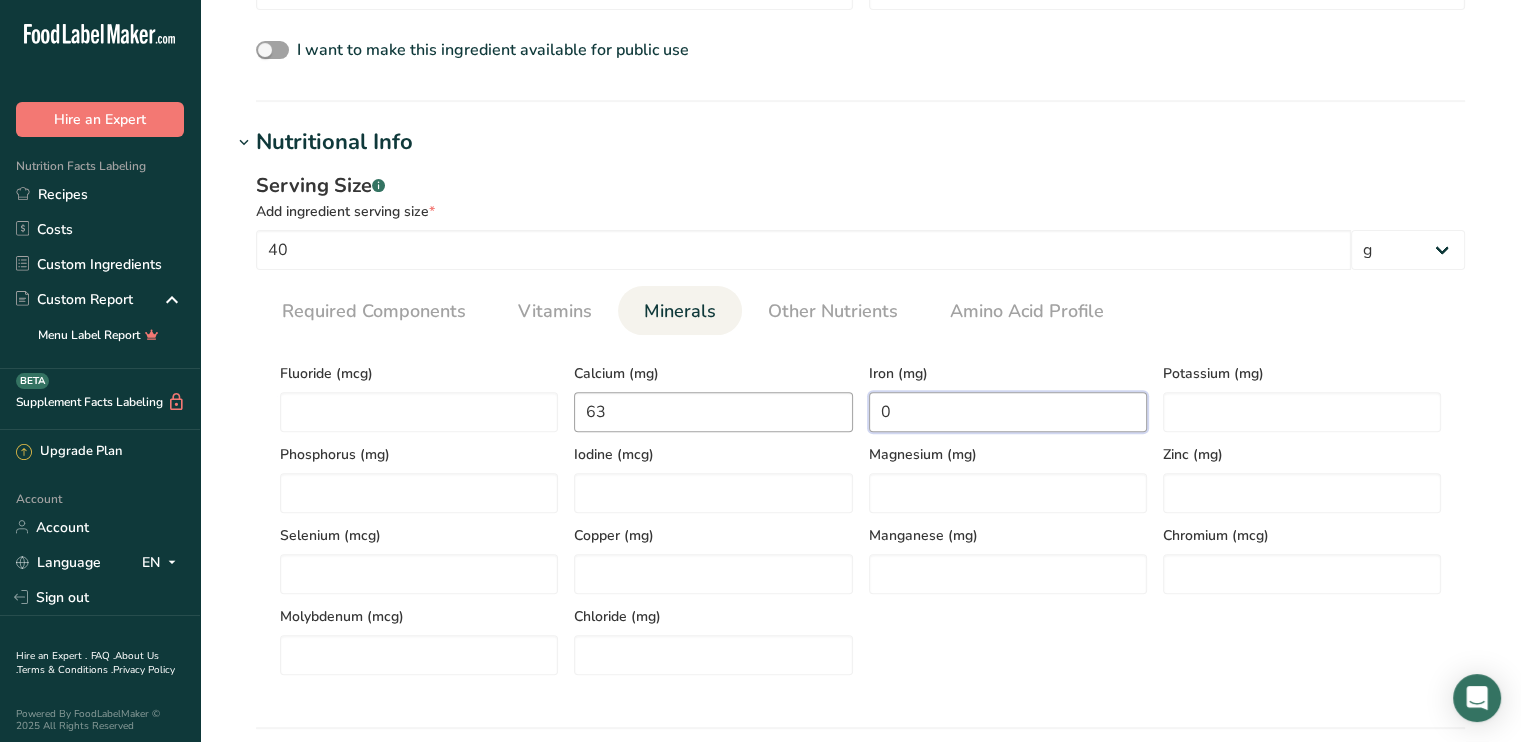 type on "0" 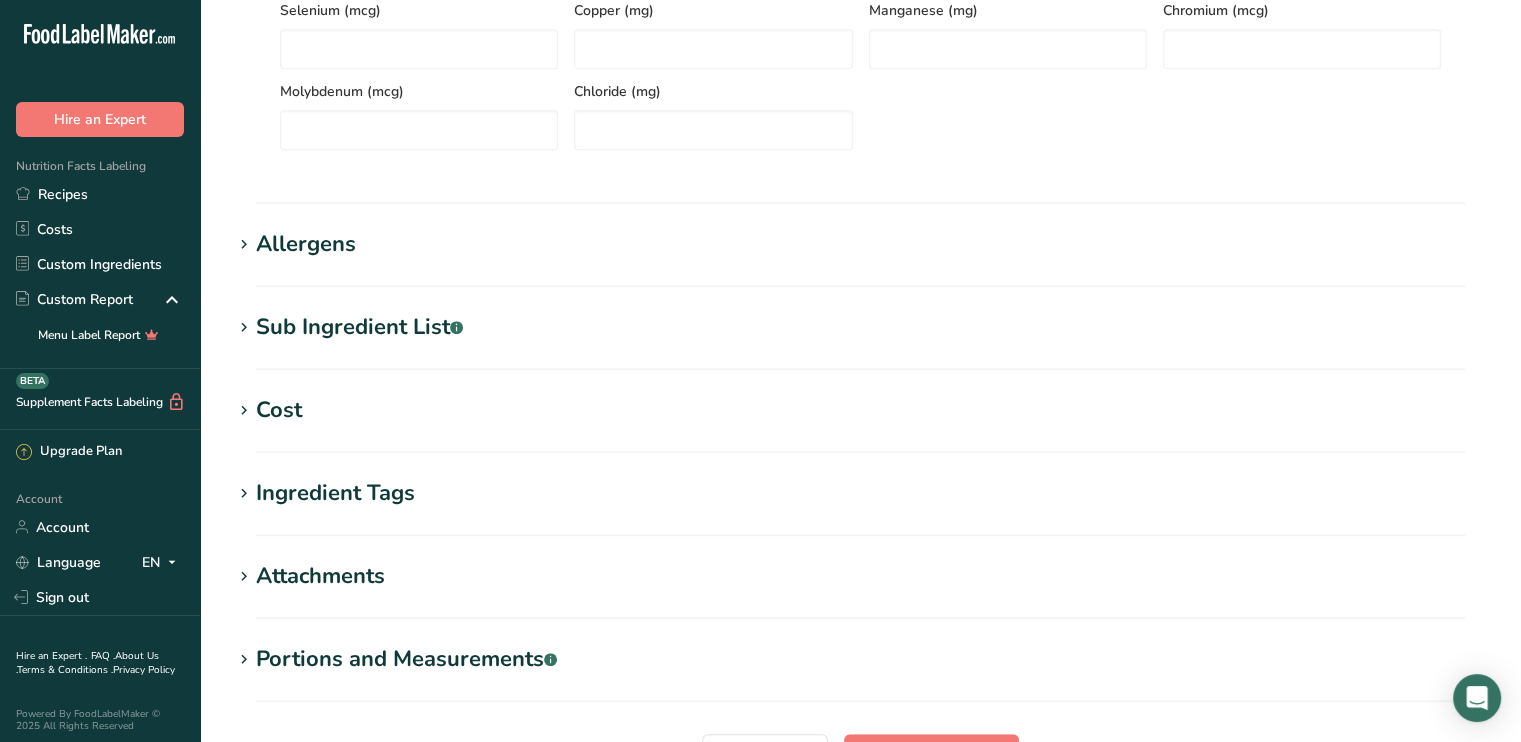 scroll, scrollTop: 1376, scrollLeft: 0, axis: vertical 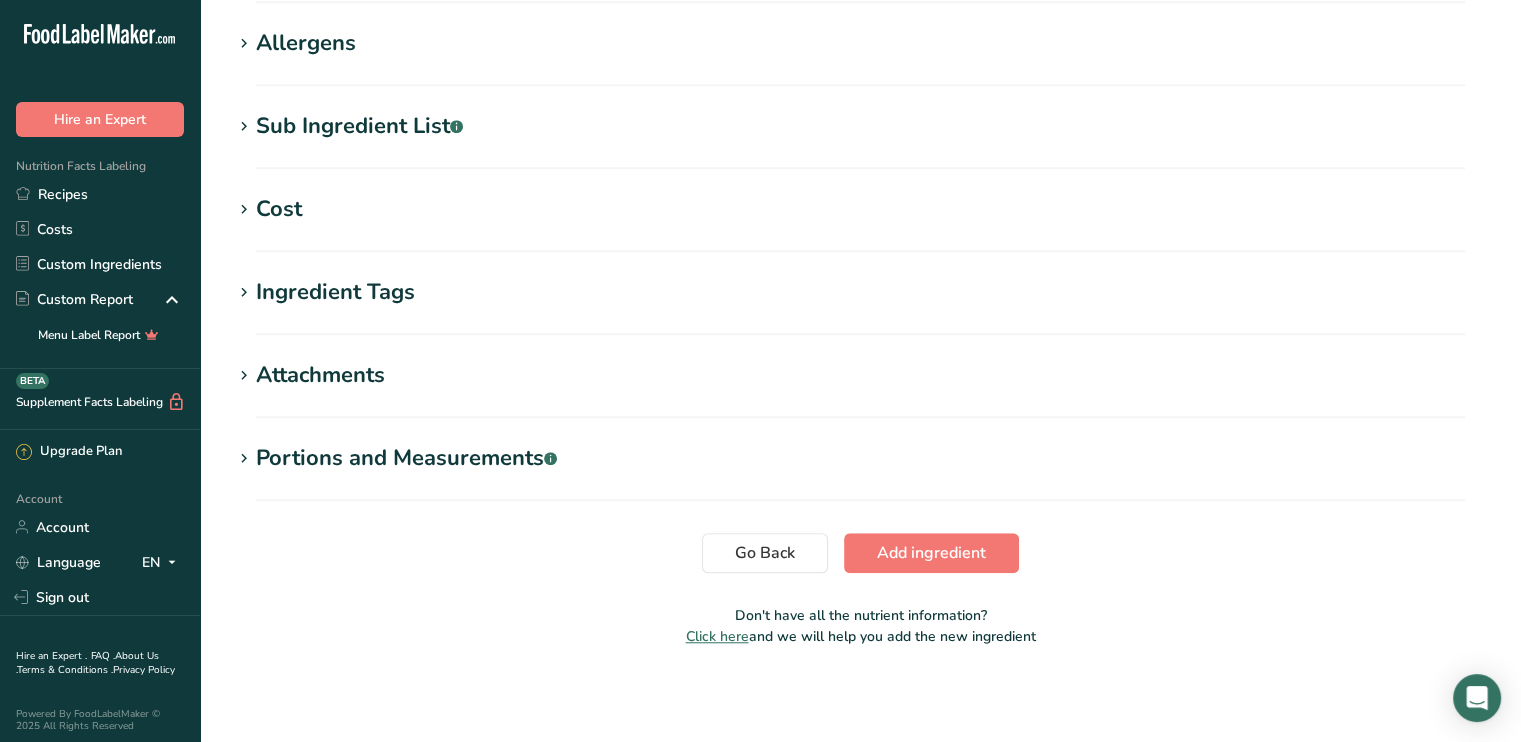 type on "90" 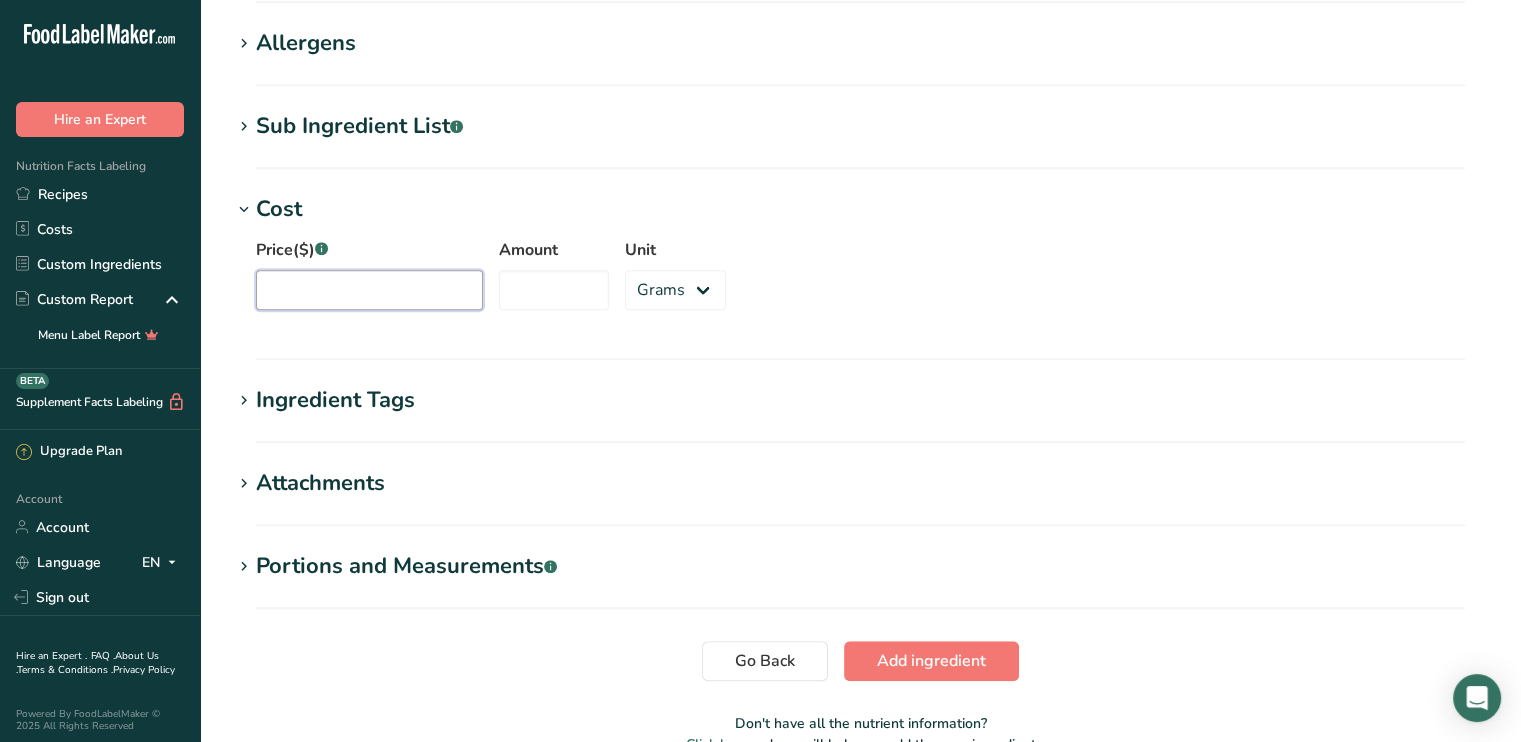 click on "Price($)
.a-a{fill:#347362;}.b-a{fill:#fff;}" at bounding box center [369, 290] 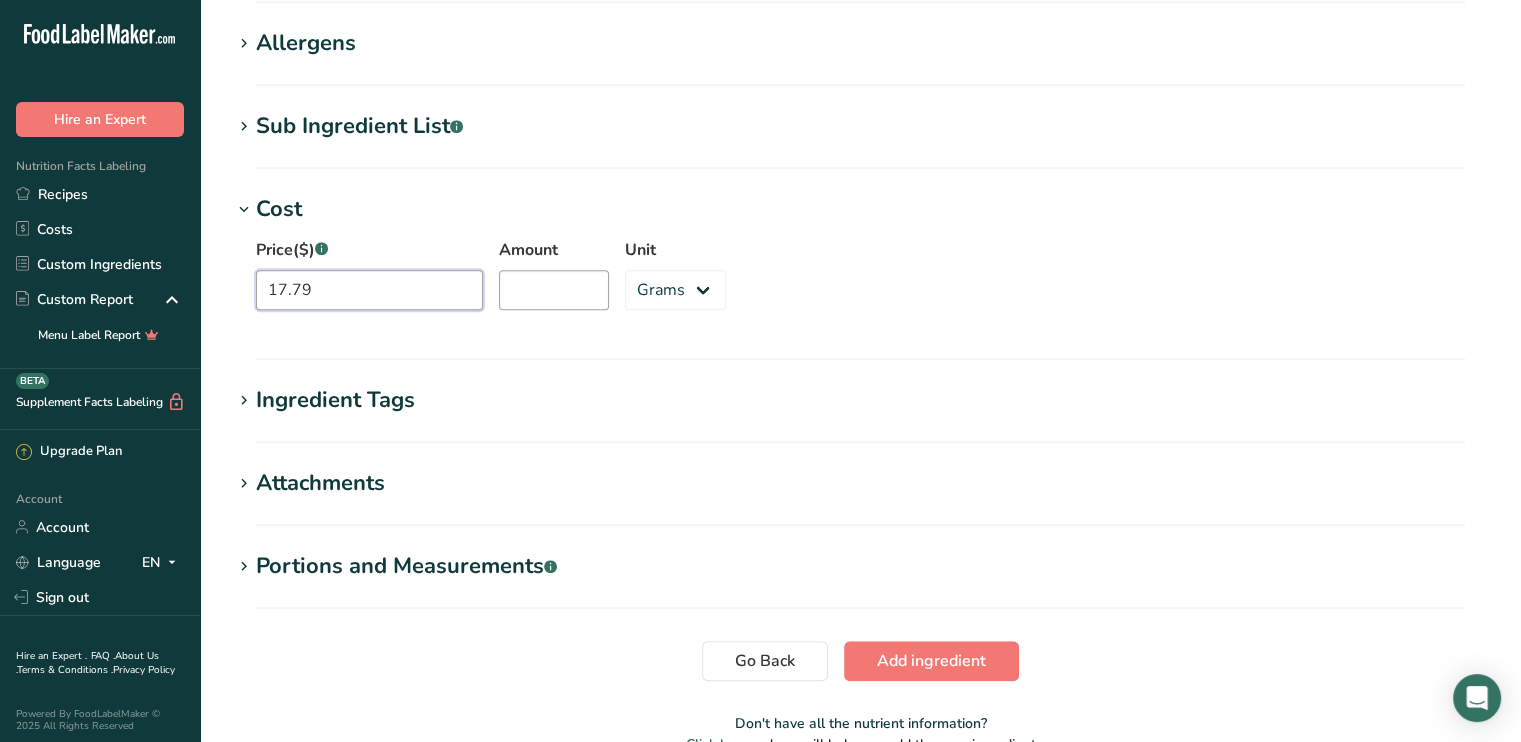 type on "17.79" 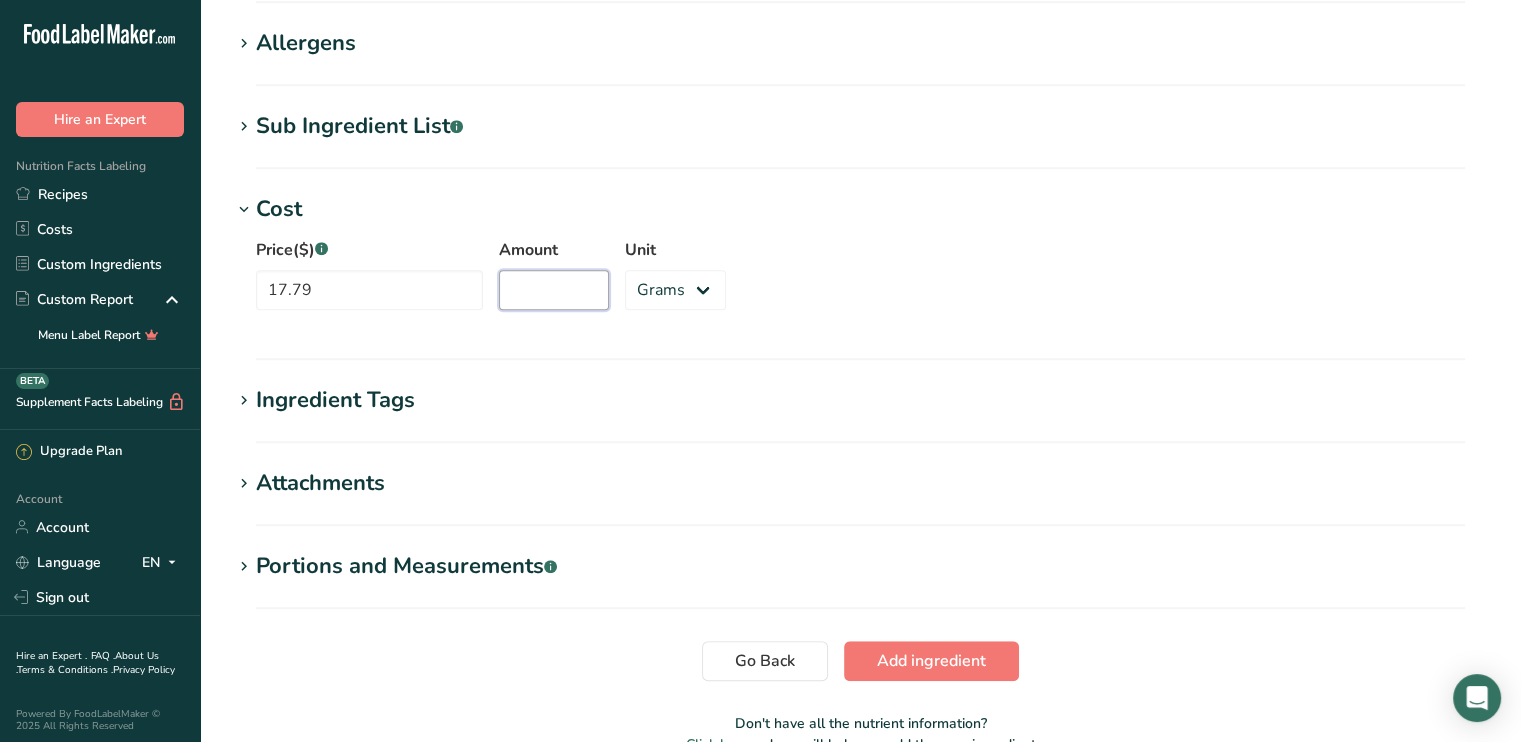 click on "Amount" at bounding box center [554, 290] 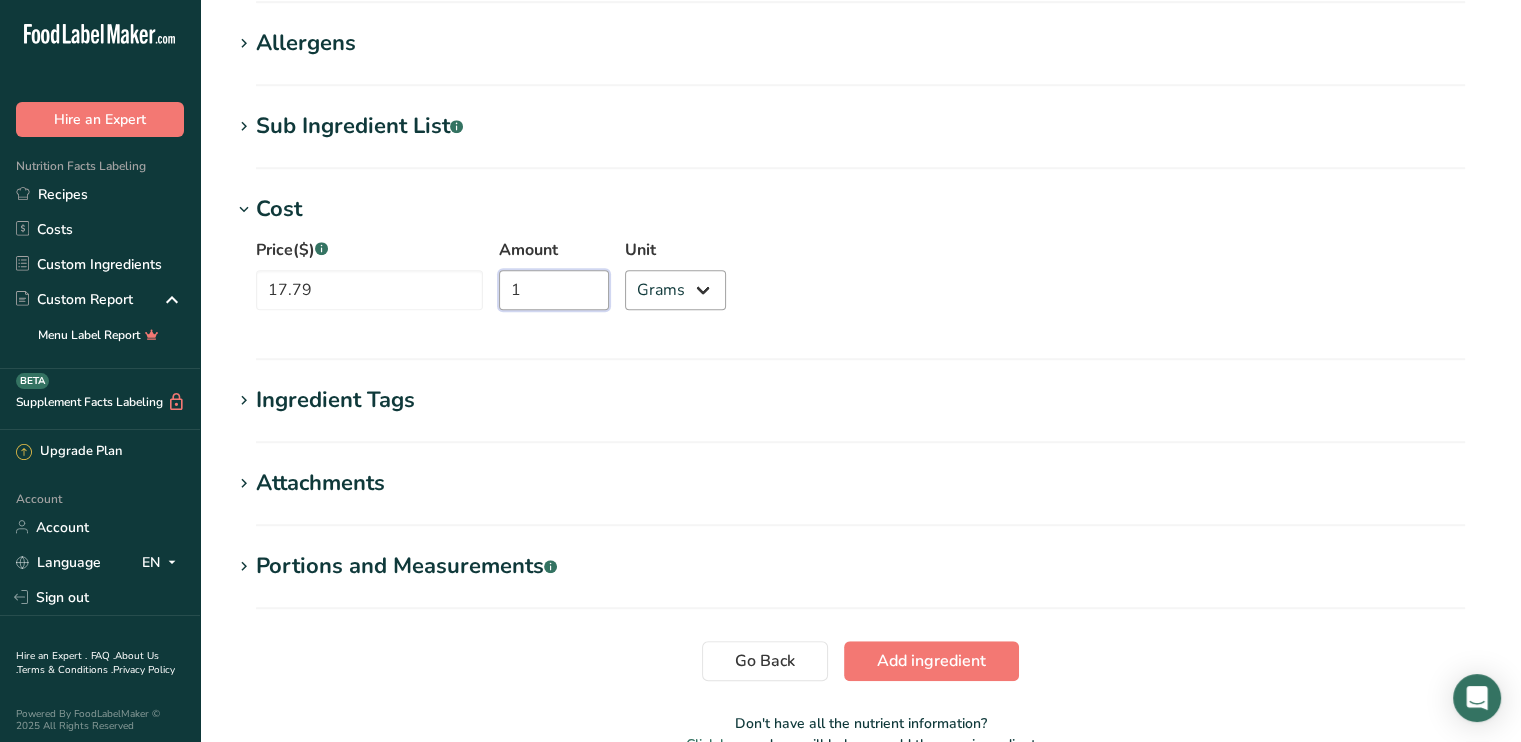 type on "1" 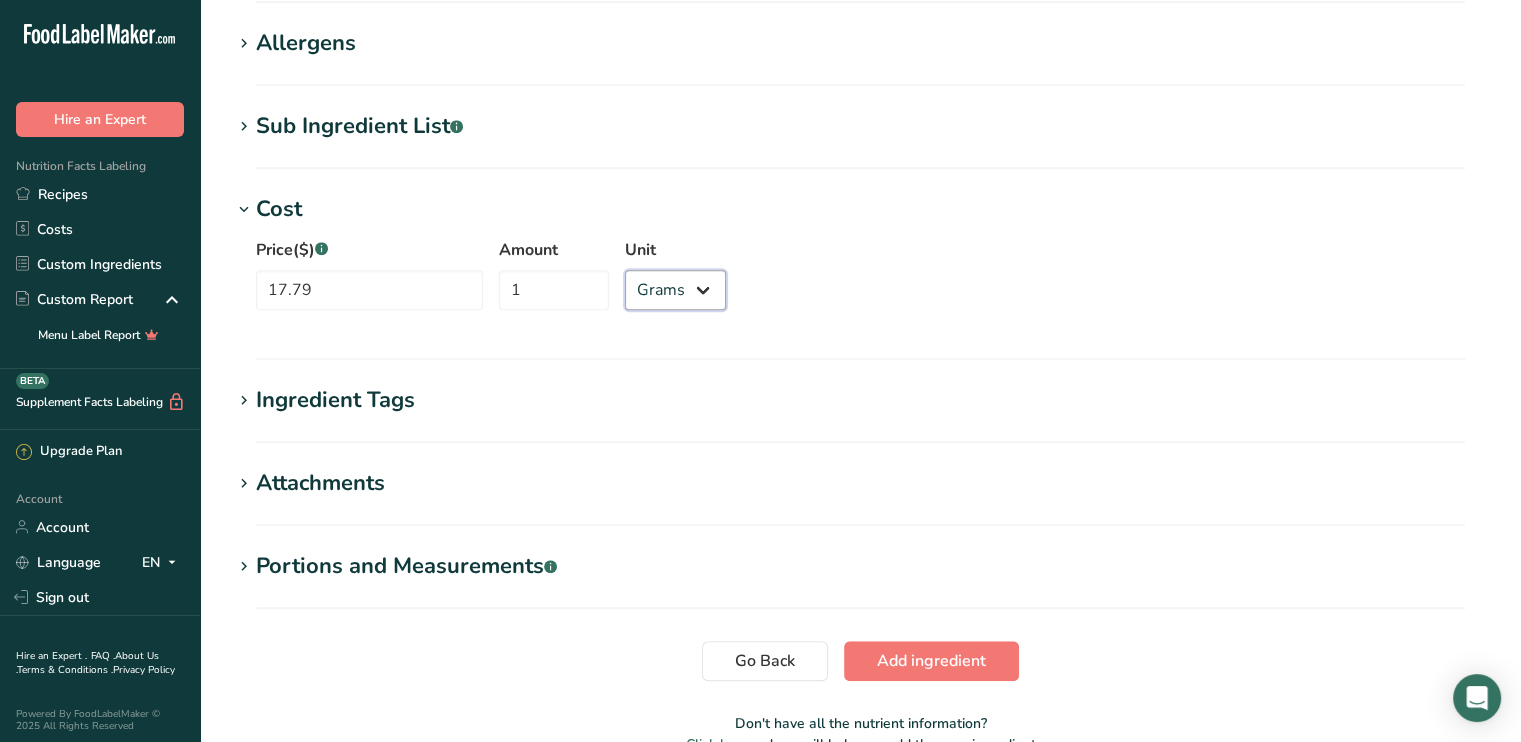 click on "Grams
kg
mg
mcg
lb
oz" at bounding box center [675, 290] 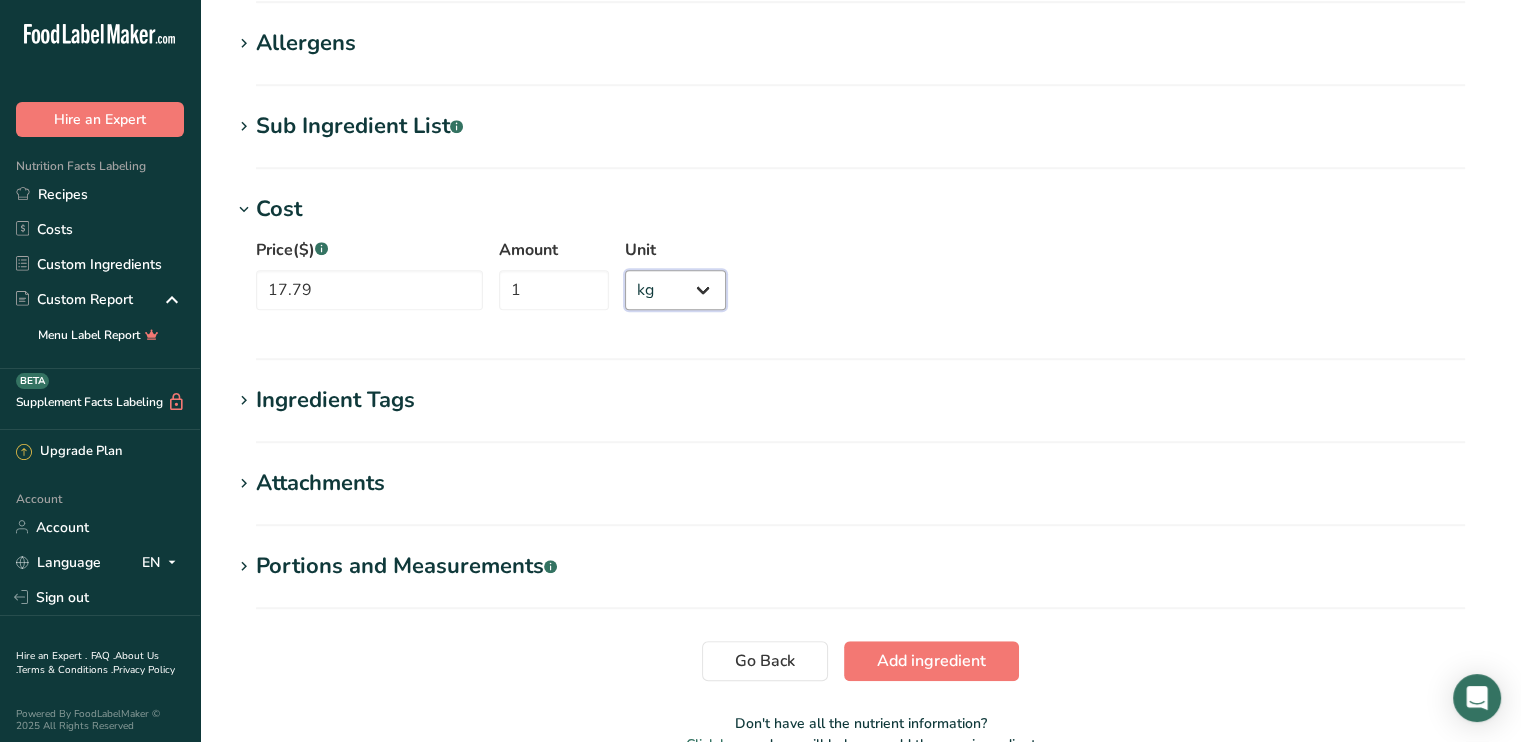 click on "Grams
kg
mg
mcg
lb
oz" at bounding box center (675, 290) 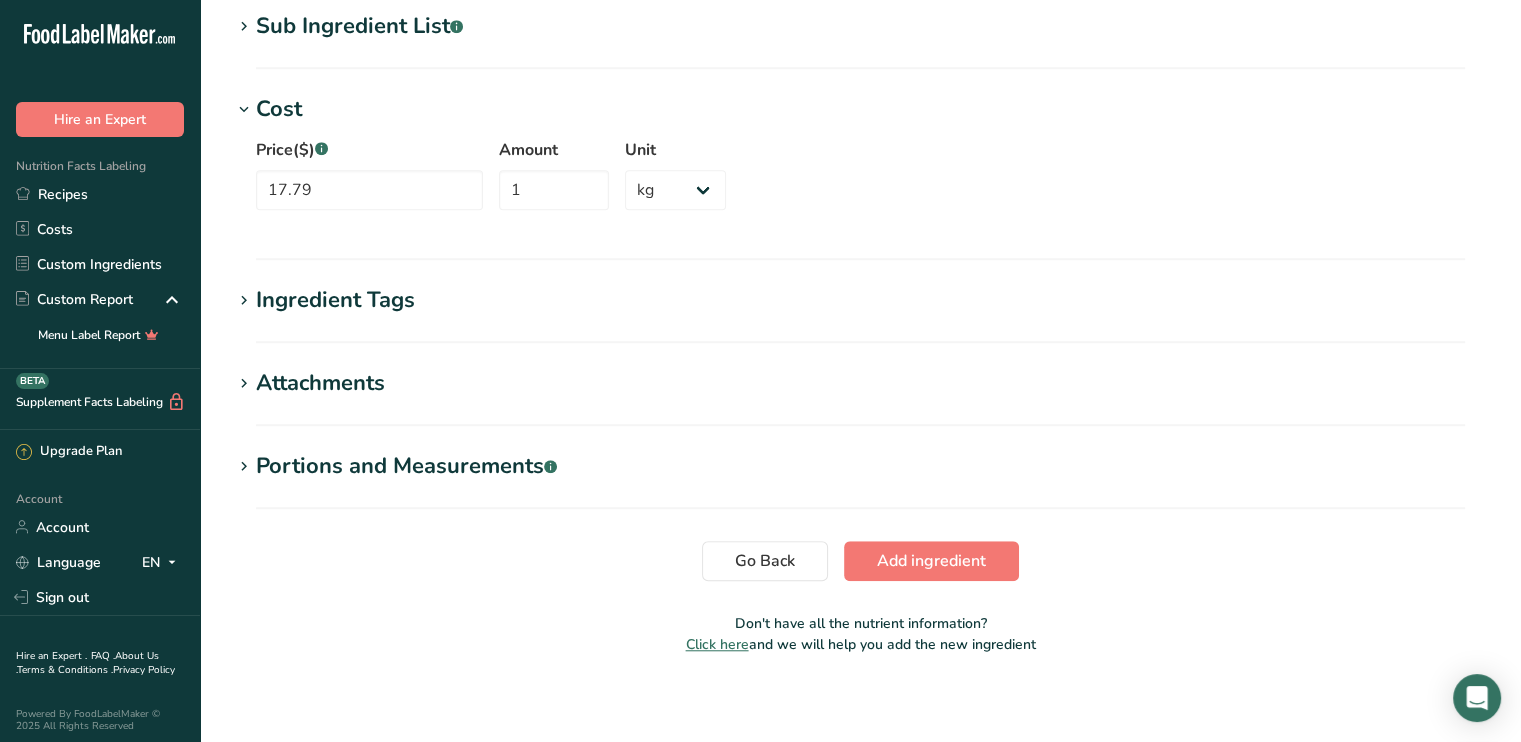 click on "Add new ingredient
Ingredient Spec Sheet
.a-a{fill:#347362;}.b-a{fill:#fff;}
Upload an ingredient spec sheet or an image of a nutrition label, and our AI assistant will automatically fill-in the nutrients.
Drop your files here or click to upload
Maximum file size is 5MB
Ingredient General Info
Ingredient Name *
Translate
white chocolate
Ingredient Common Name
.a-a{fill:#347362;}.b-a{fill:#fff;}
Translate
Ingredient code
.a-a{fill:#347362;}.b-a{fill:#fff;}
Ingredient Category *
Custom User Ingredient
Standard Categories
Custom Categories" at bounding box center [860, -395] 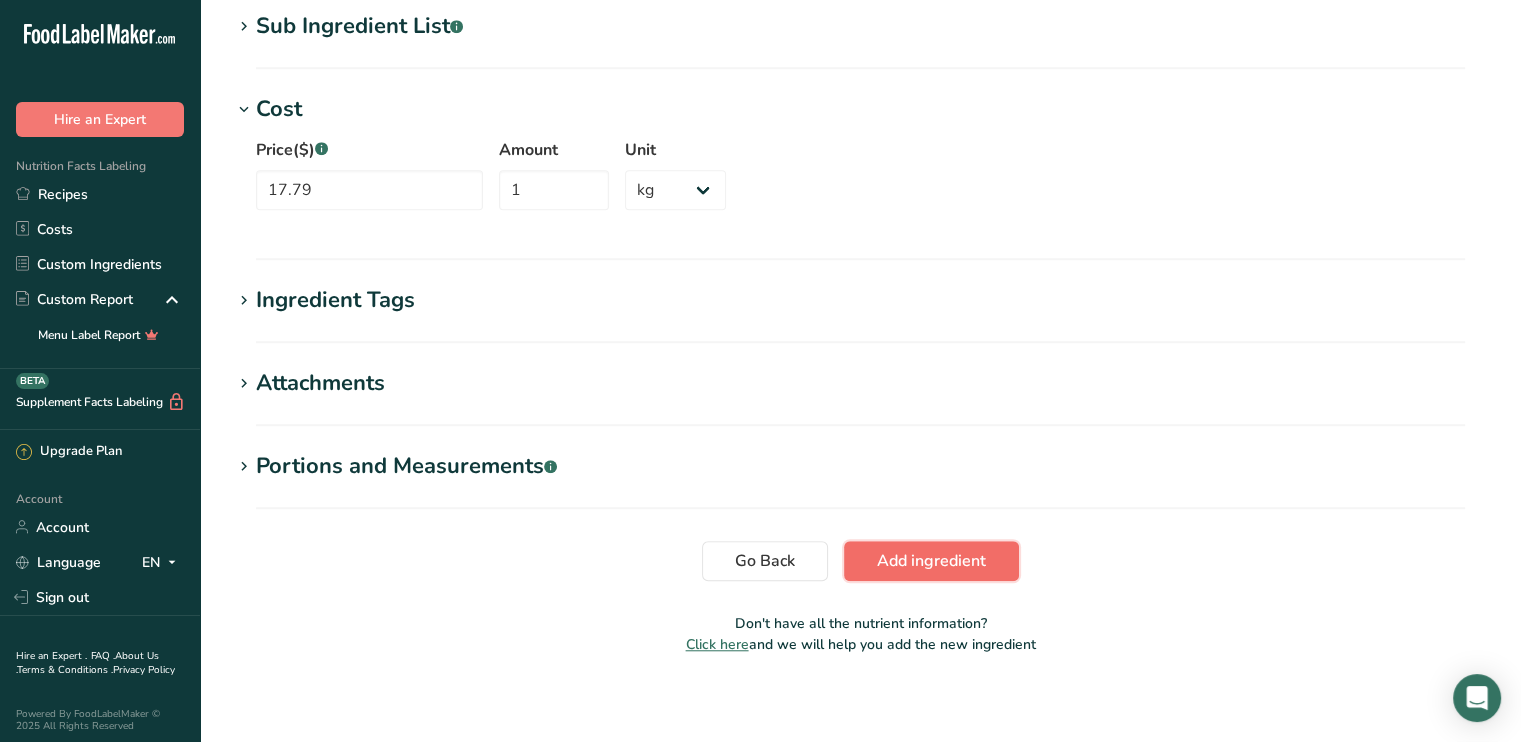 click on "Add ingredient" at bounding box center [931, 561] 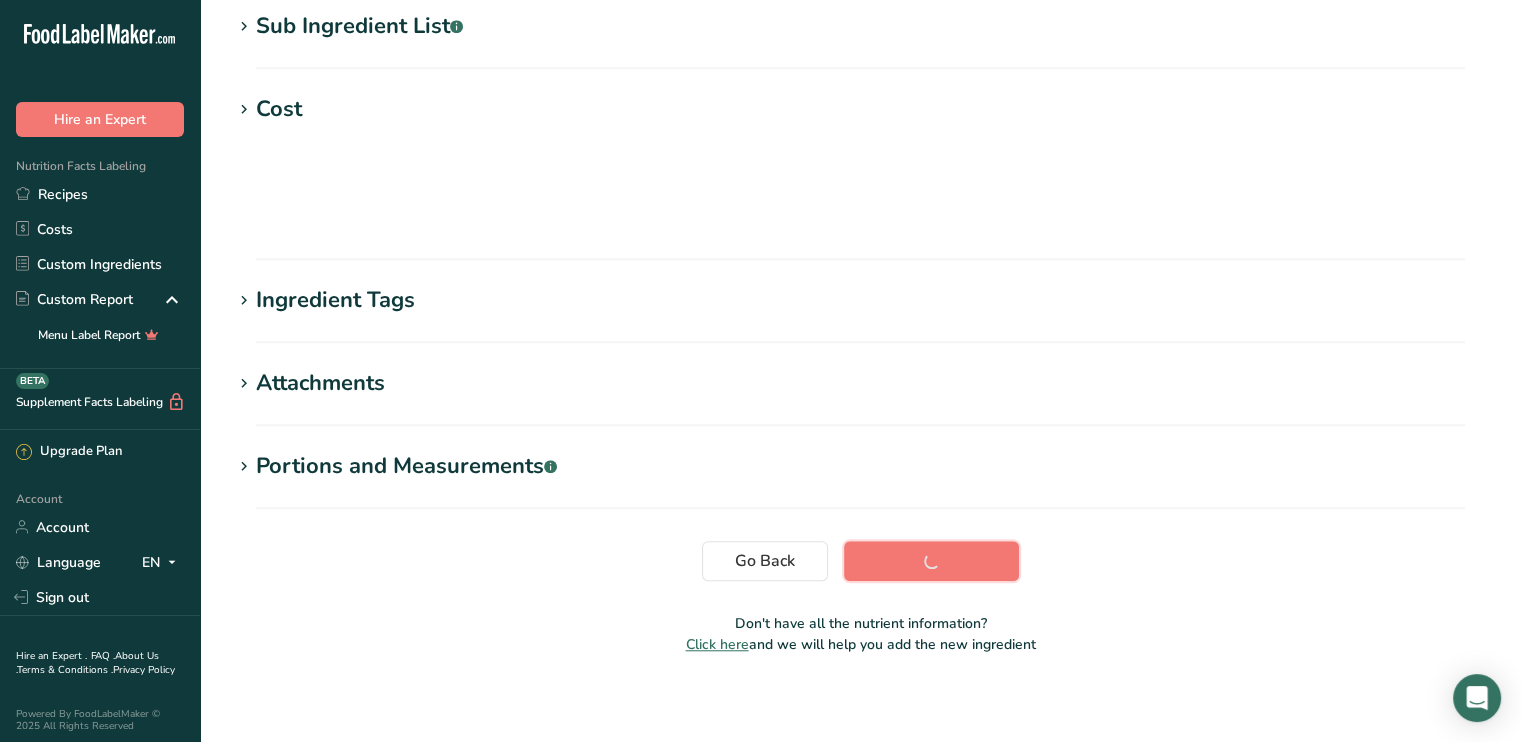 scroll, scrollTop: 316, scrollLeft: 0, axis: vertical 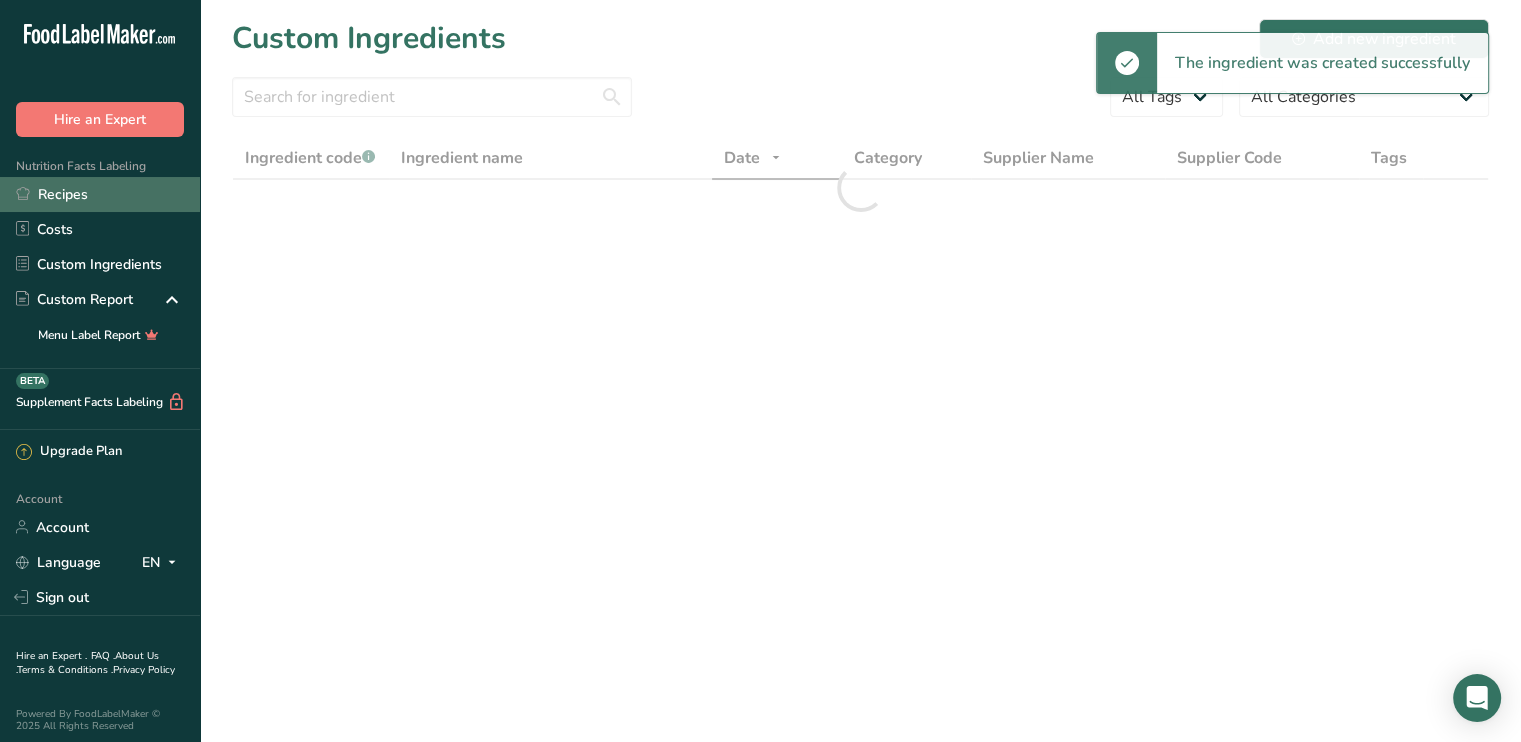 click on "Recipes" at bounding box center (100, 194) 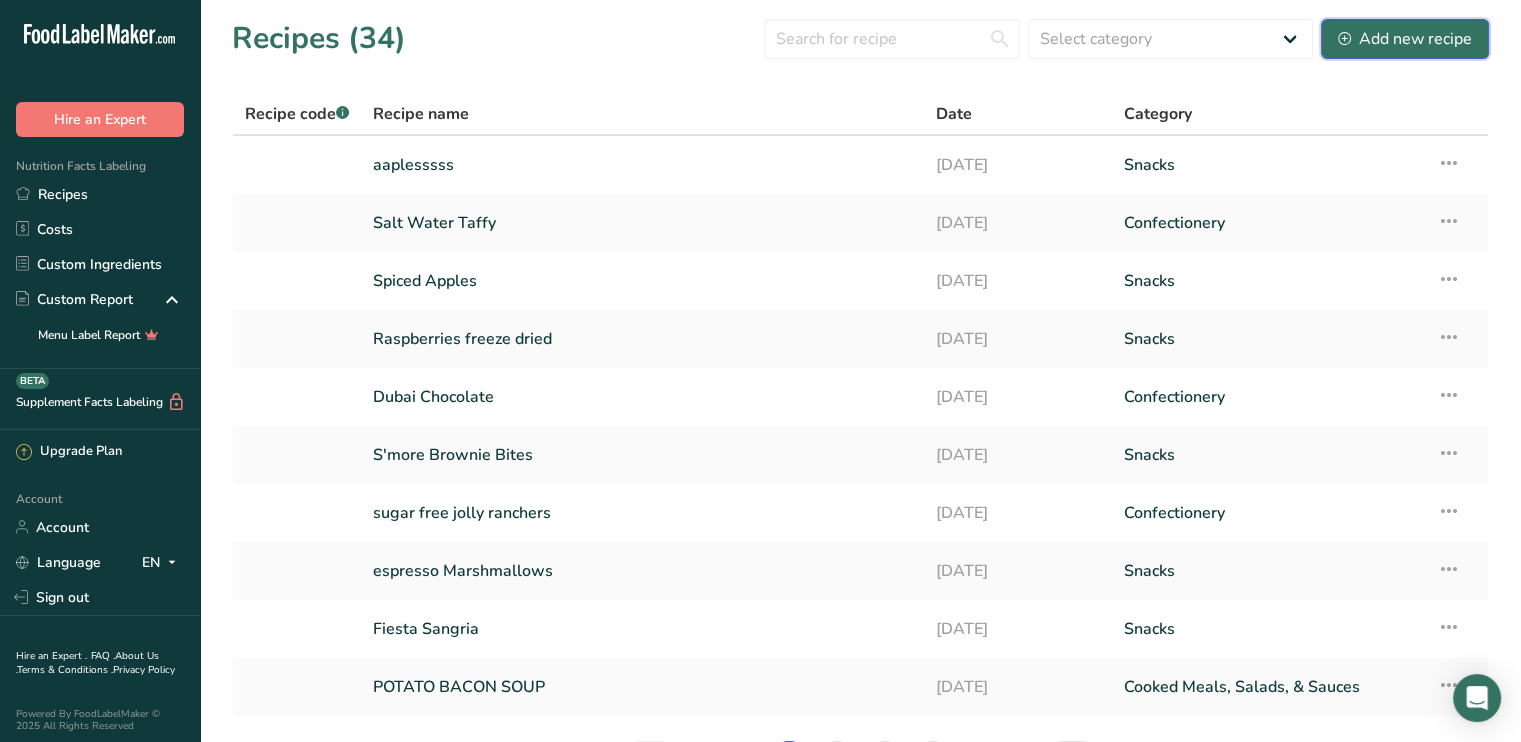 click on "Add new recipe" at bounding box center [1405, 39] 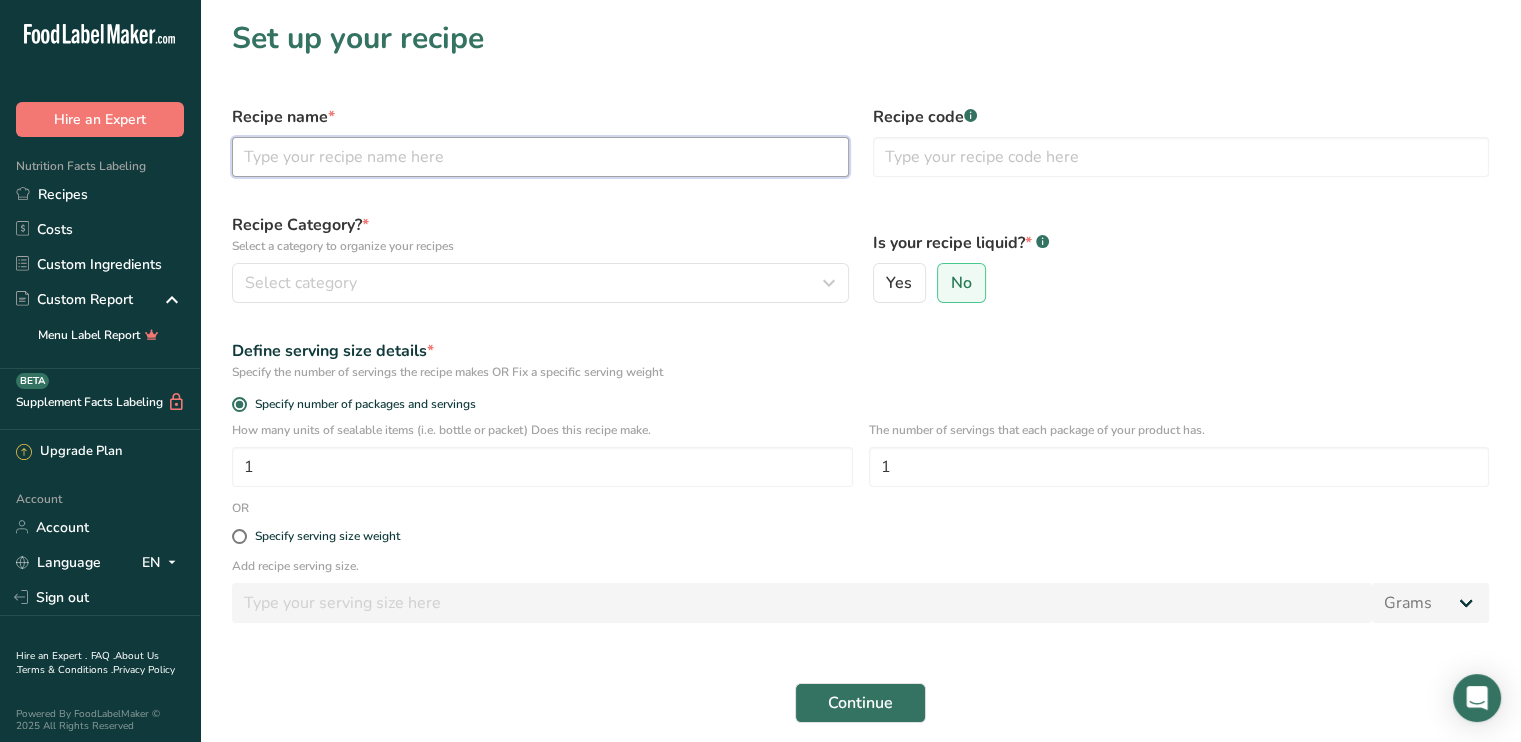 click at bounding box center [540, 157] 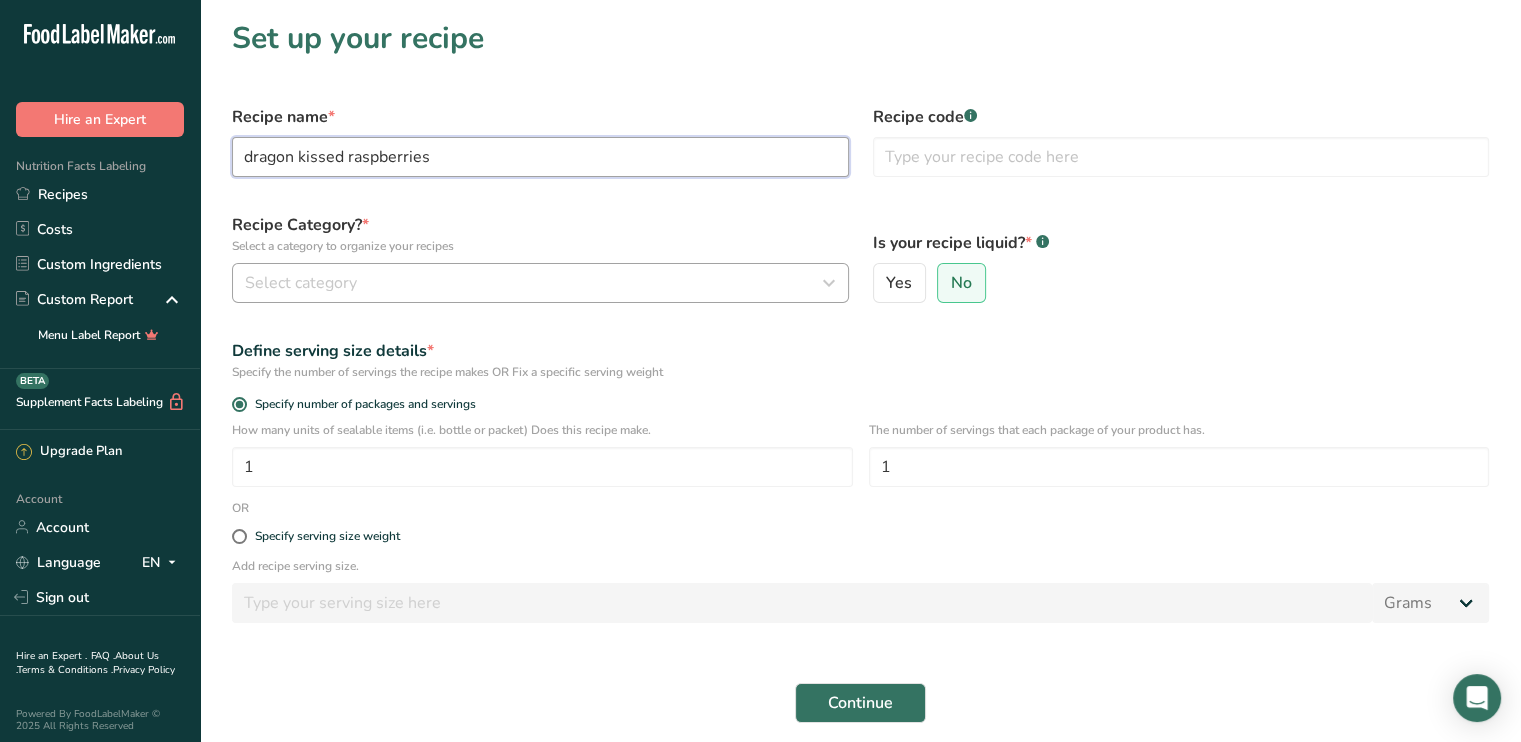 type on "dragon kissed raspberries" 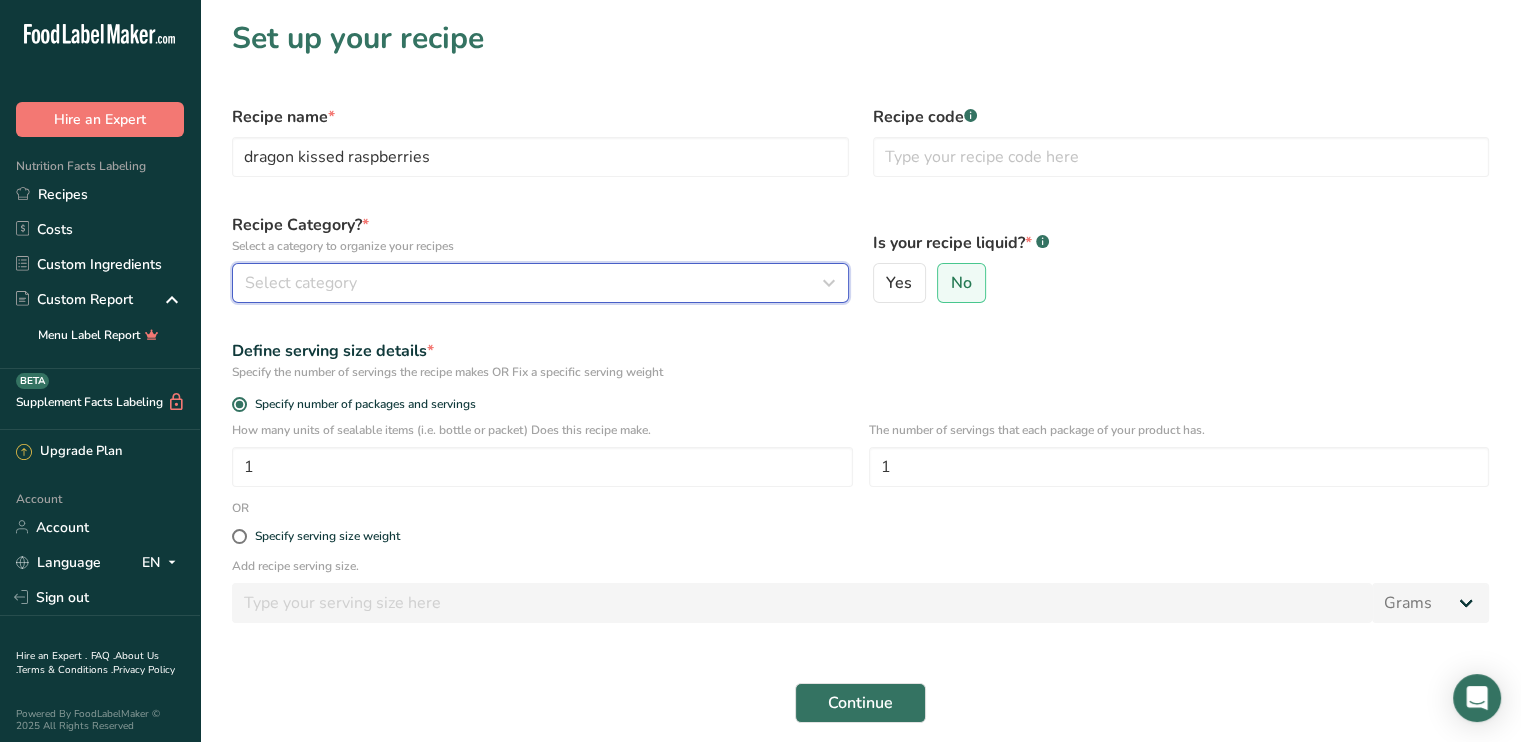 click on "Select category" at bounding box center (301, 283) 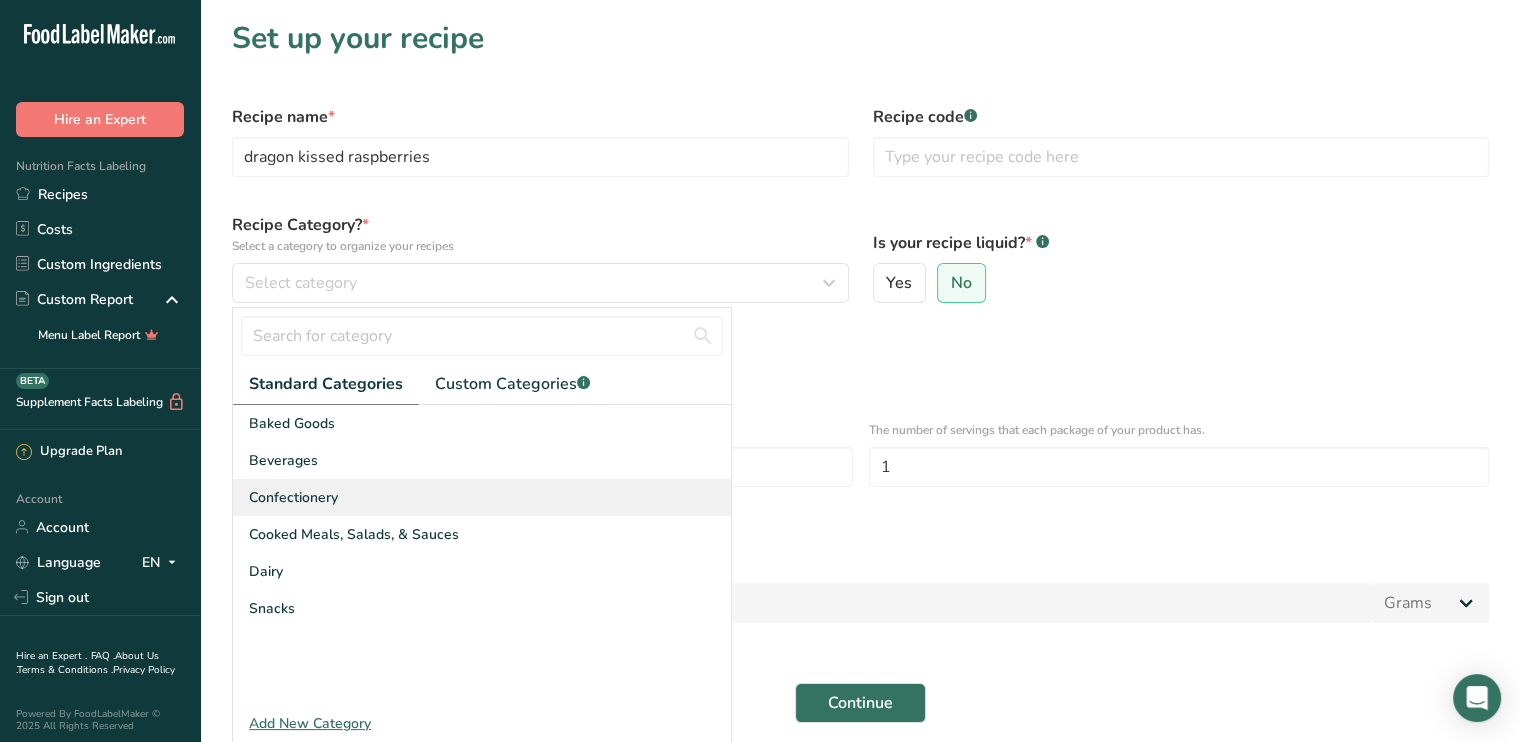 click on "Confectionery" at bounding box center (293, 497) 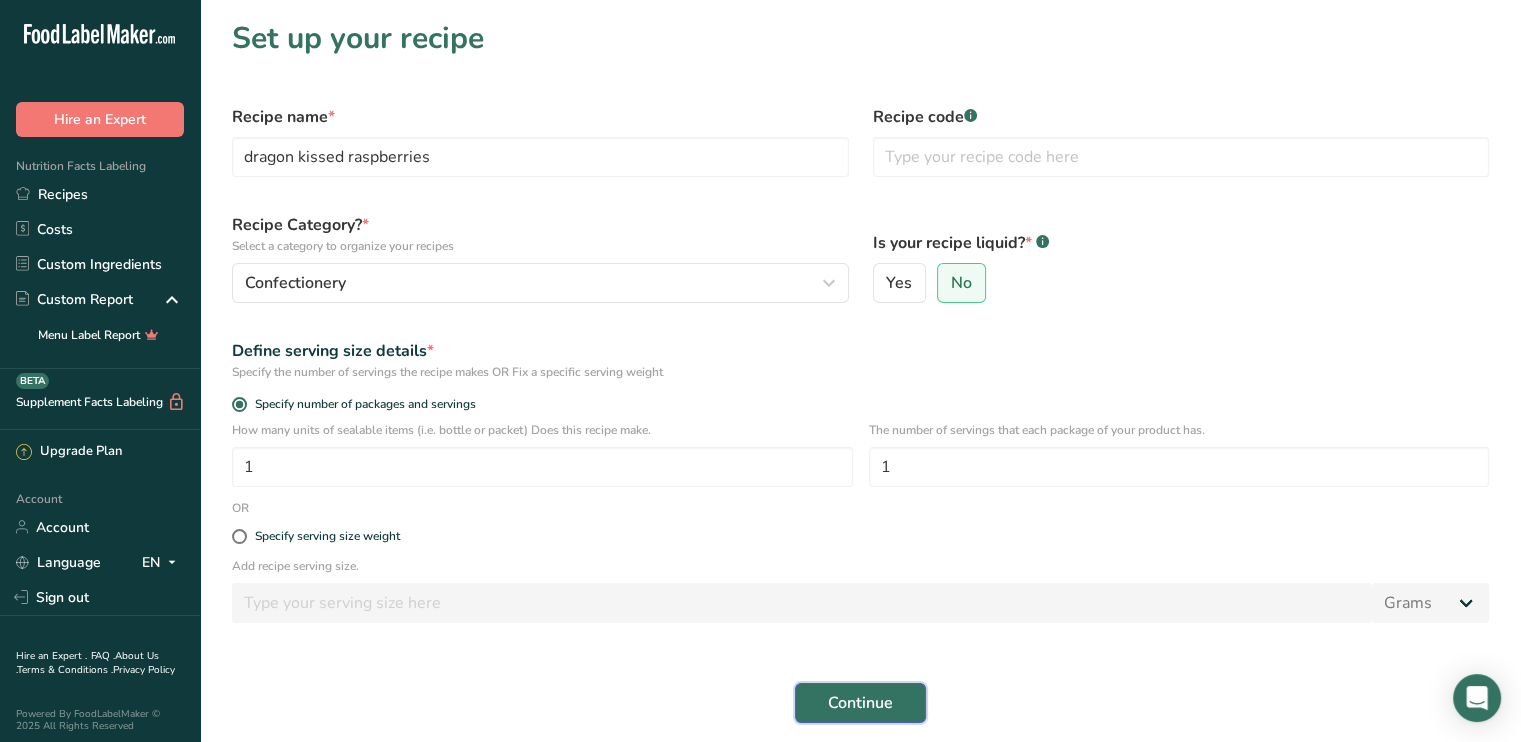 click on "Continue" at bounding box center (860, 703) 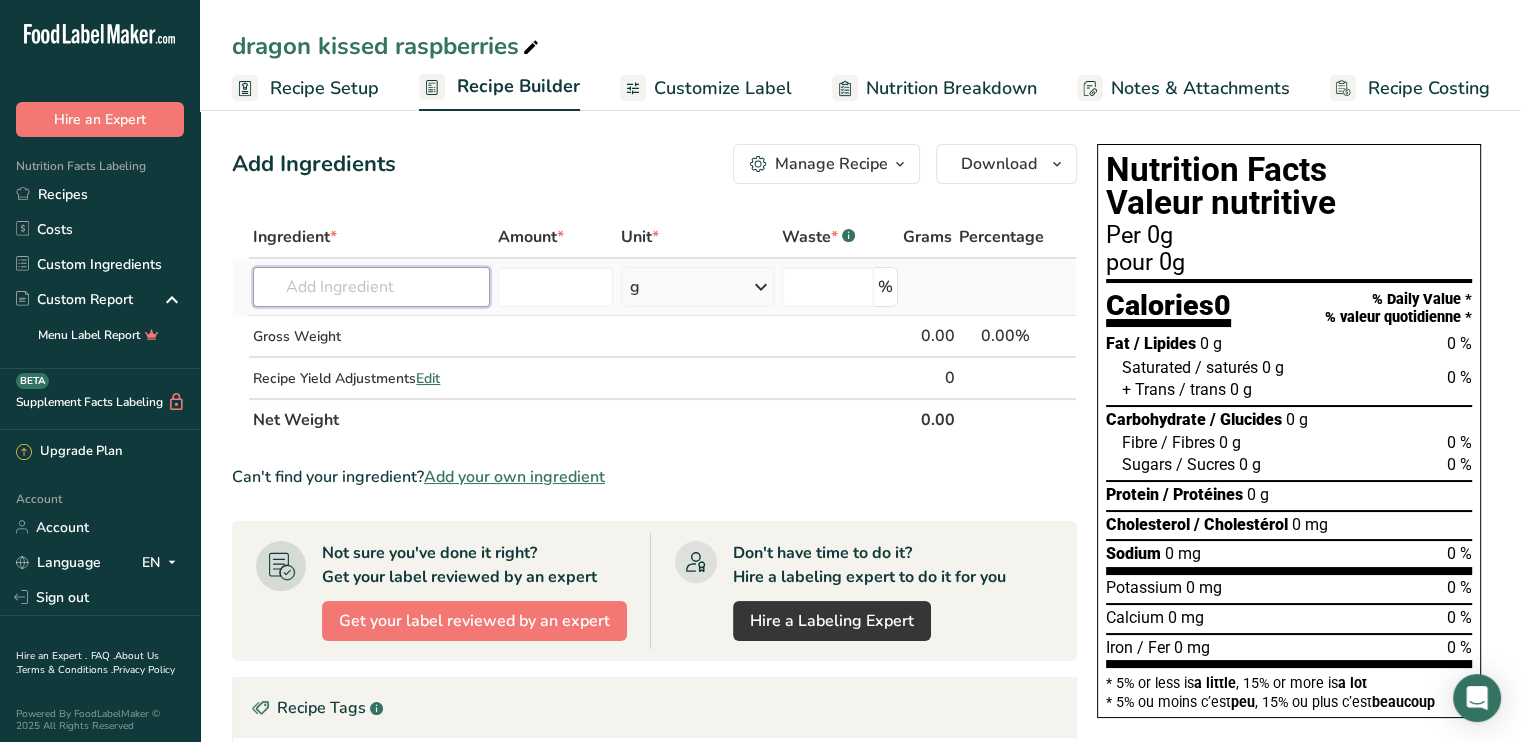 click at bounding box center [371, 287] 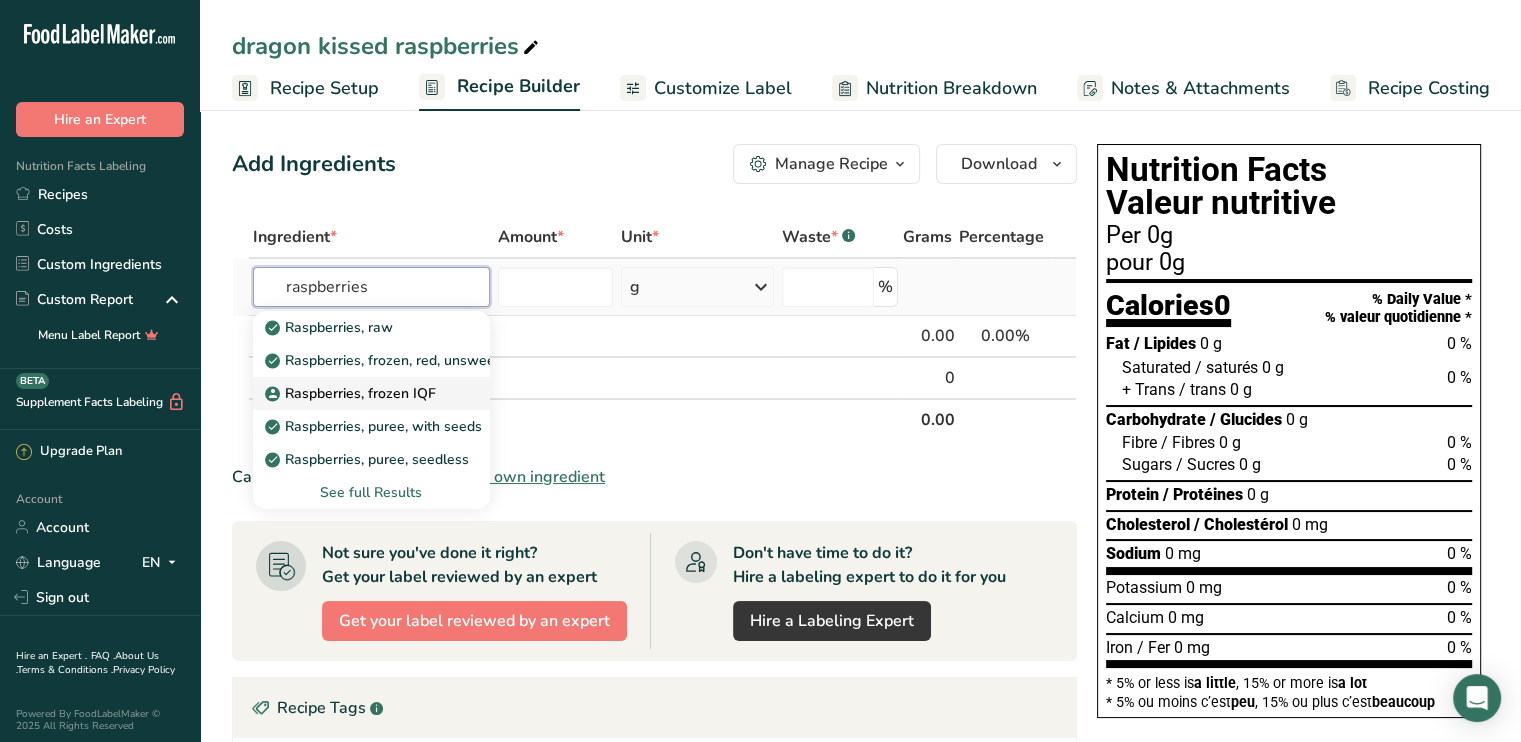 type on "raspberries" 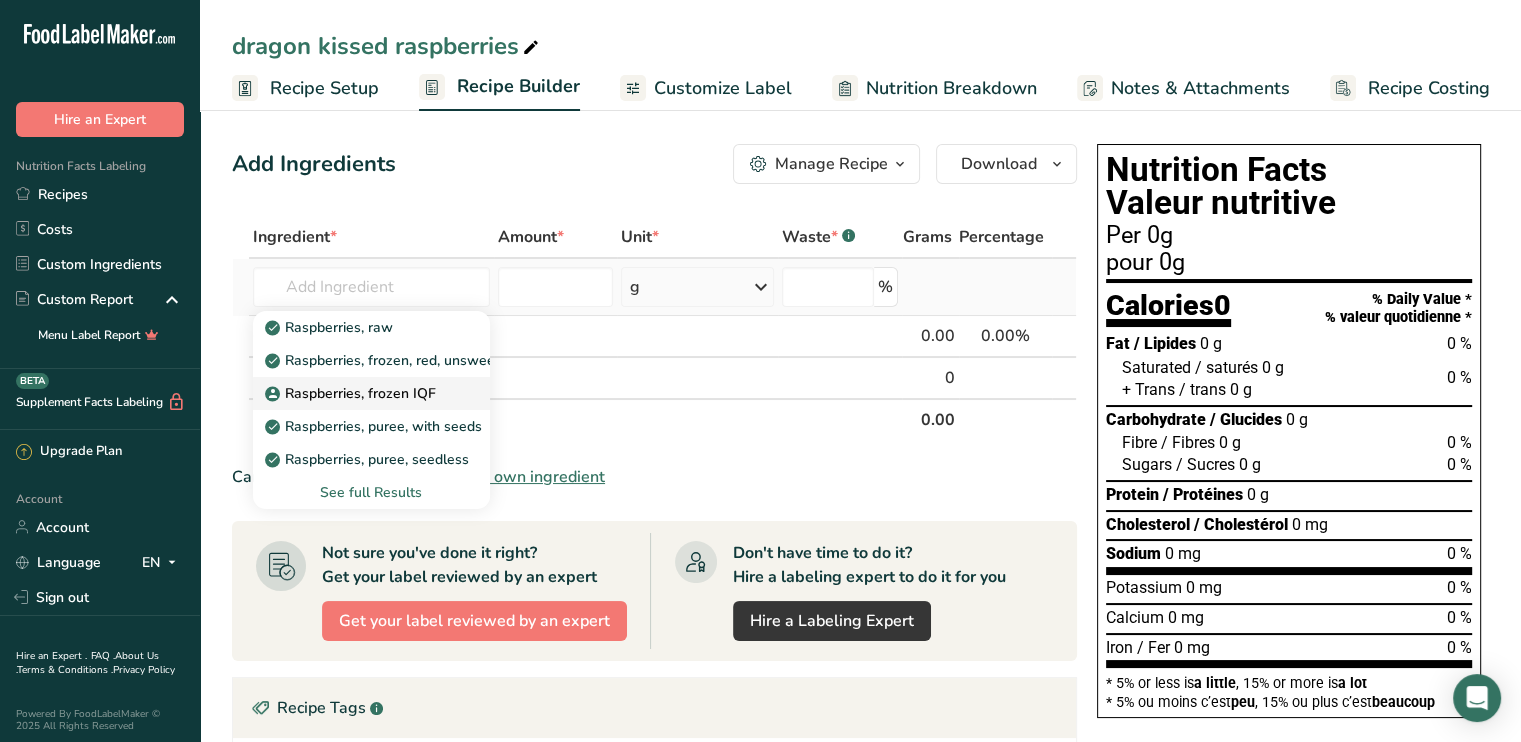 click on "Raspberries, frozen IQF" at bounding box center (352, 393) 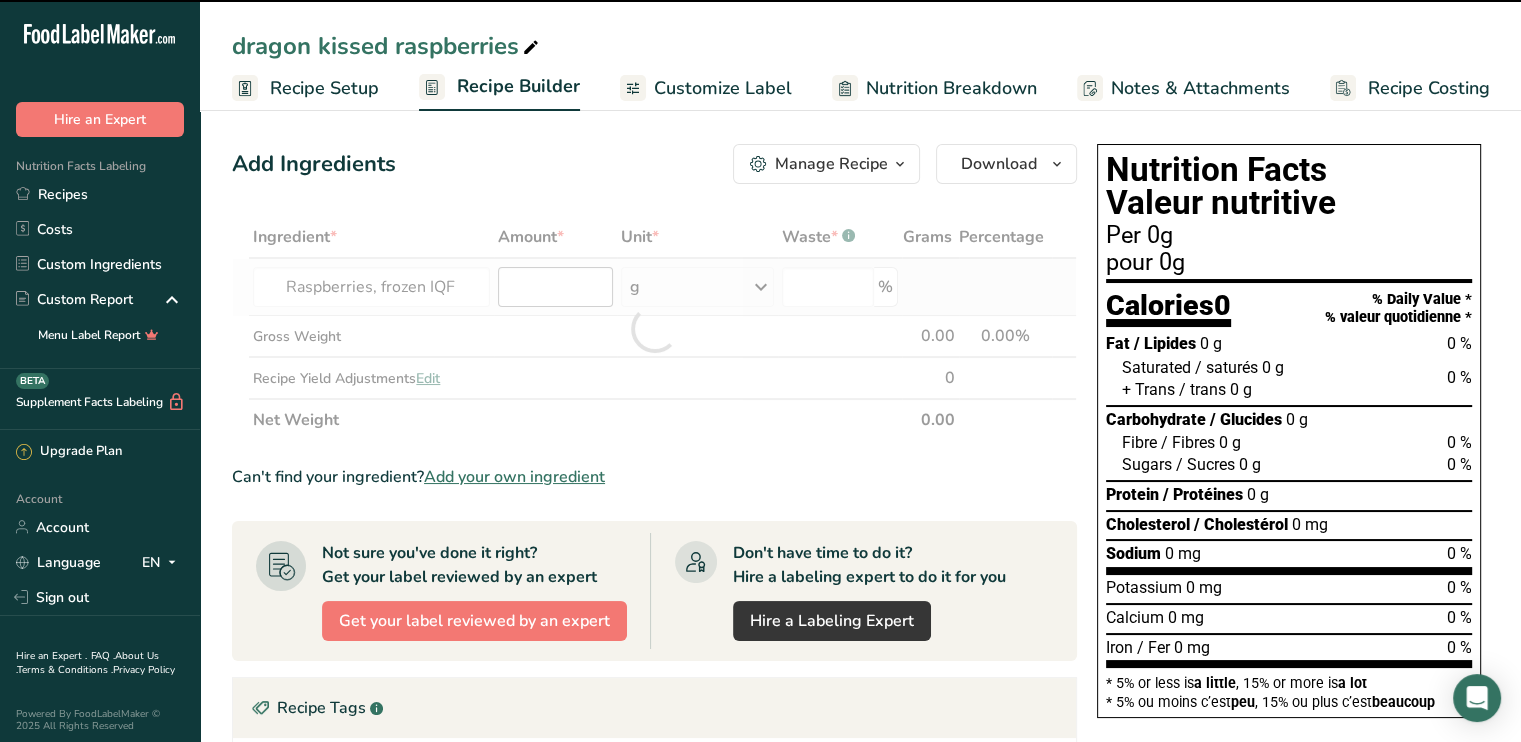 type on "0" 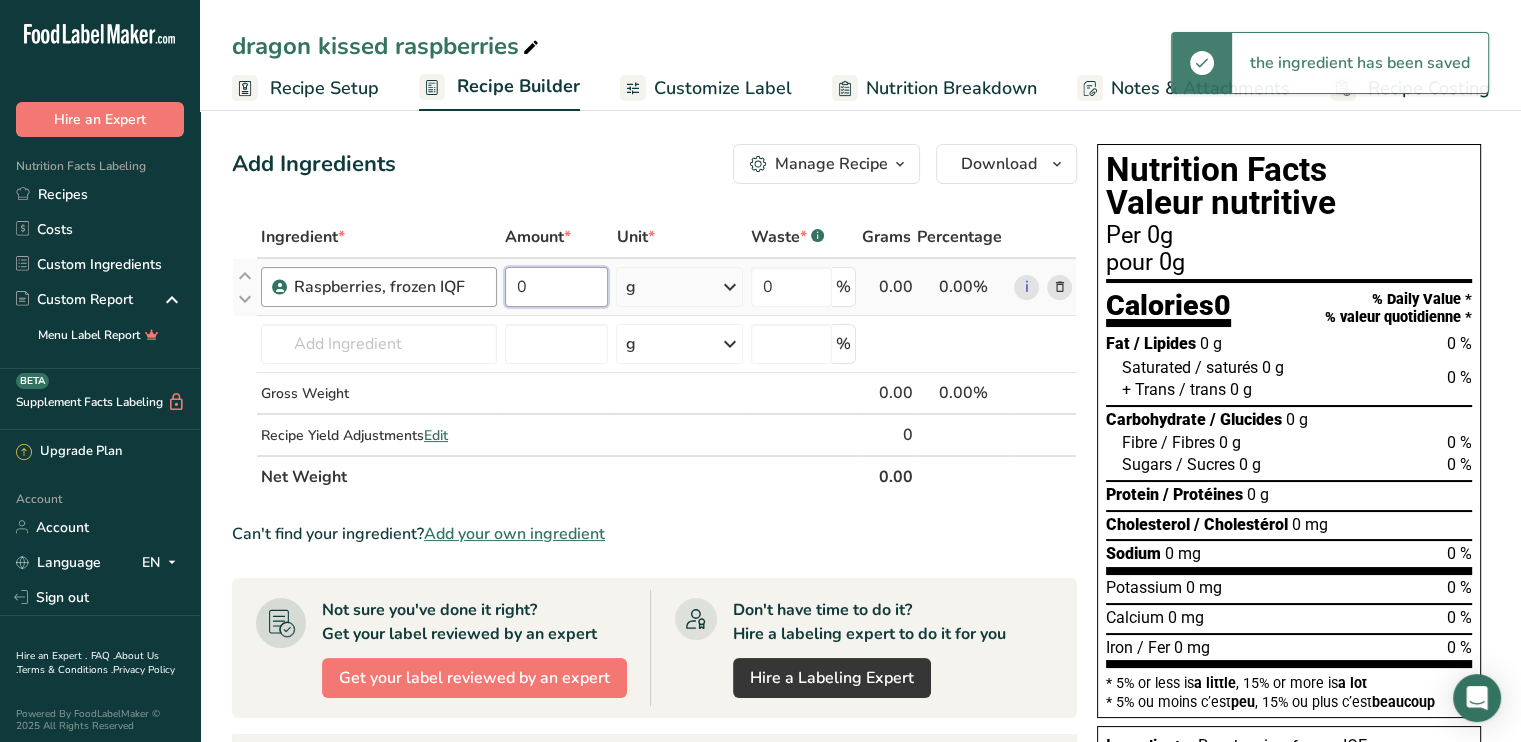 drag, startPoint x: 540, startPoint y: 285, endPoint x: 494, endPoint y: 285, distance: 46 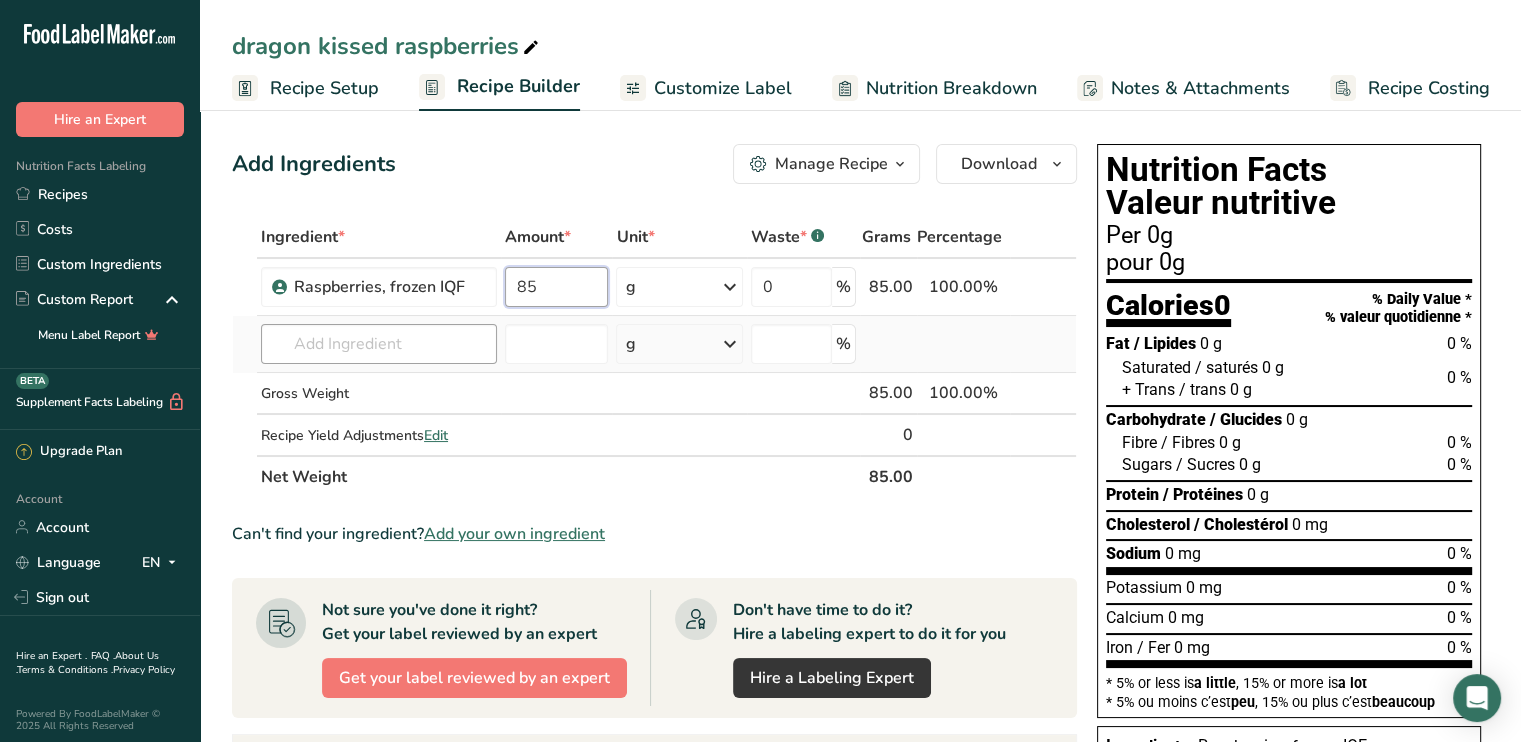 type on "85" 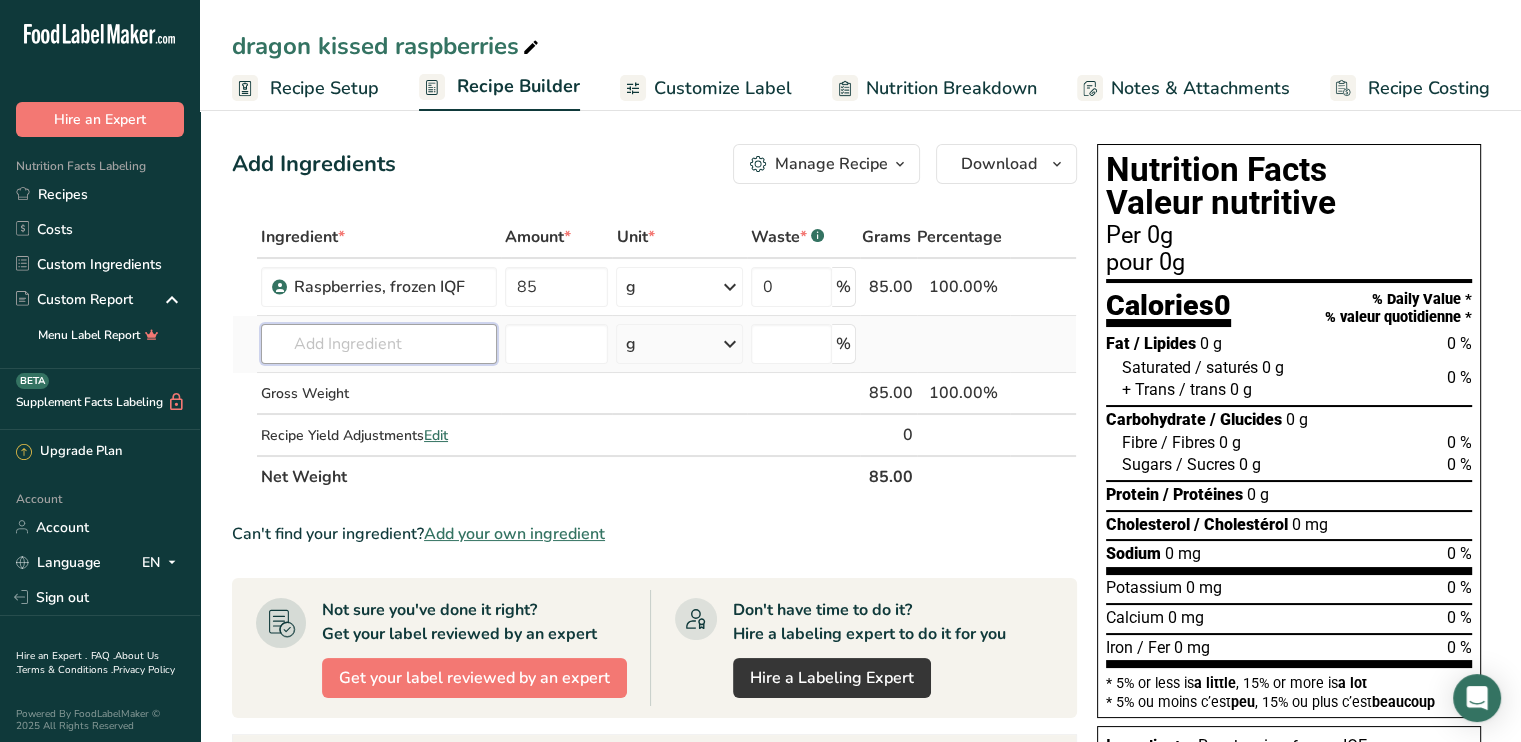 click on "Ingredient *
Amount *
Unit *
Waste *   .a-a{fill:#347362;}.b-a{fill:#fff;}          Grams
Percentage
Raspberries, frozen IQF
85
g
Weight Units
g
kg
mg
See more
Volume Units
l
mL
fl oz
See more
0
%
85.00
100.00%
i
Raspberries, raw
Raspberries, frozen, red, unsweetened
Raspberries, frozen IQF
Raspberries, puree, with seeds
Raspberries, puree, seedless
See full Results
g
Weight Units" at bounding box center [654, 357] 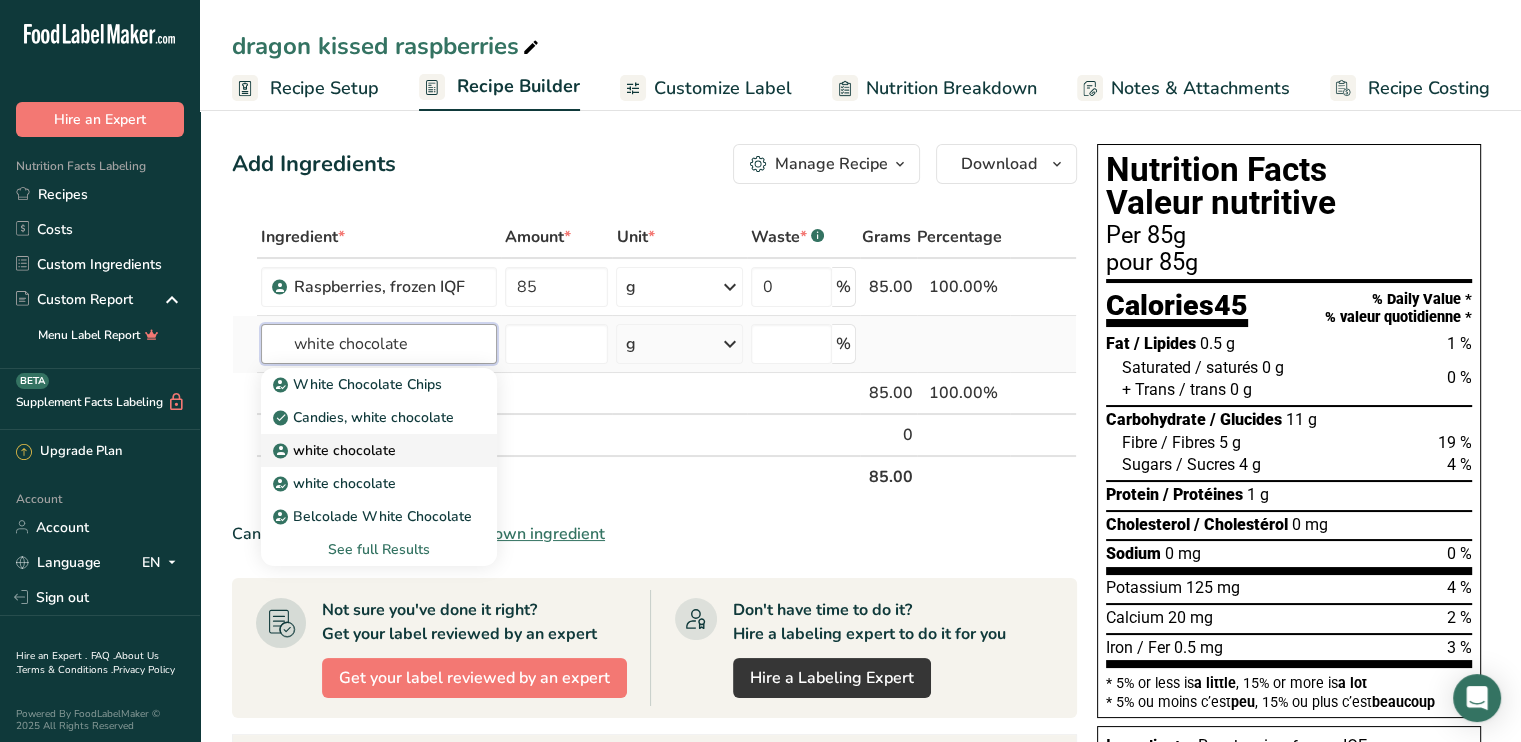 type on "white chocolate" 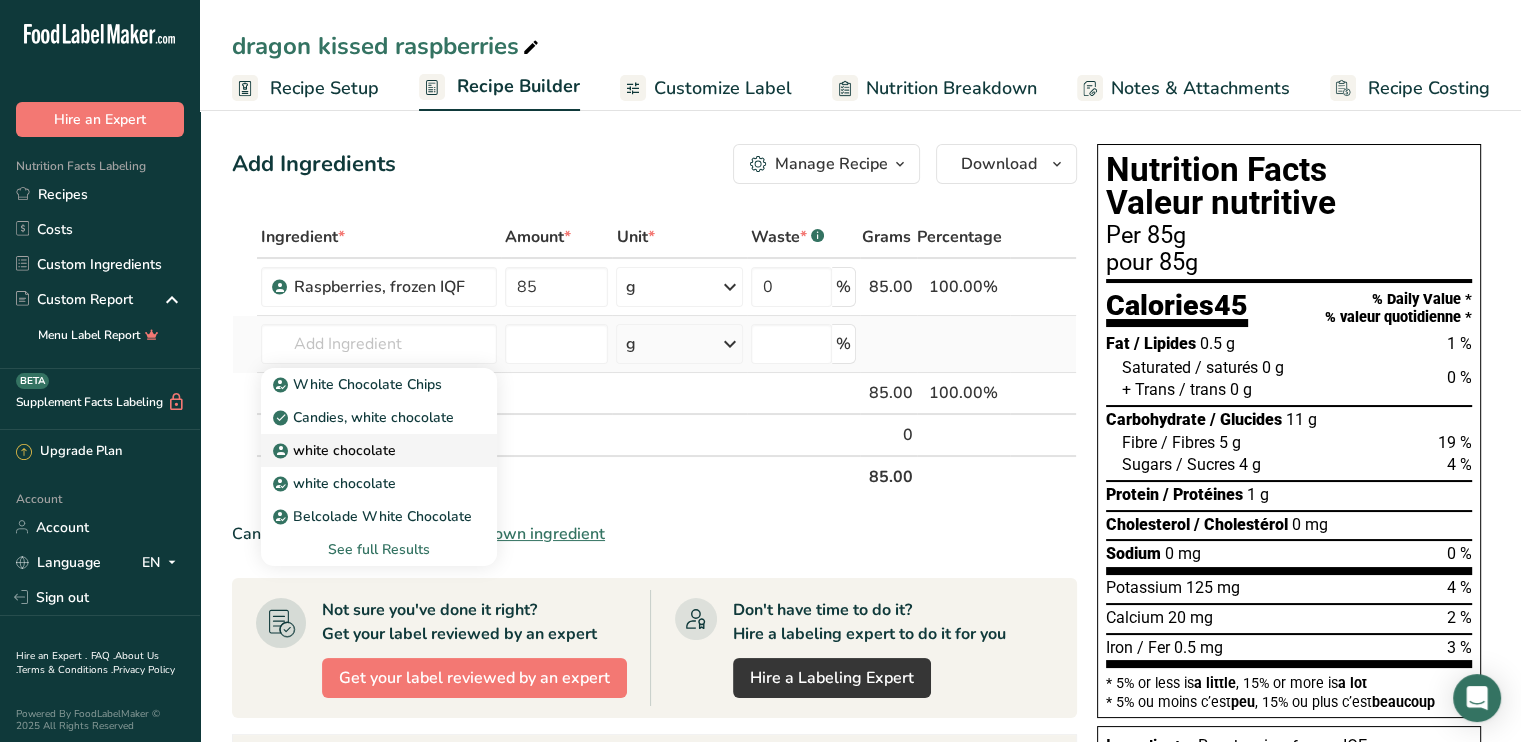 click on "white chocolate" at bounding box center (336, 450) 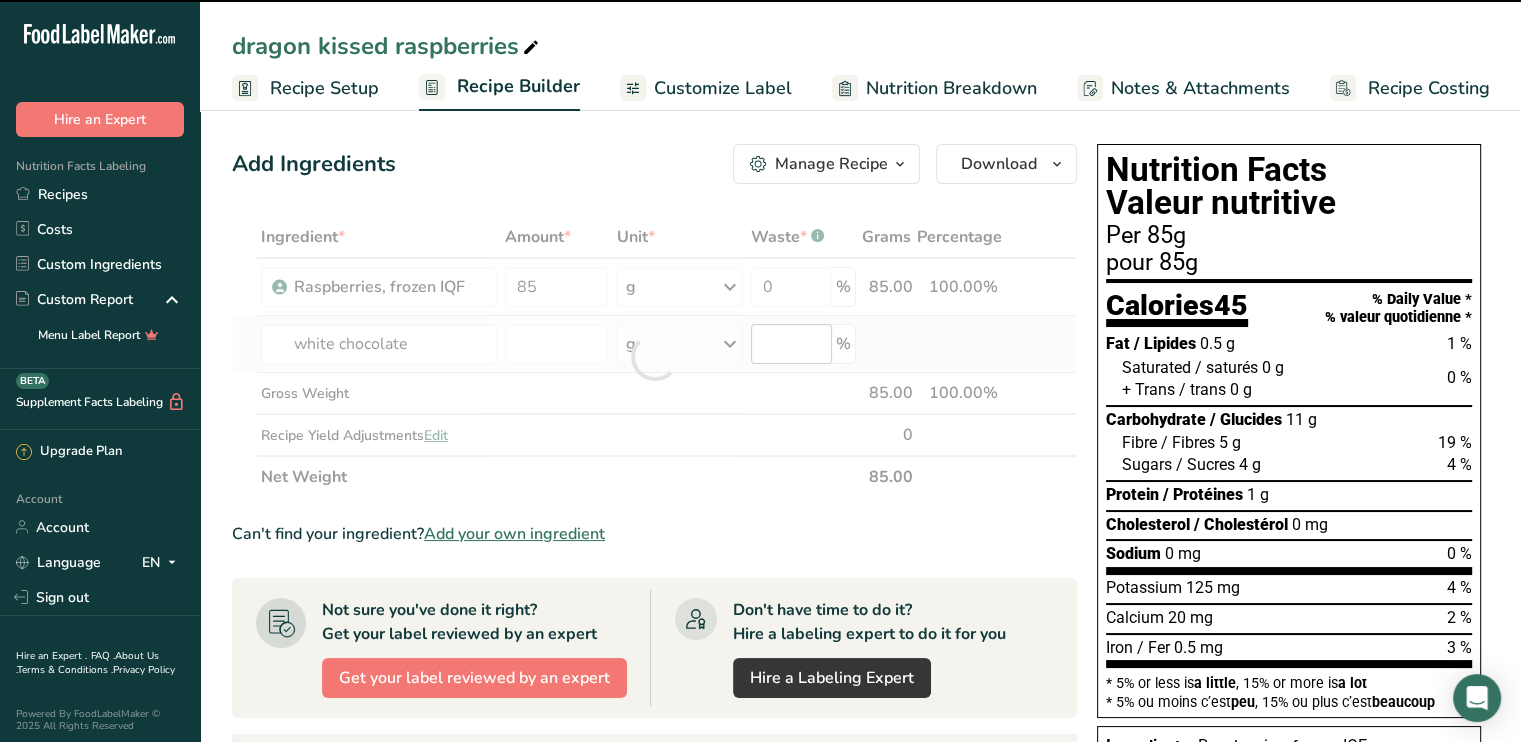 type on "0" 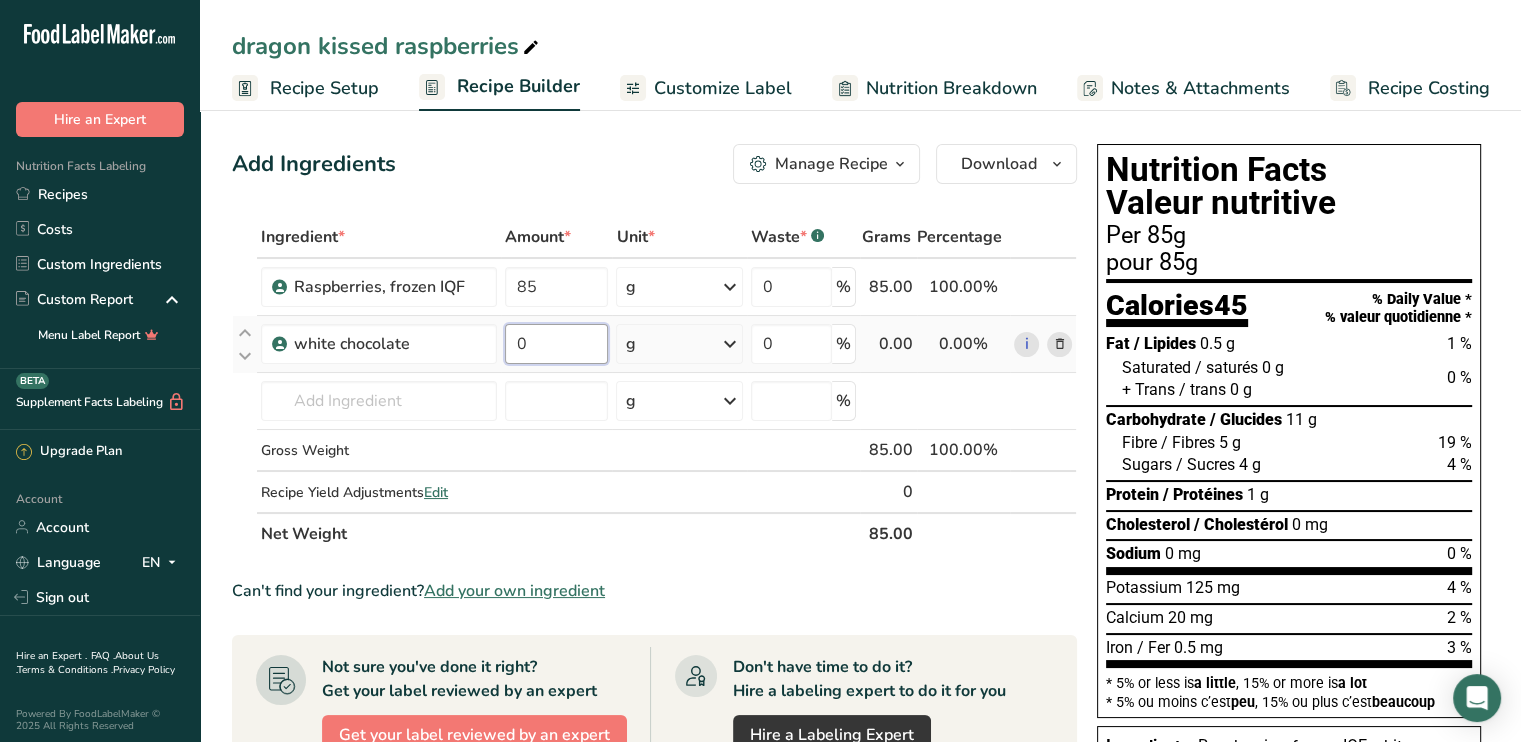 drag, startPoint x: 527, startPoint y: 344, endPoint x: 511, endPoint y: 345, distance: 16.03122 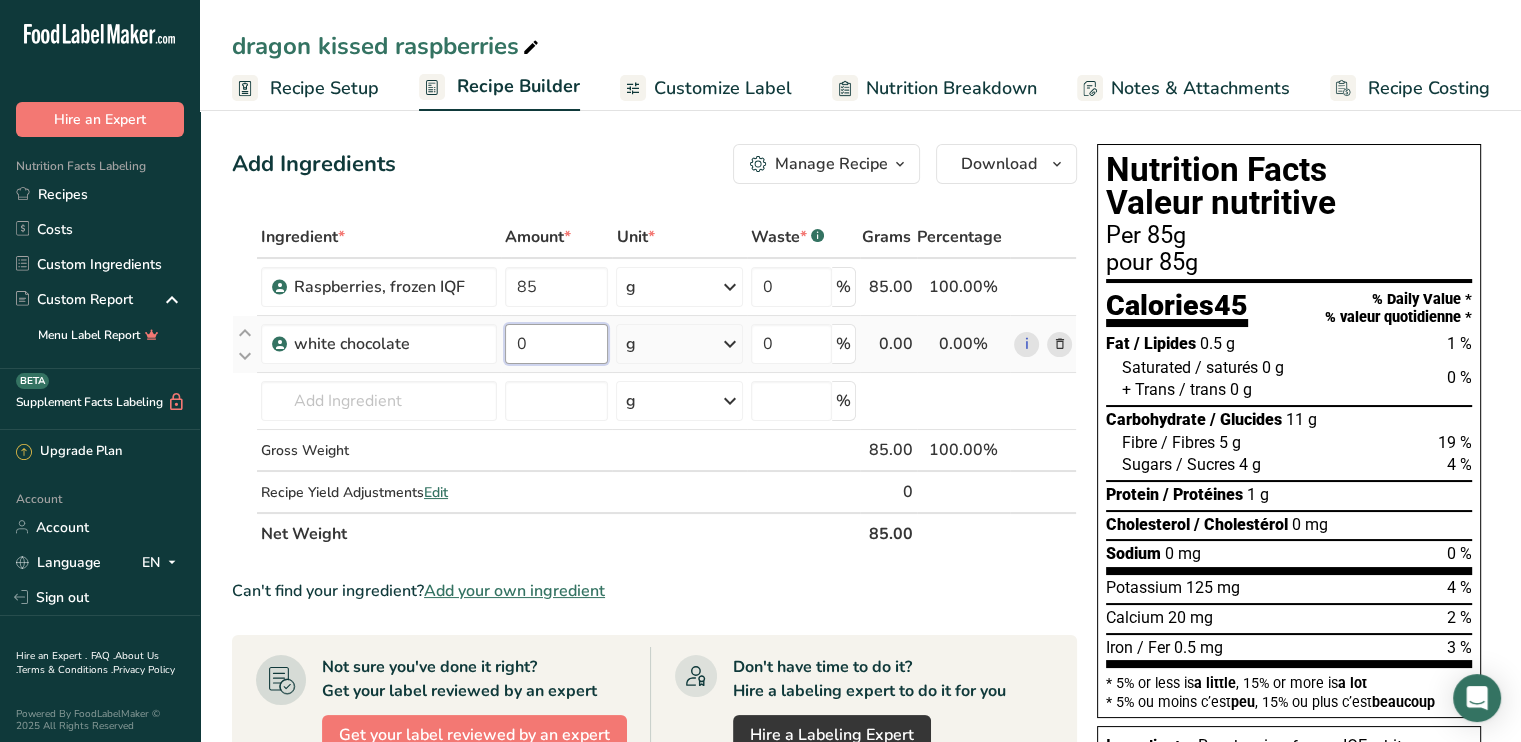 click on "0" at bounding box center [556, 344] 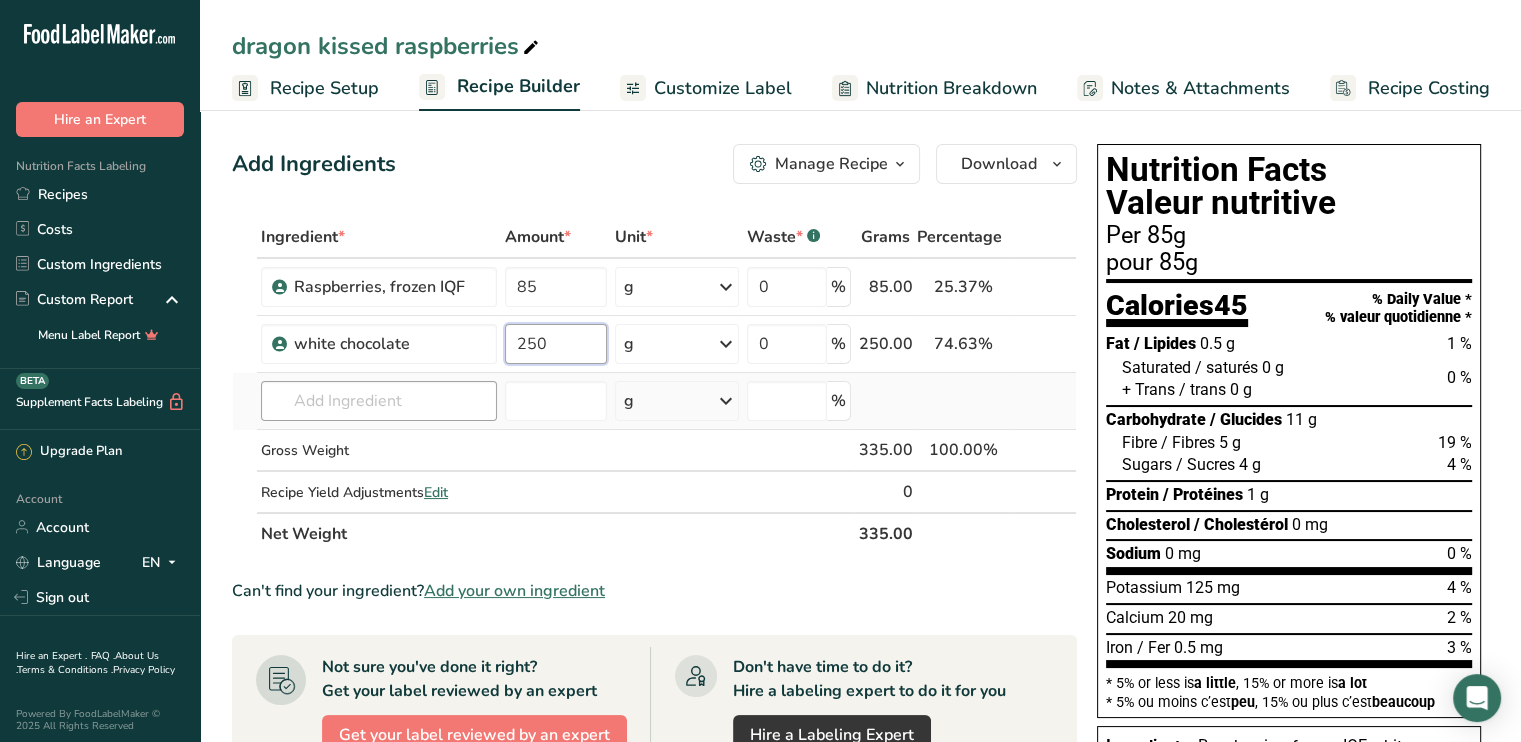 type on "250" 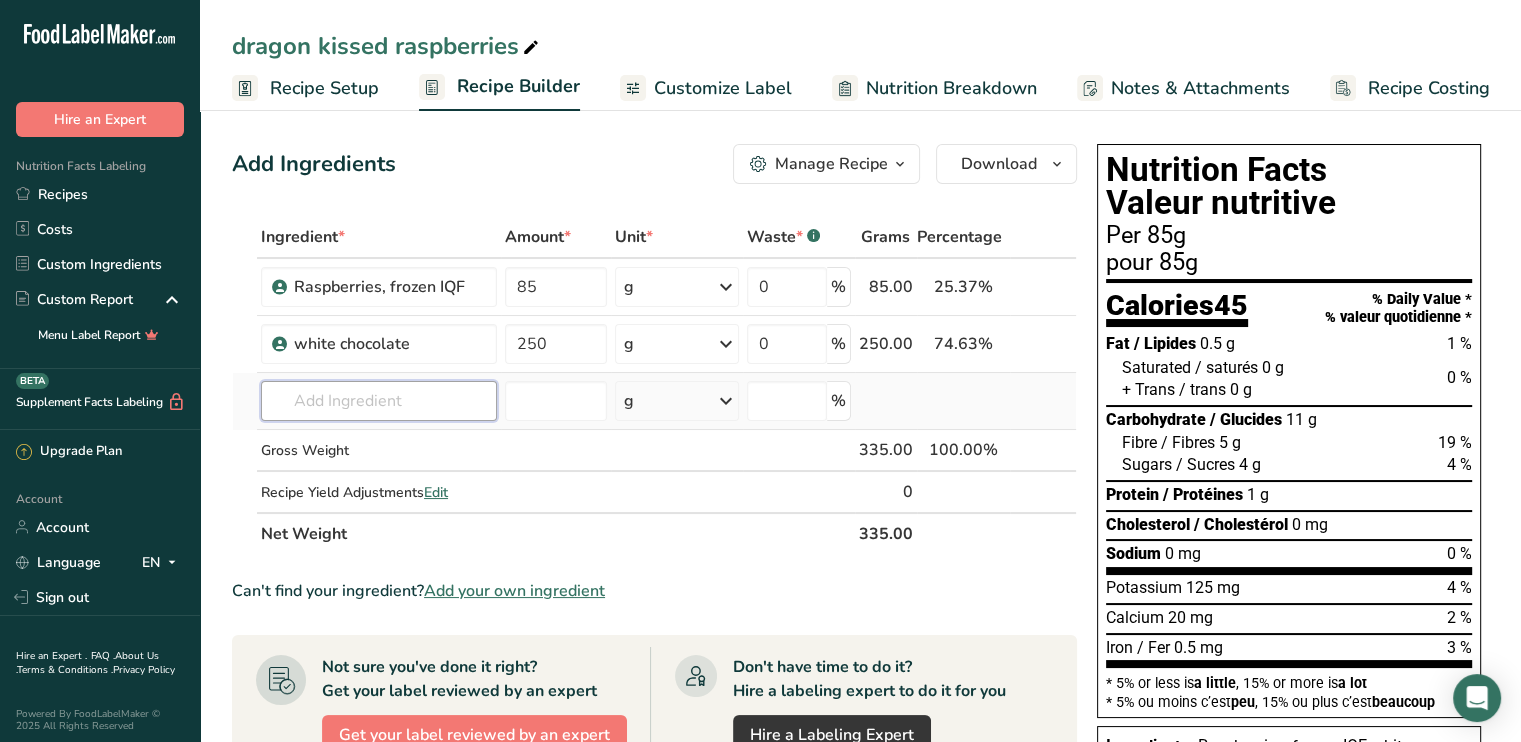 click on "Ingredient *
Amount *
Unit *
Waste *   .a-a{fill:#347362;}.b-a{fill:#fff;}          Grams
Percentage
Raspberries, frozen IQF
85
g
Weight Units
g
kg
mg
See more
Volume Units
l
mL
fl oz
See more
0
%
85.00
25.37%
i
white chocolate
250
g
Weight Units
g
kg
mg
See more
Volume Units
l
mL
fl oz
See more
0
%
250.00
74.63%
i" at bounding box center (654, 385) 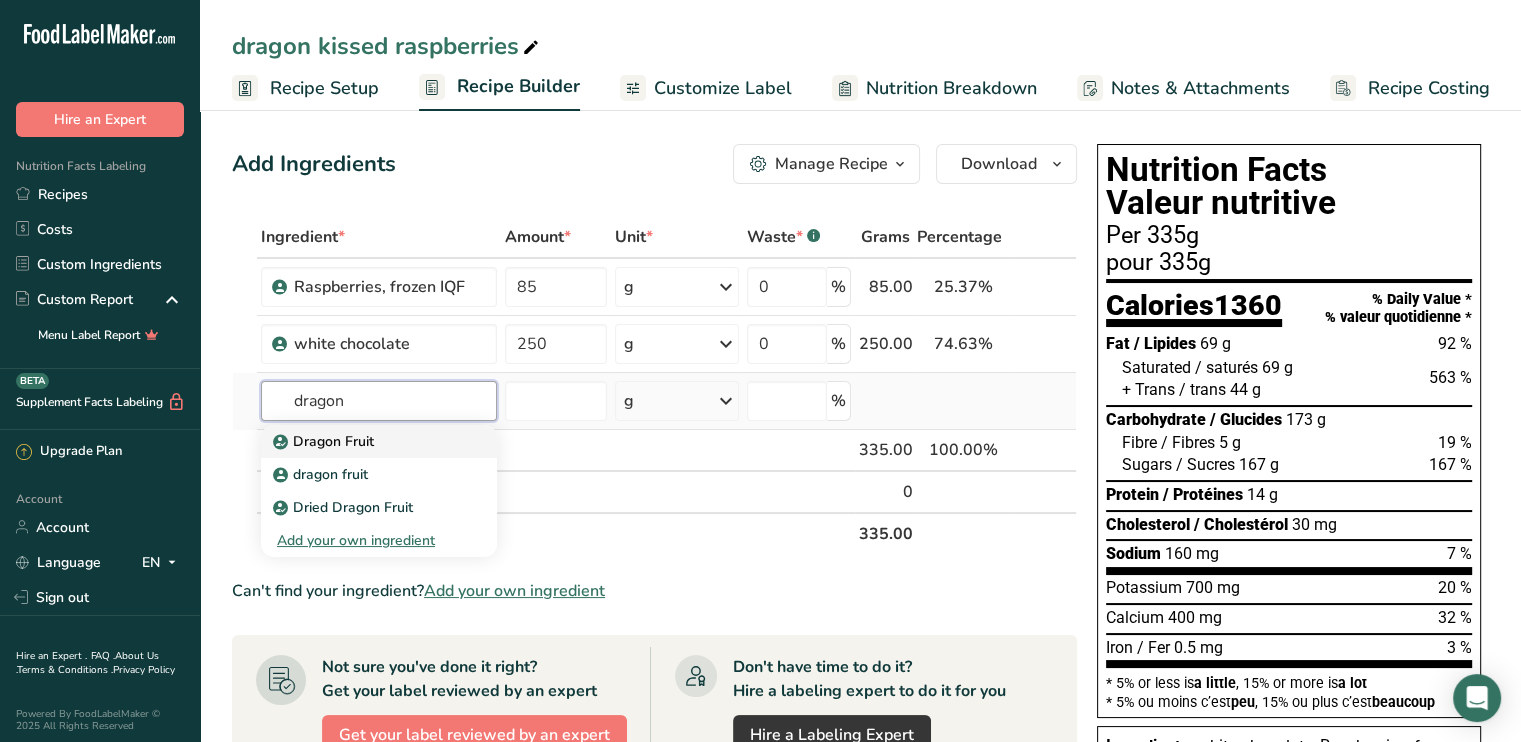 type on "dragon" 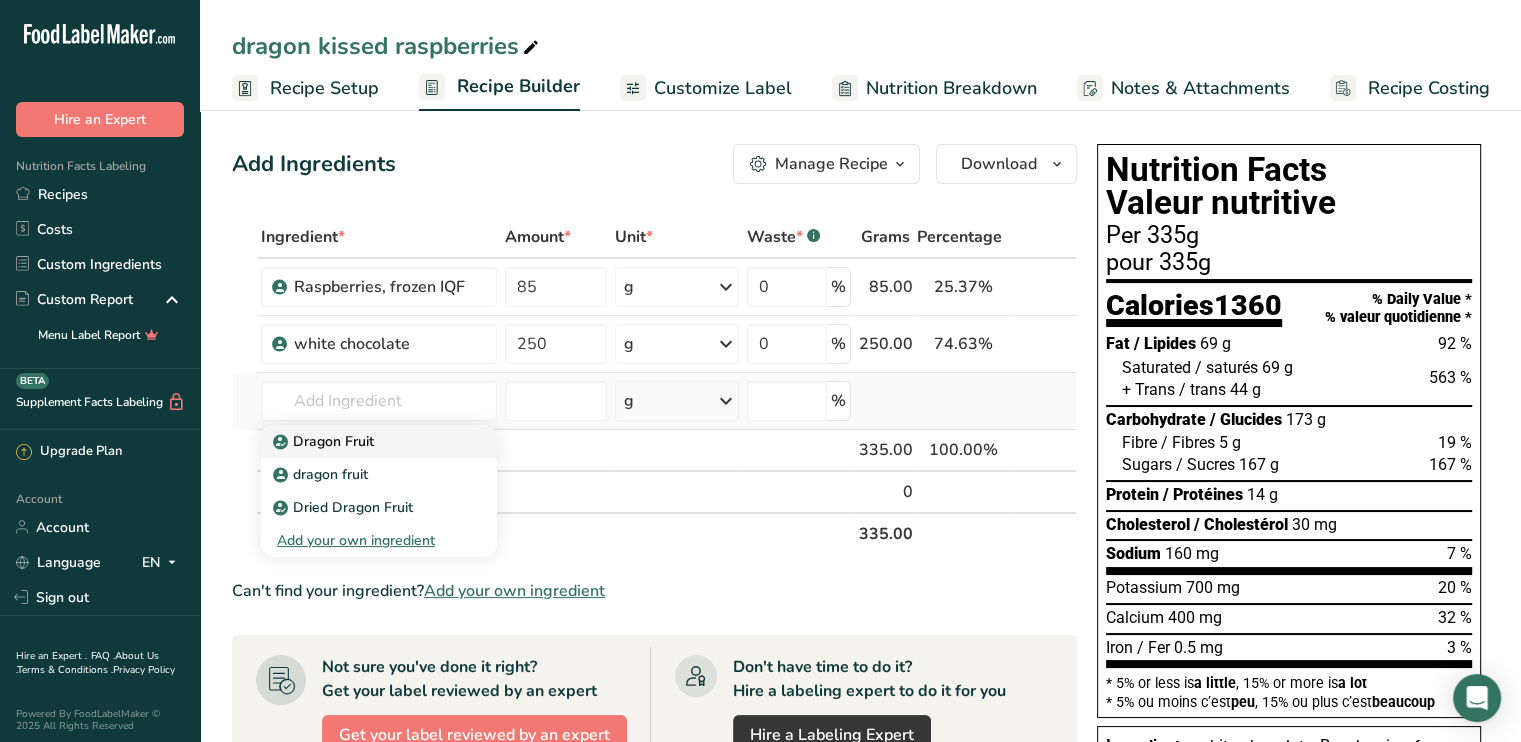 click on "Dragon Fruit" at bounding box center (325, 441) 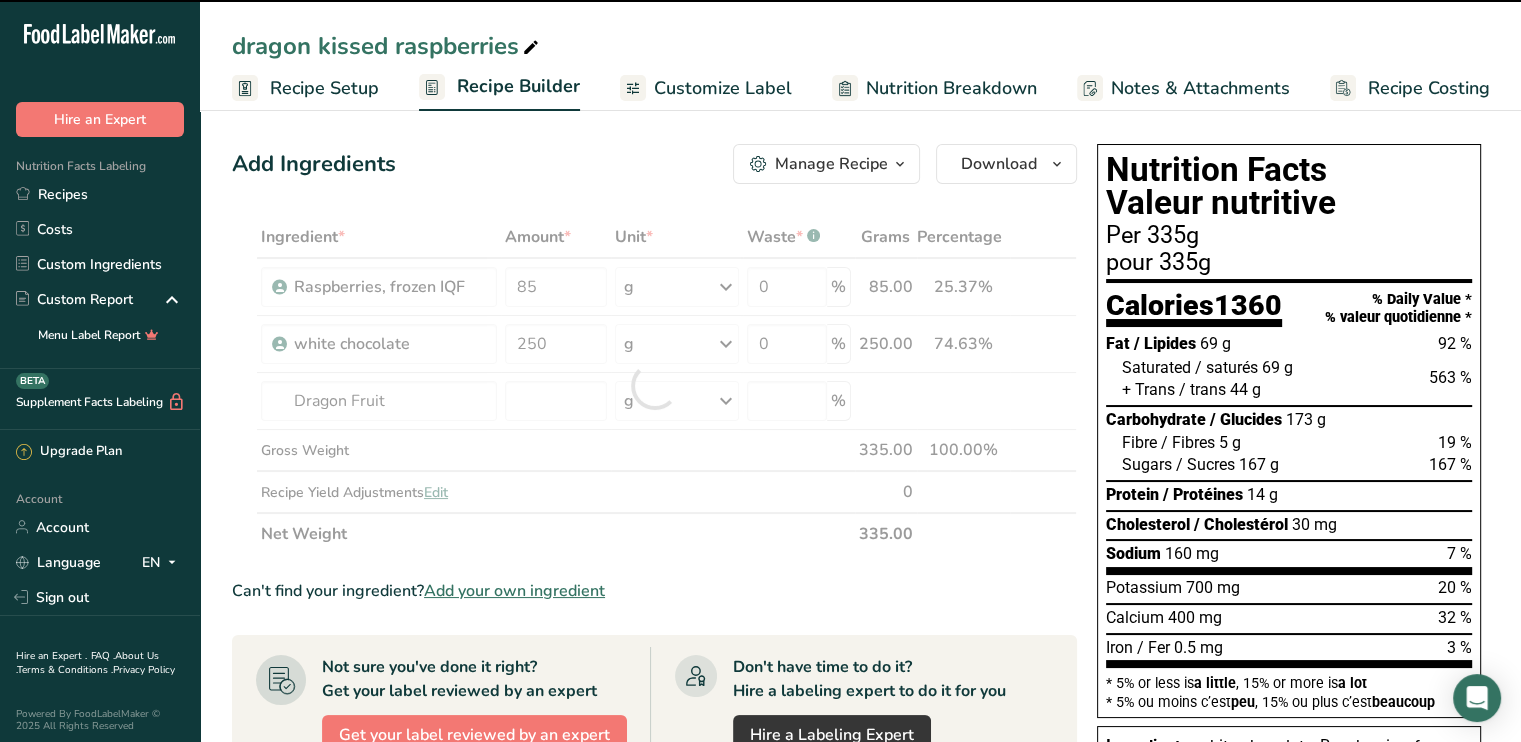 type on "0" 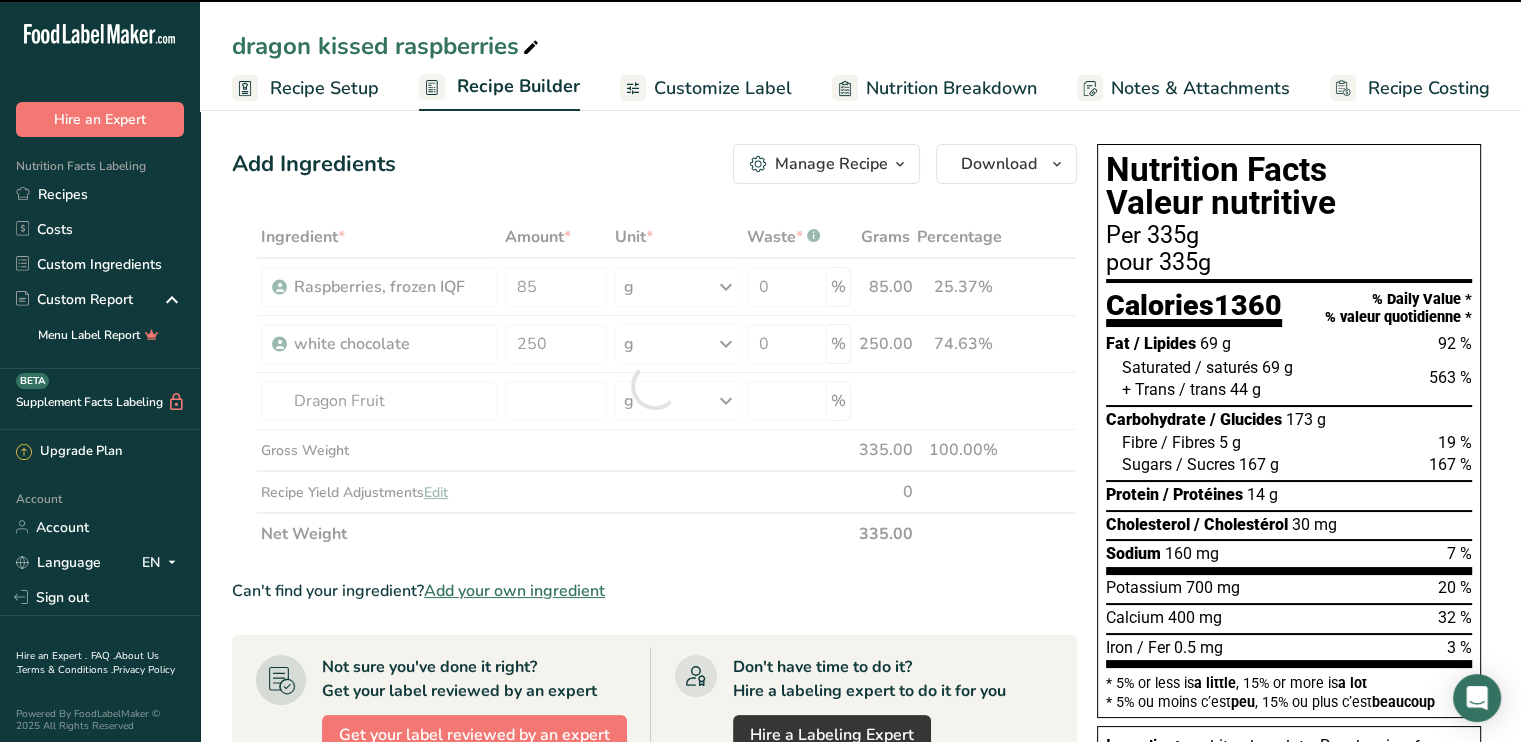 type on "0" 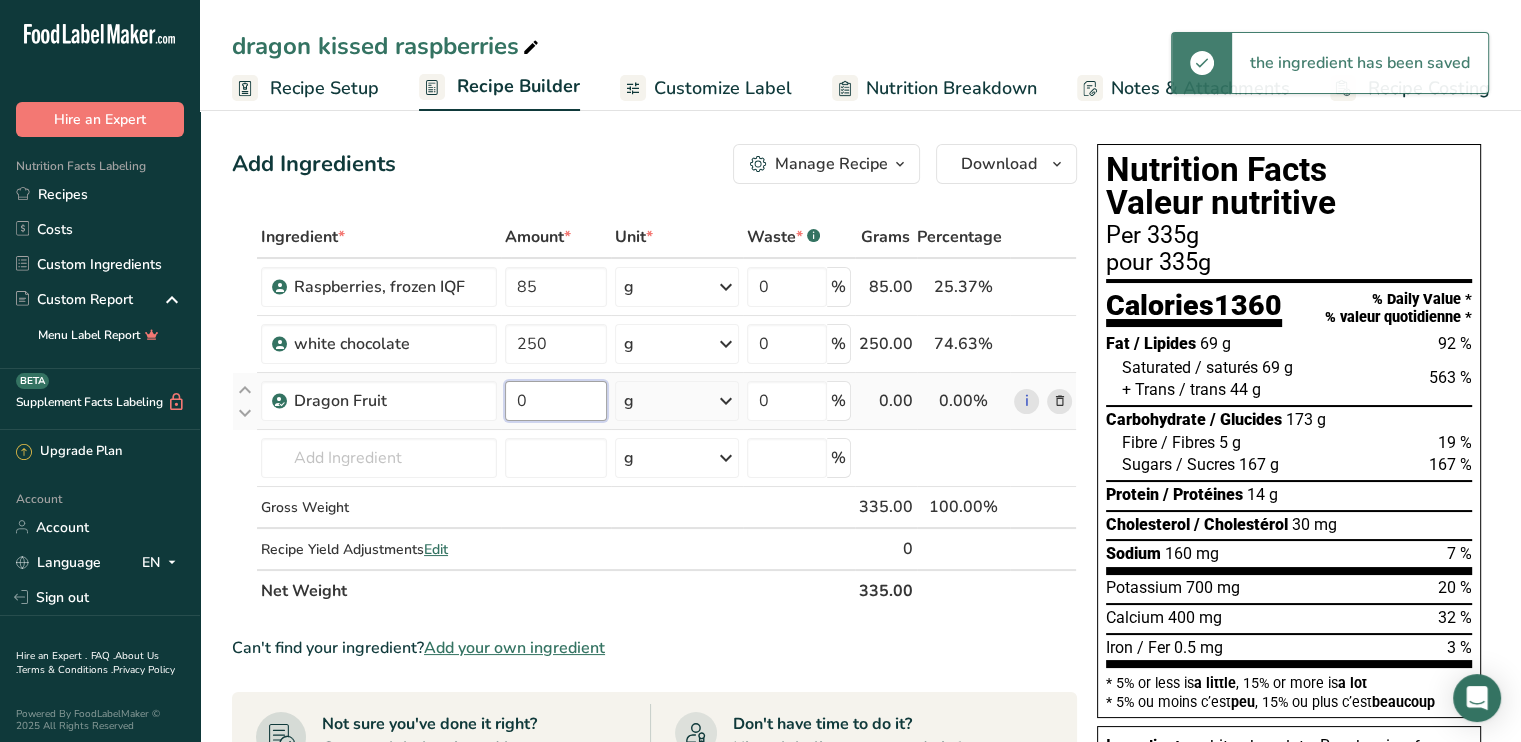 click on "0" at bounding box center (556, 401) 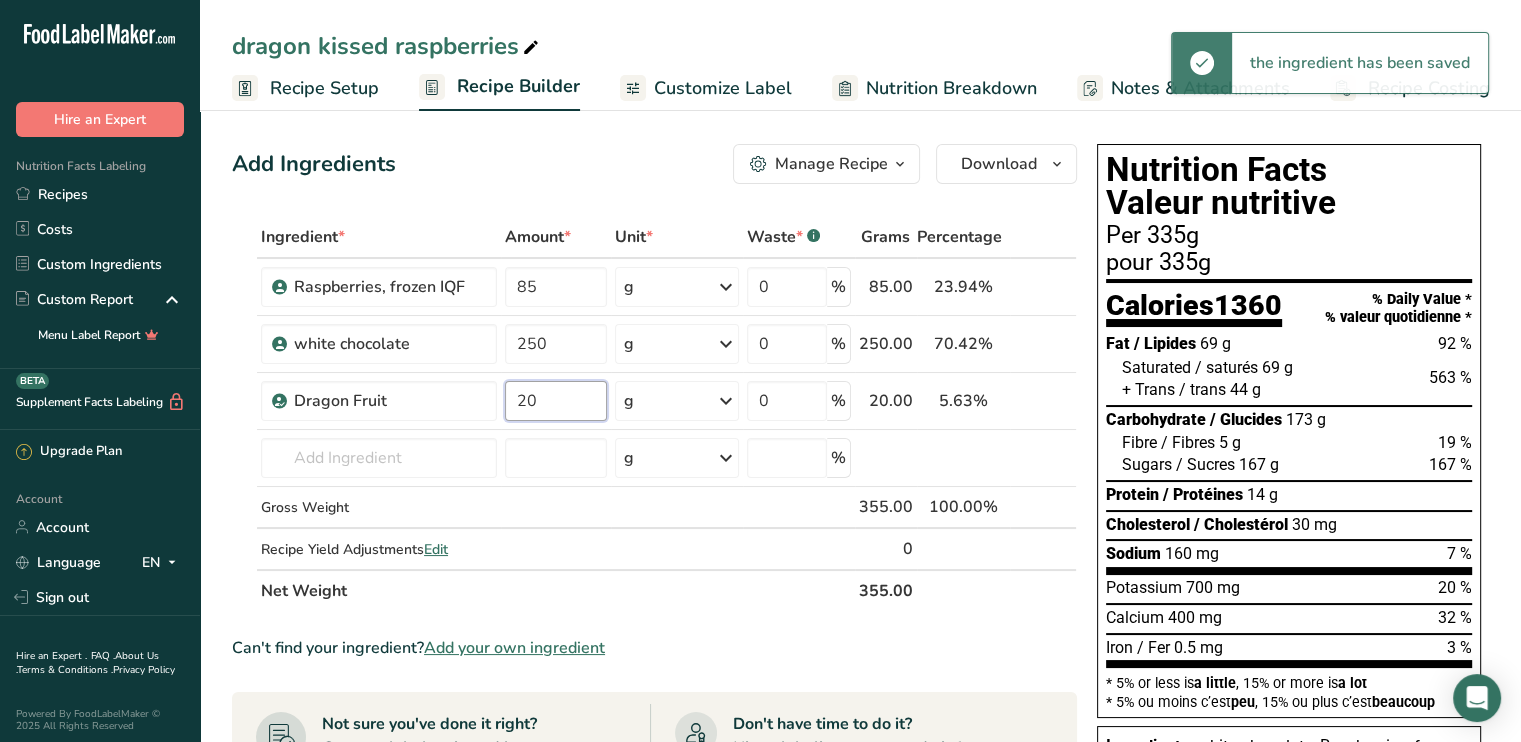 type on "20" 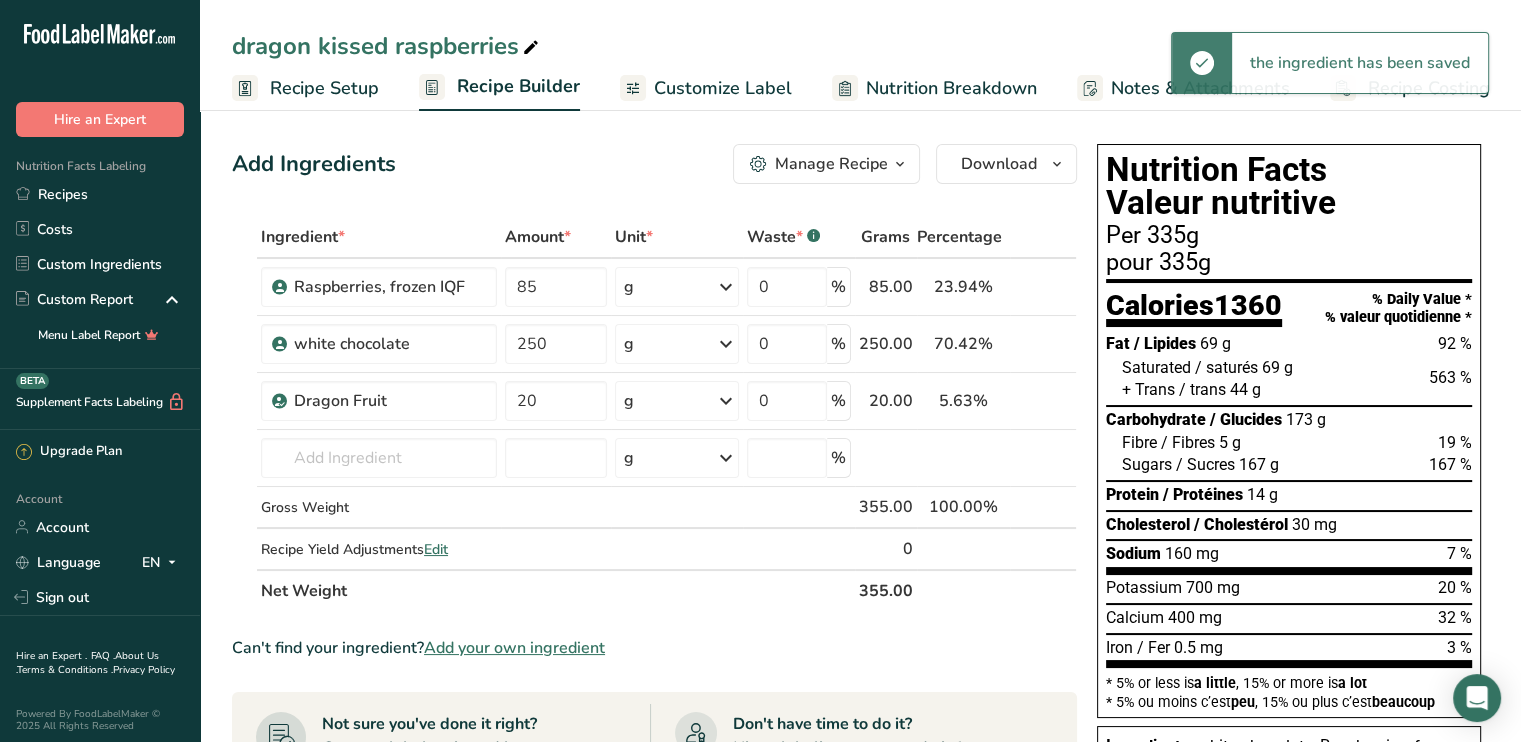 click on "Ingredient *
Amount *
Unit *
Waste *   .a-a{fill:#347362;}.b-a{fill:#fff;}          Grams
Percentage
Raspberries, frozen IQF
85
g
Weight Units
g
kg
mg
See more
Volume Units
l
mL
fl oz
See more
0
%
85.00
23.94%
i
white chocolate
250
g
Weight Units
g
kg
mg
See more
Volume Units
l
mL
fl oz
See more
0
%
250.00
70.42%
i" at bounding box center [654, 716] 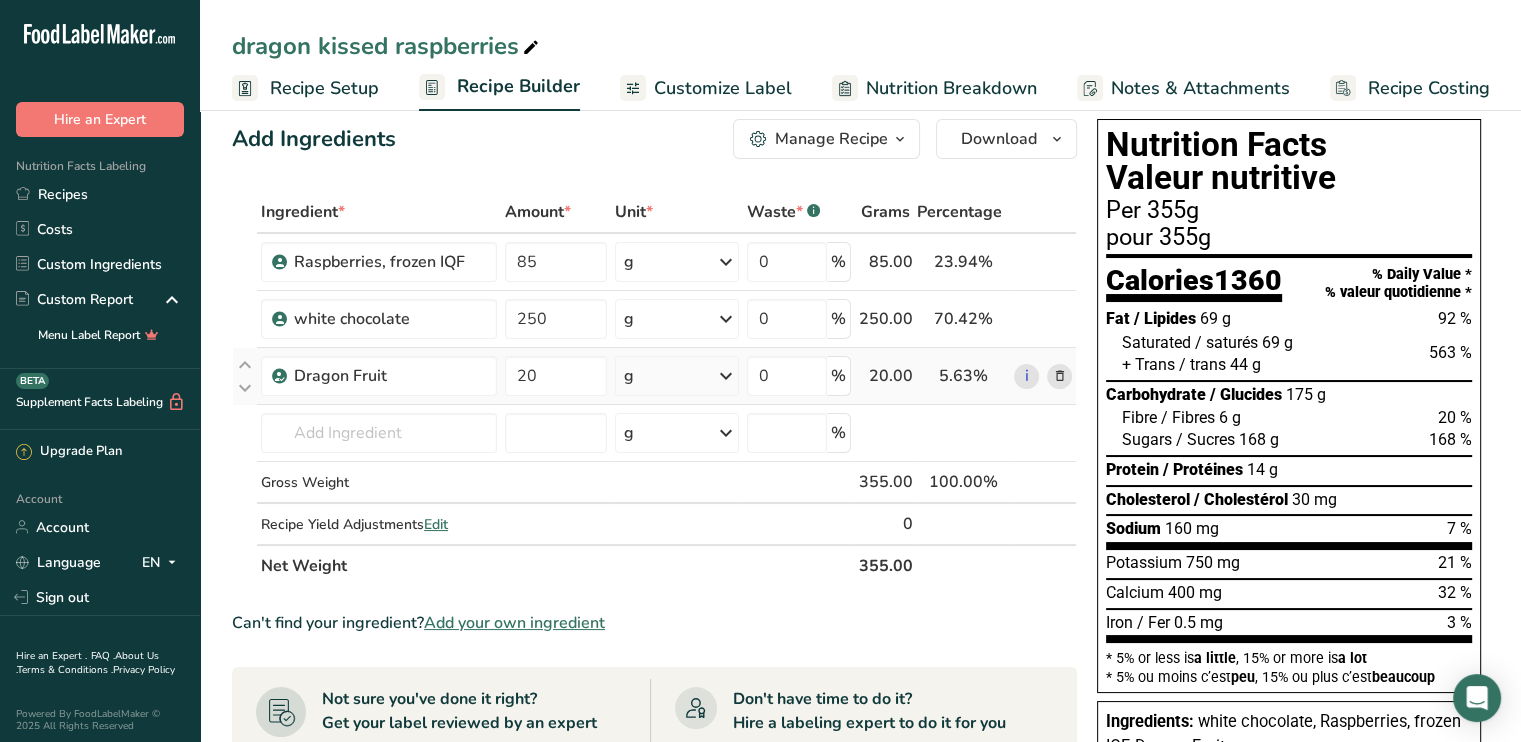 scroll, scrollTop: 0, scrollLeft: 0, axis: both 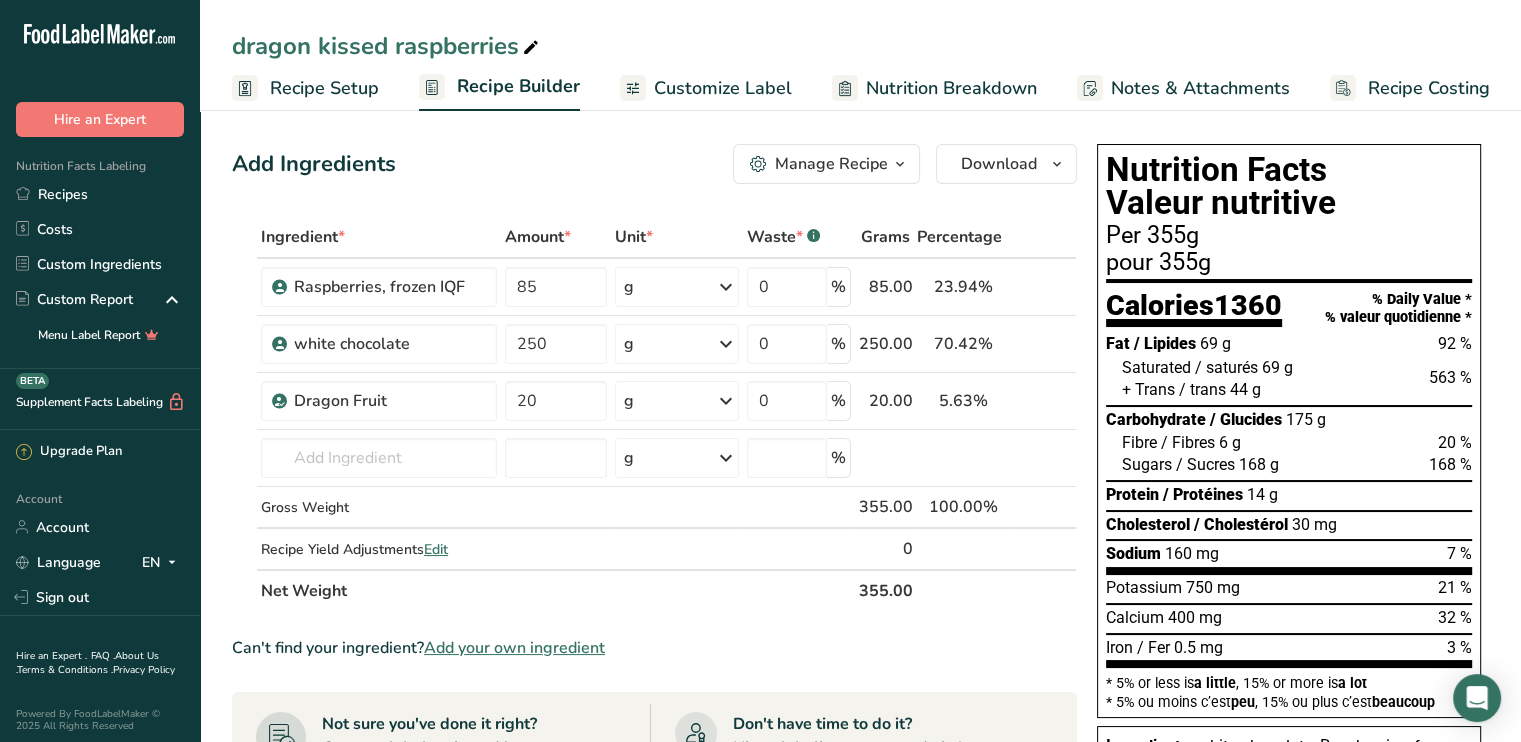 click on "Recipe Costing" at bounding box center [1410, 88] 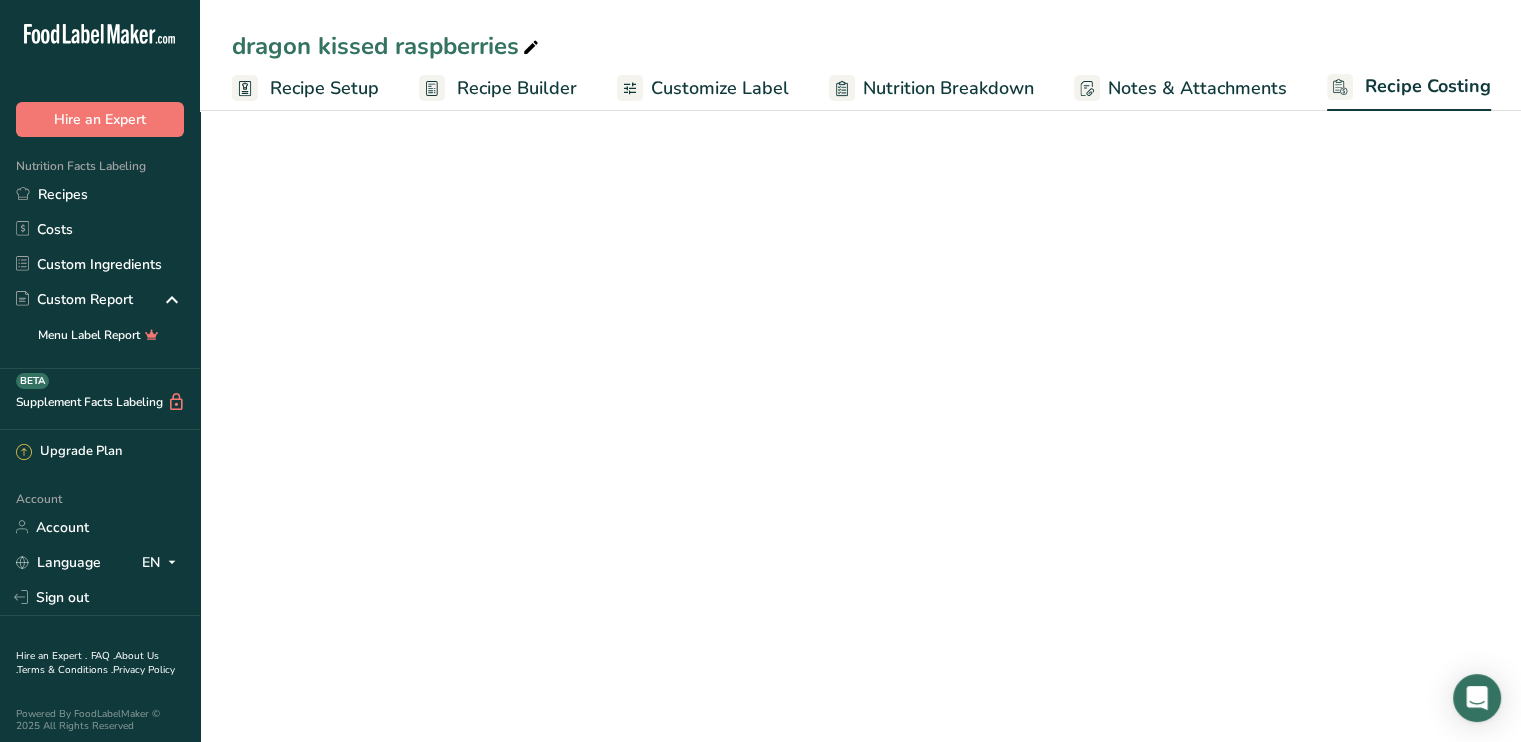 select on "1" 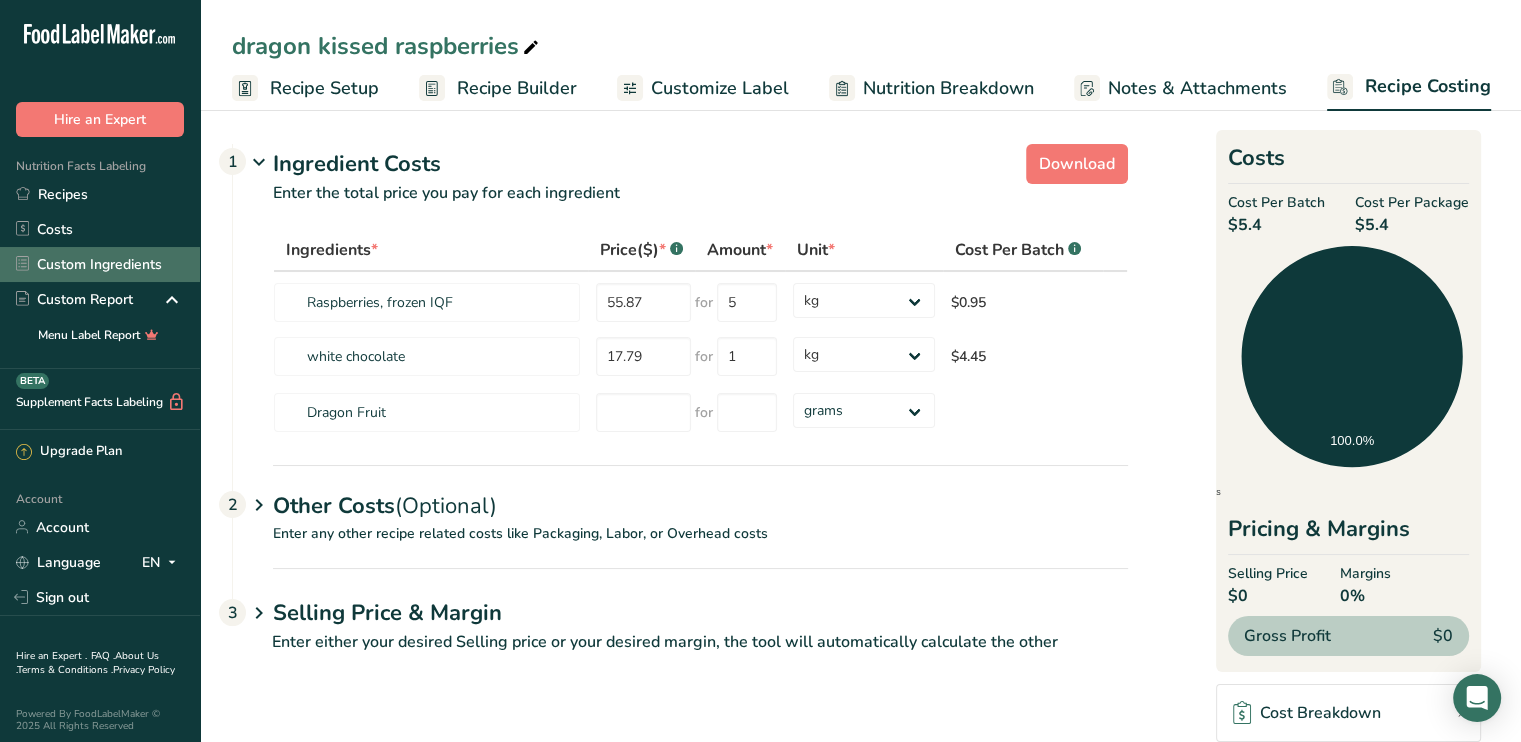 click on "Custom Ingredients" at bounding box center [100, 264] 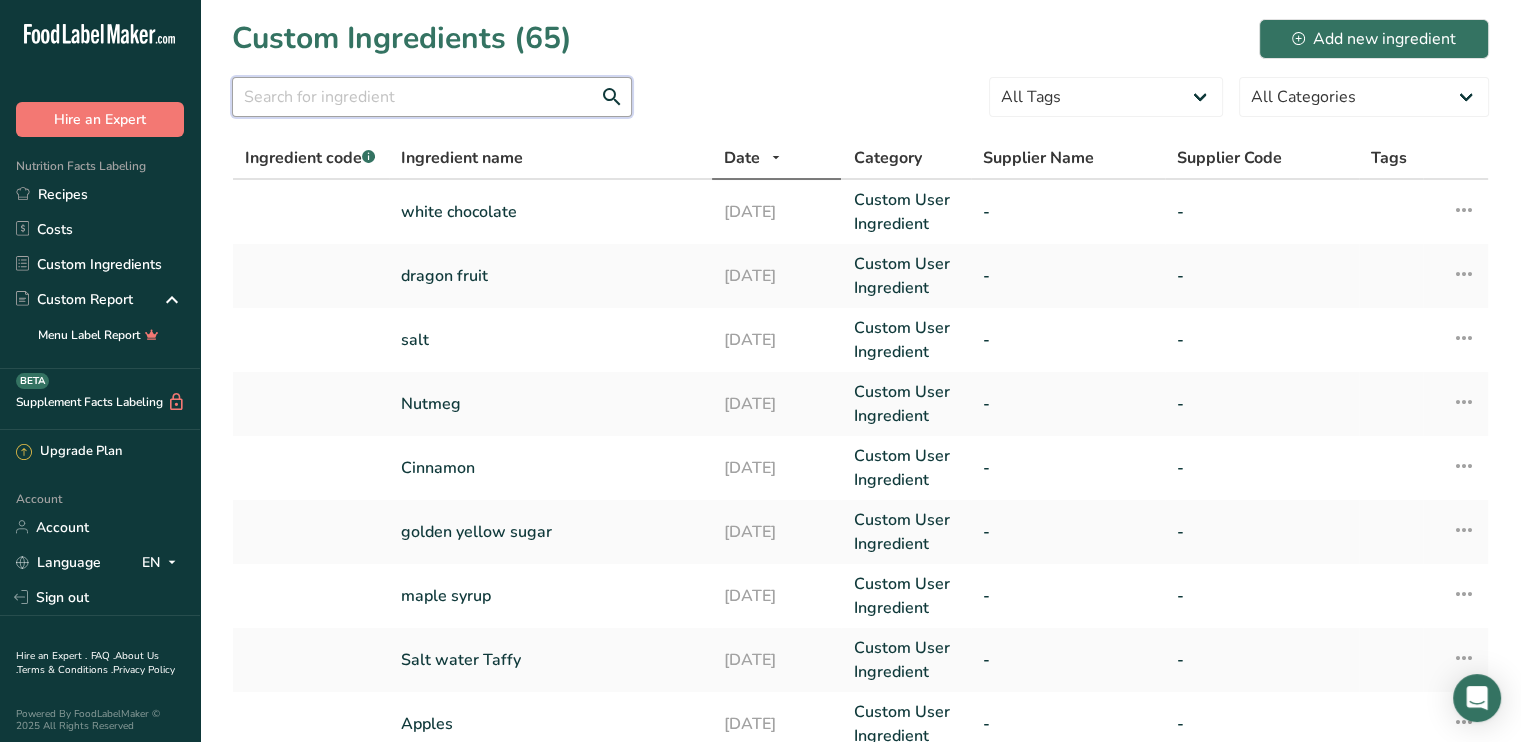 click at bounding box center [432, 97] 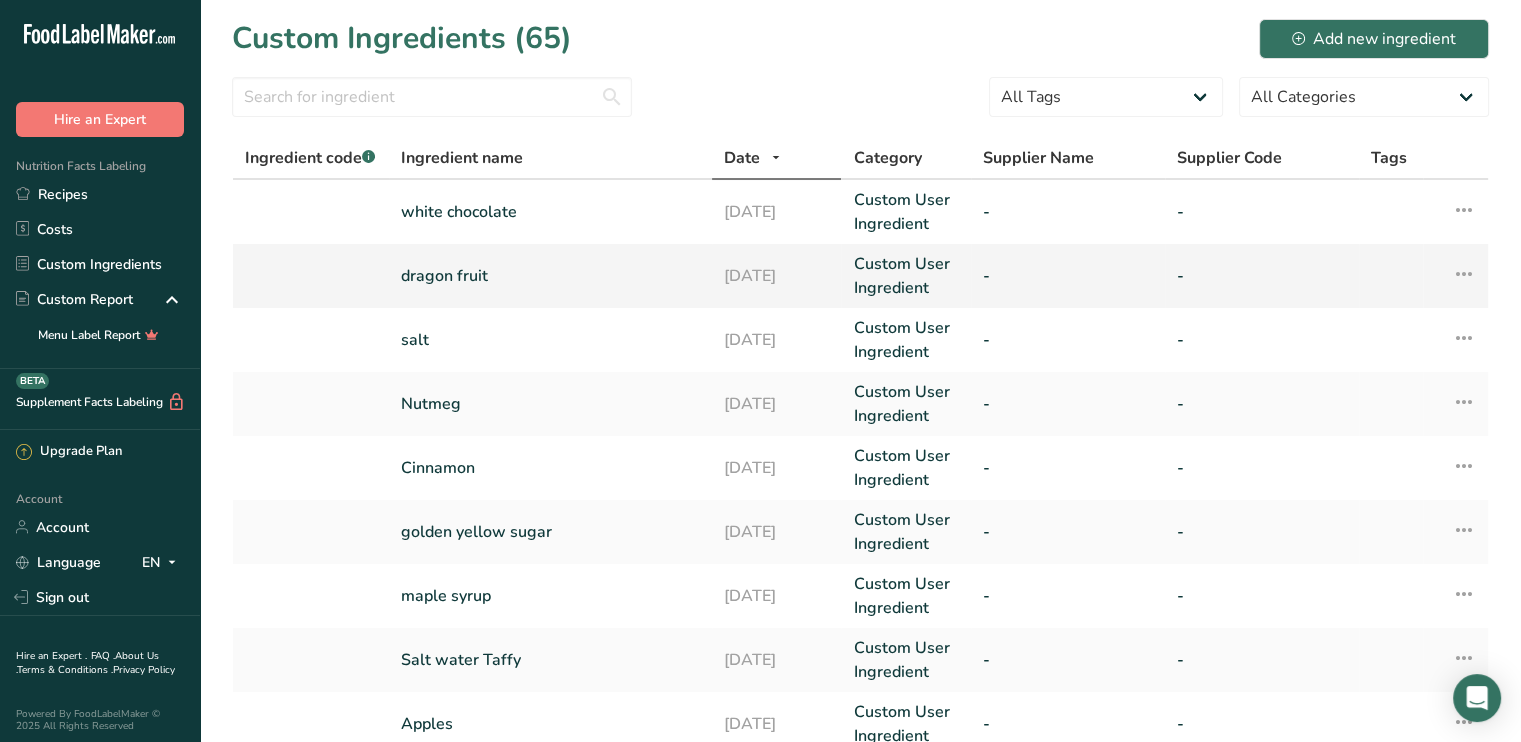 click on "dragon fruit" at bounding box center [550, 276] 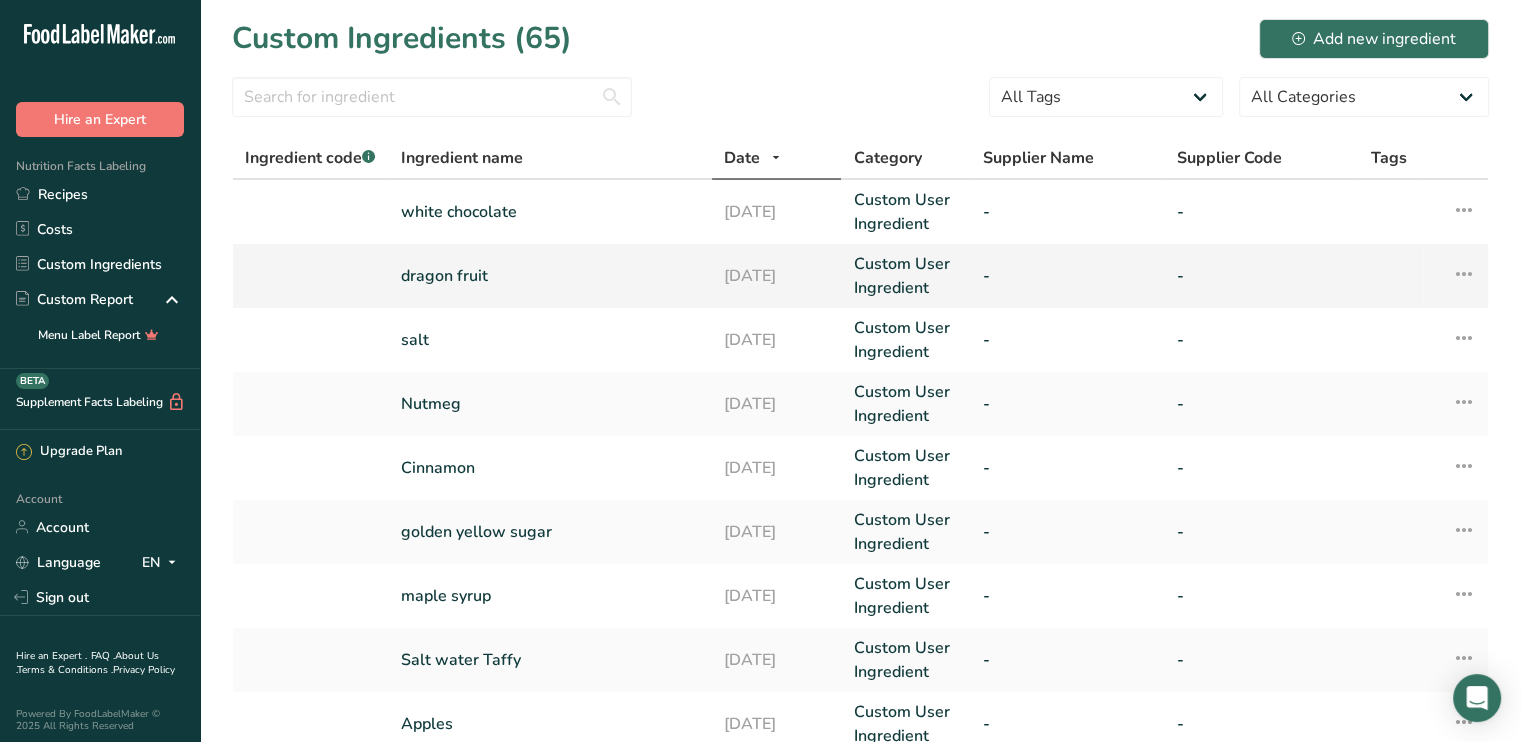 click on "dragon fruit" at bounding box center [550, 276] 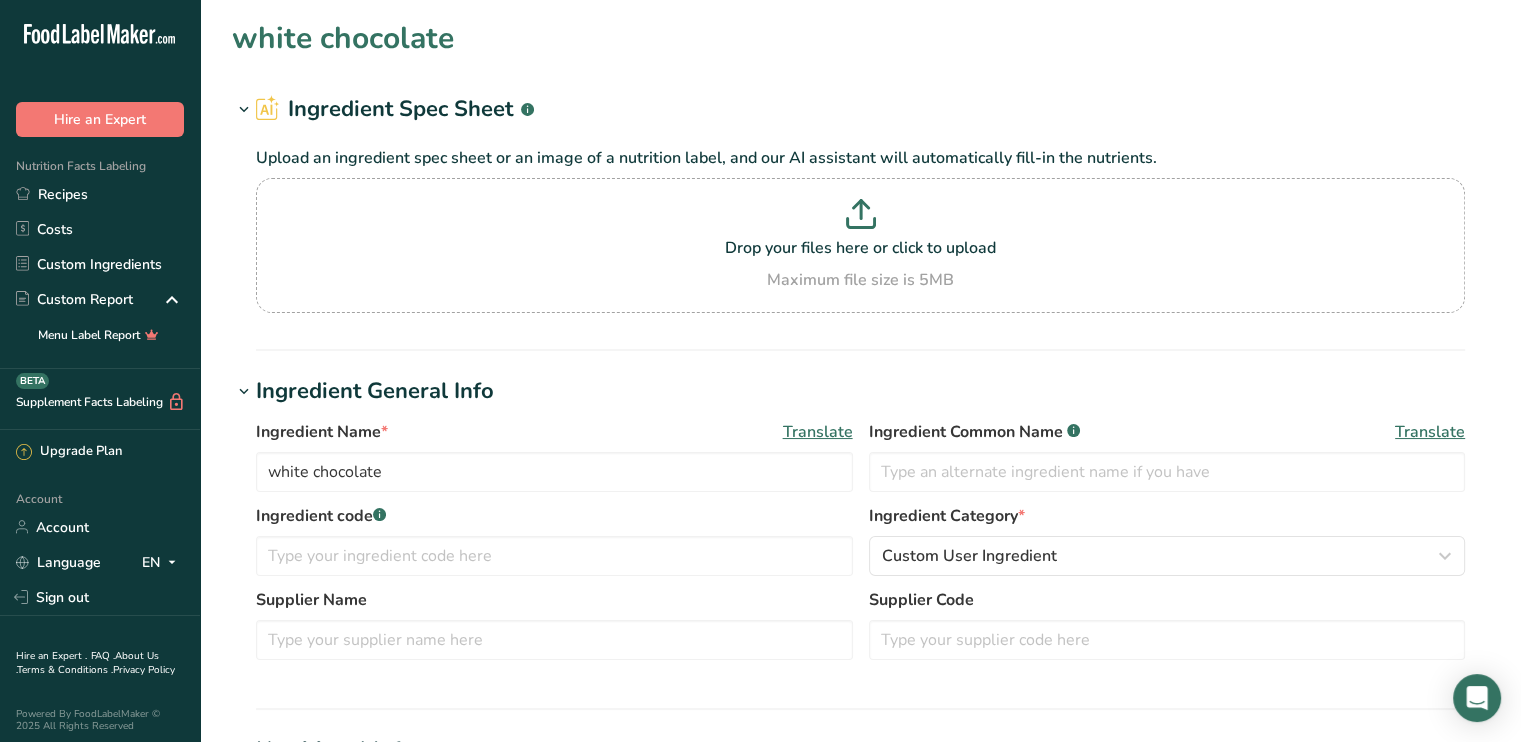 type on "dragon fruit" 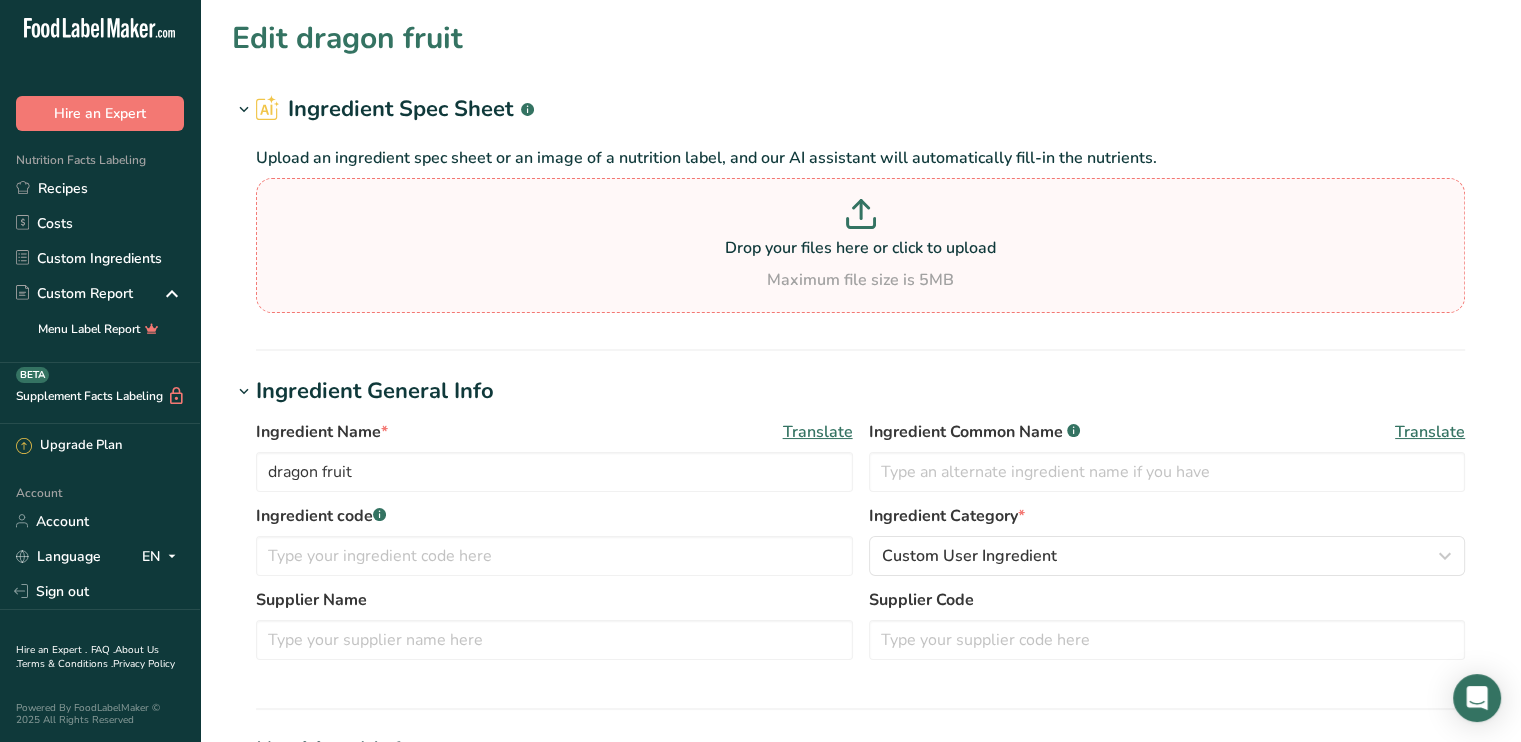 scroll, scrollTop: 17, scrollLeft: 0, axis: vertical 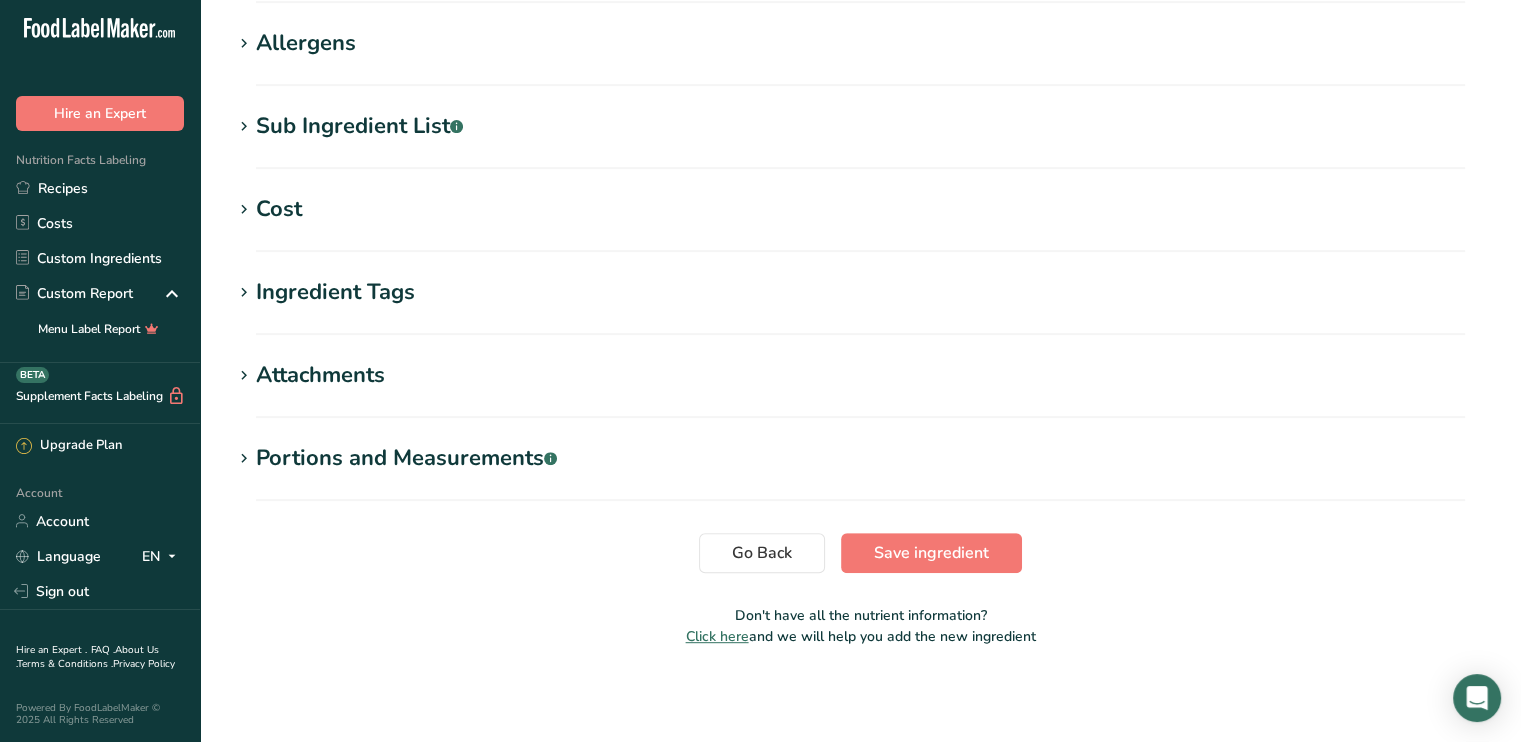 click on "Cost" at bounding box center [860, 209] 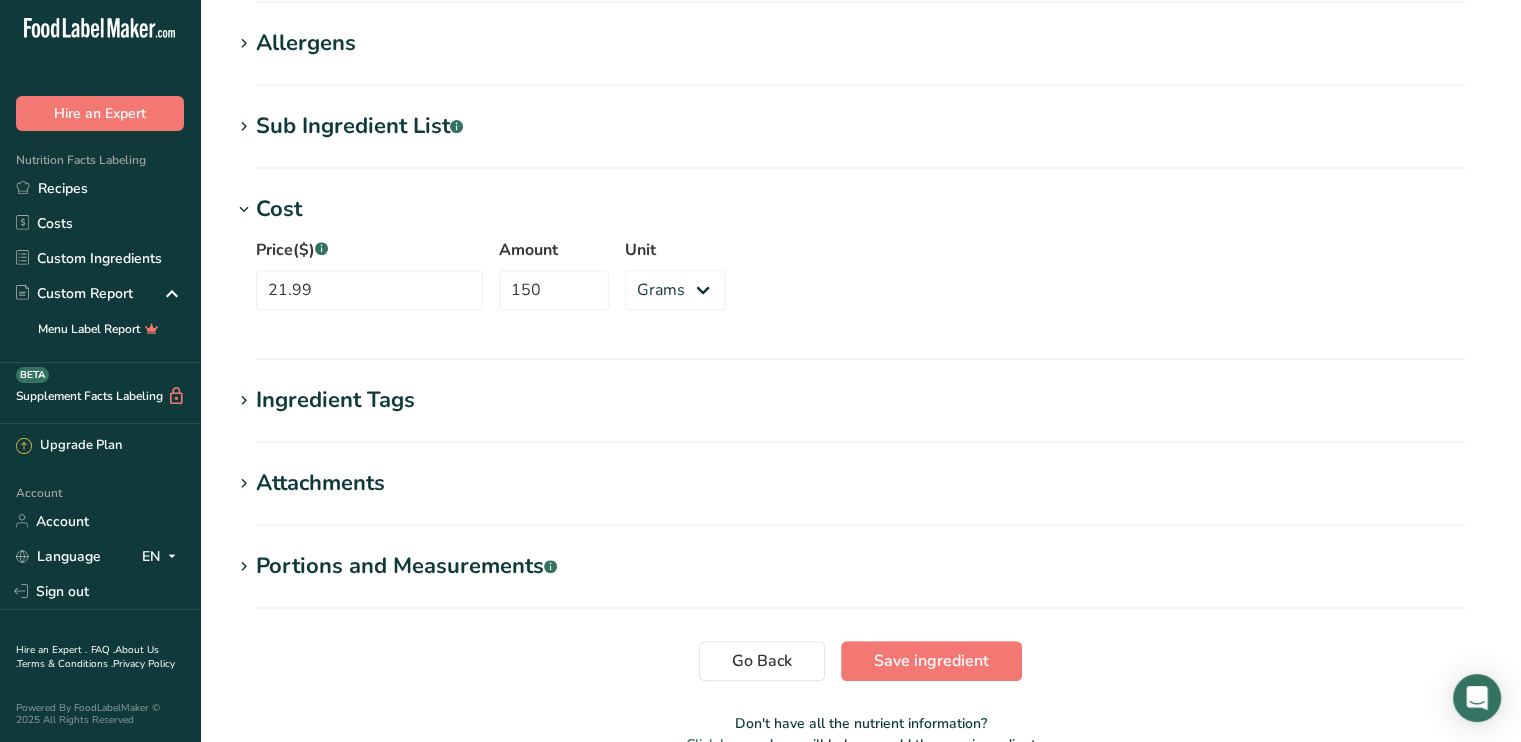 click on "Price($)
.a-a{fill:#347362;}.b-a{fill:#fff;}           21.99   Amount 150   Unit
Grams
kg
mg
mcg
lb
oz" at bounding box center (860, 280) 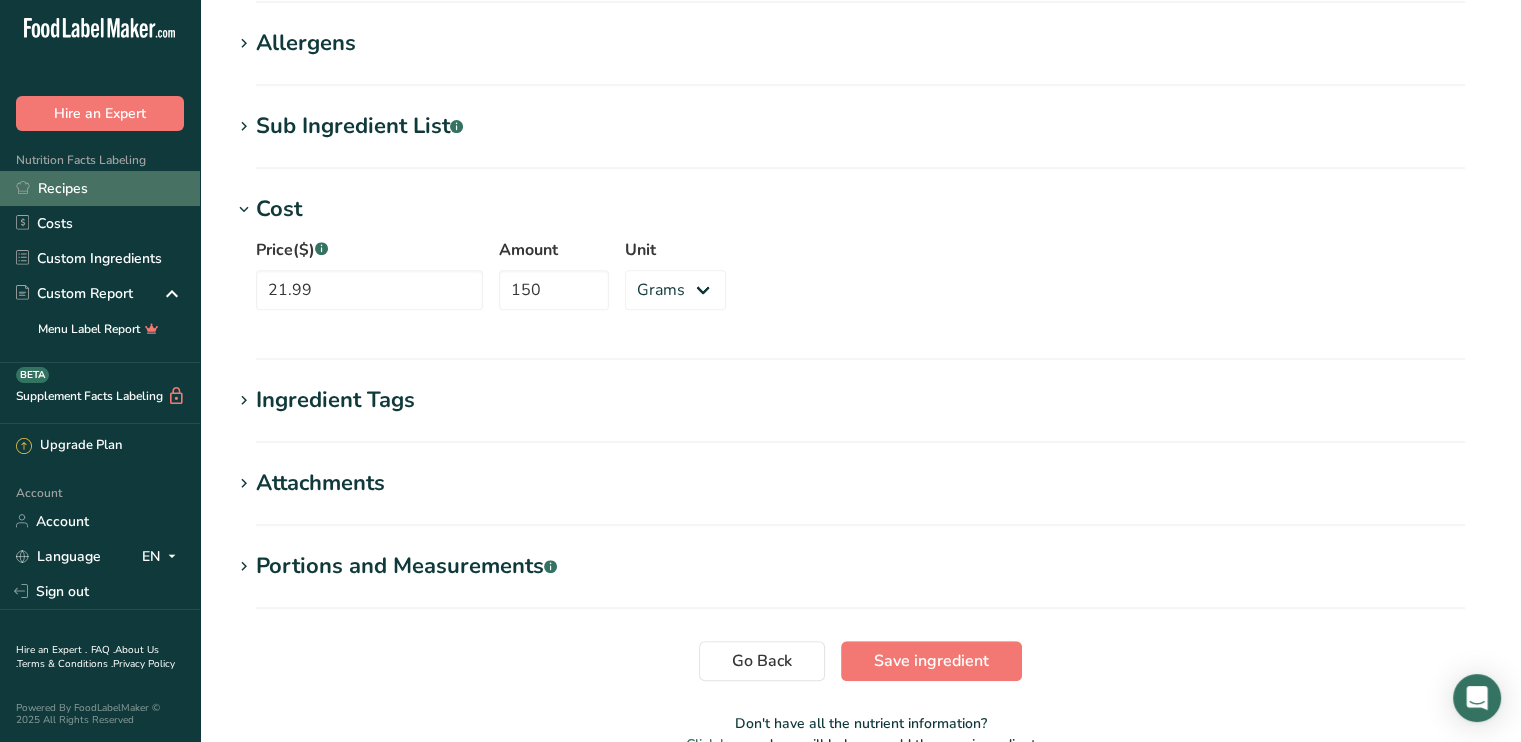 click on "Recipes" at bounding box center (100, 188) 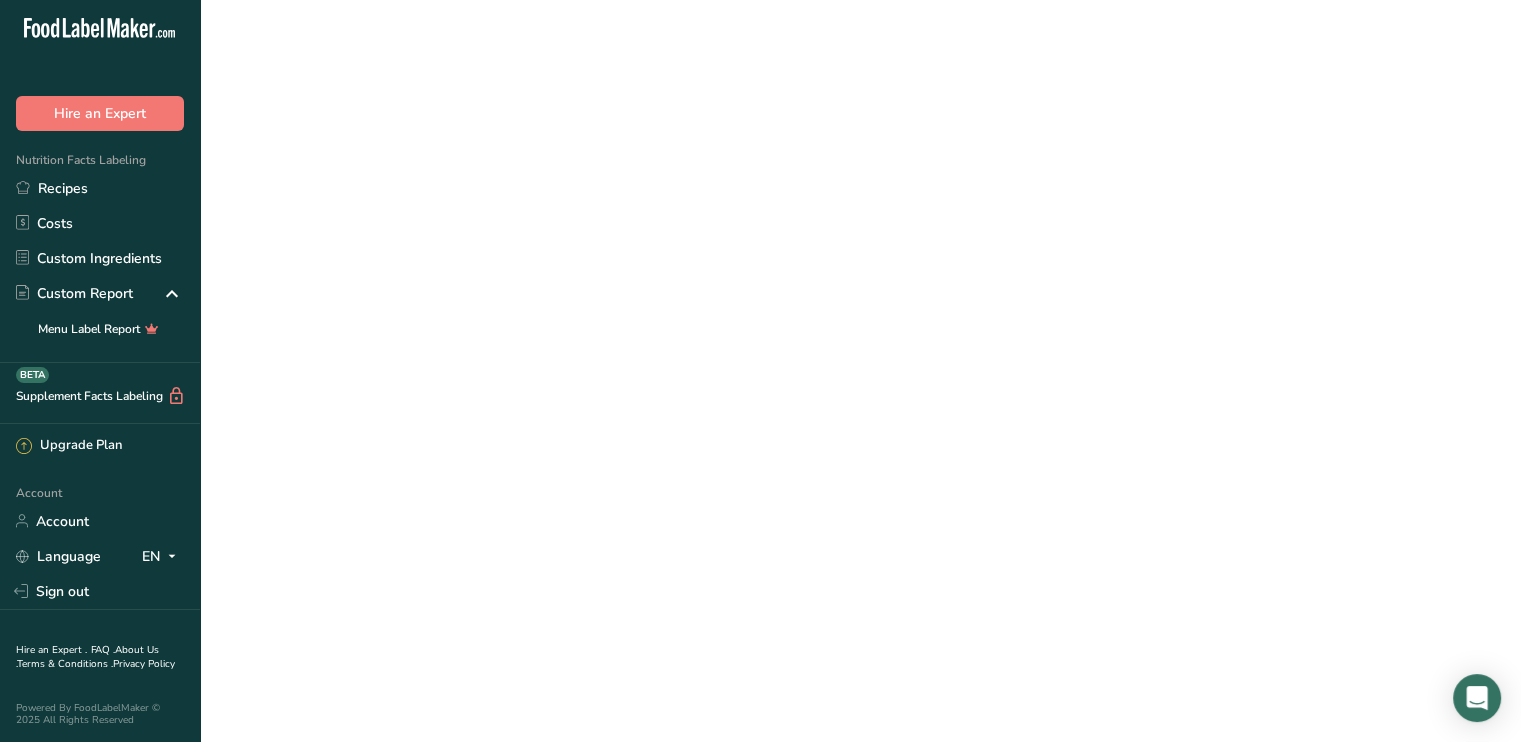 scroll, scrollTop: 0, scrollLeft: 0, axis: both 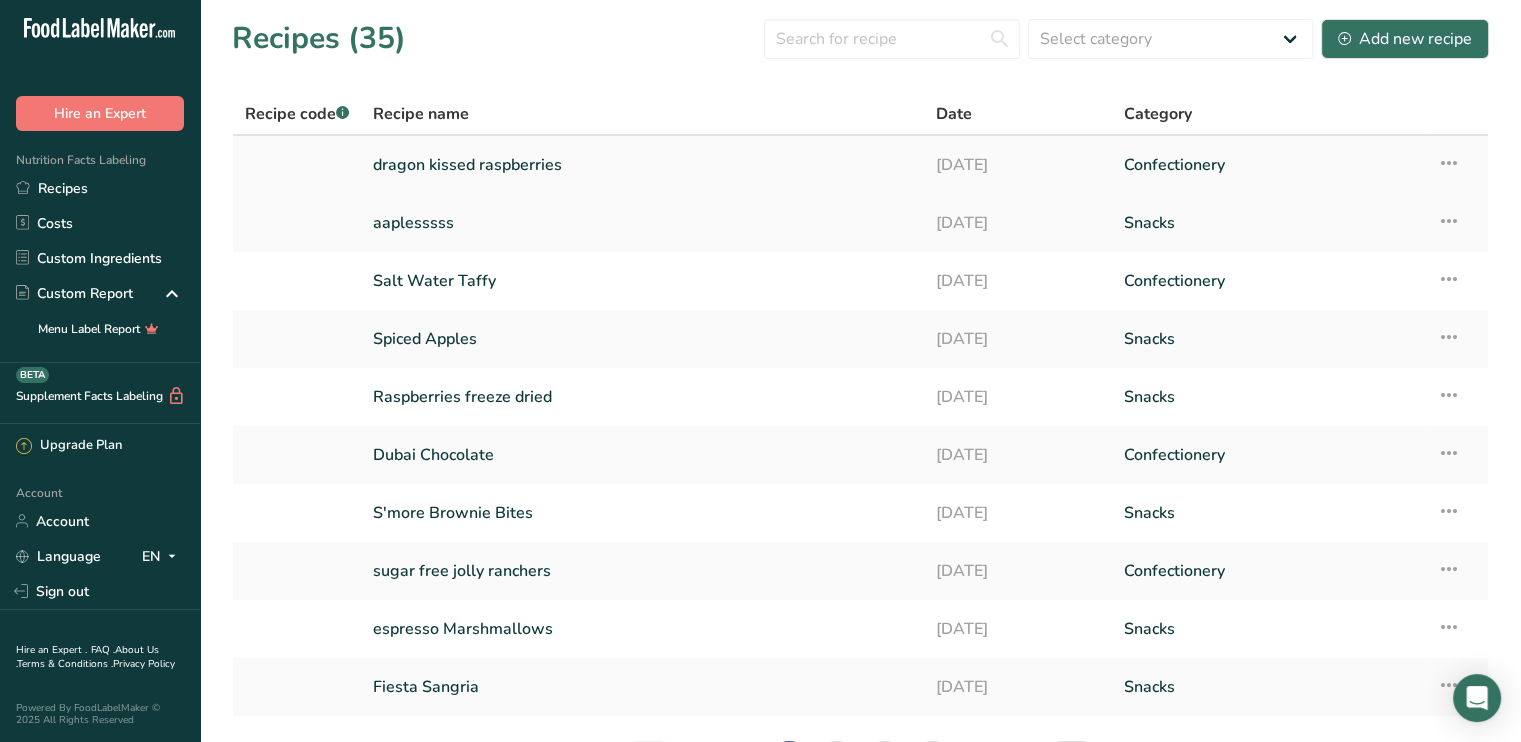 click on "dragon kissed raspberries" at bounding box center (642, 165) 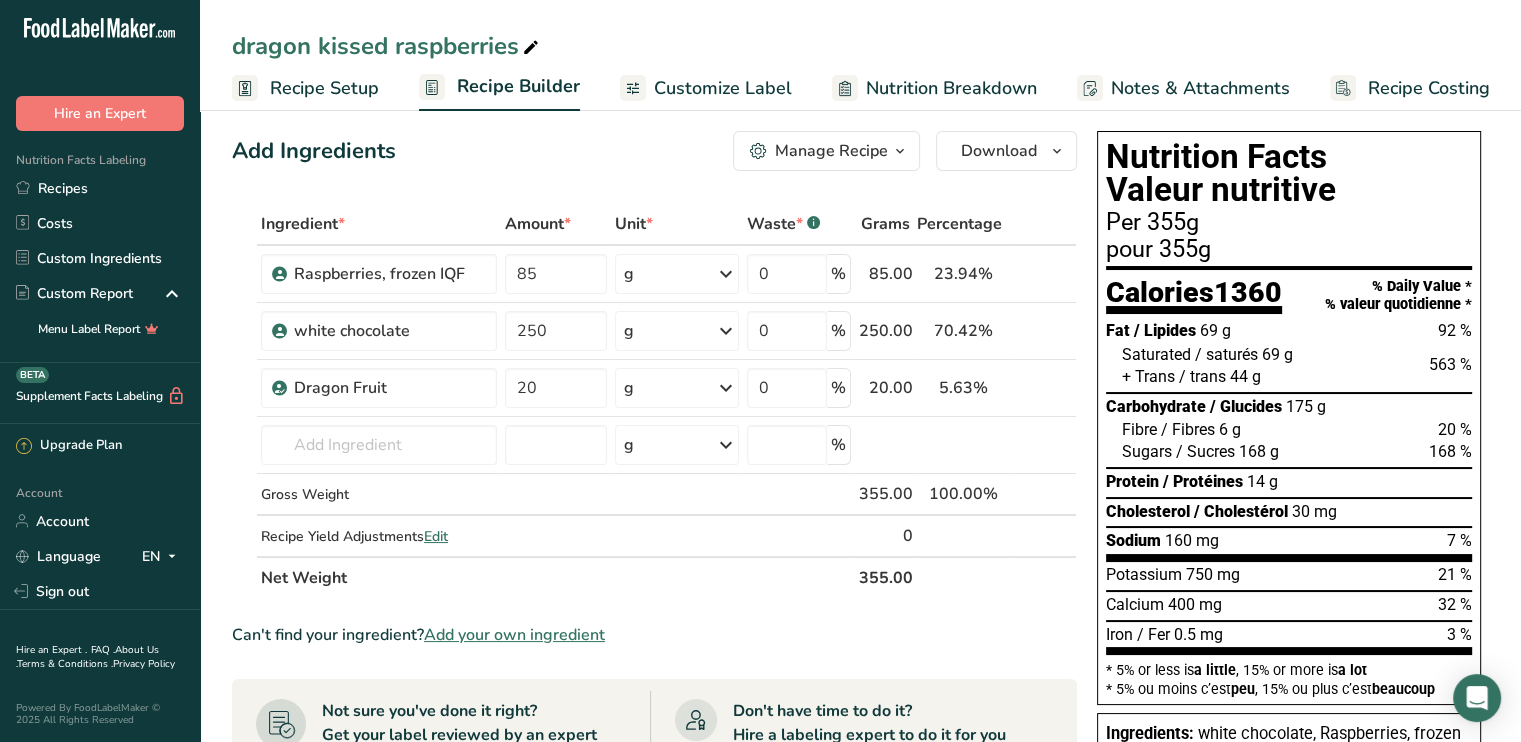 scroll, scrollTop: 0, scrollLeft: 0, axis: both 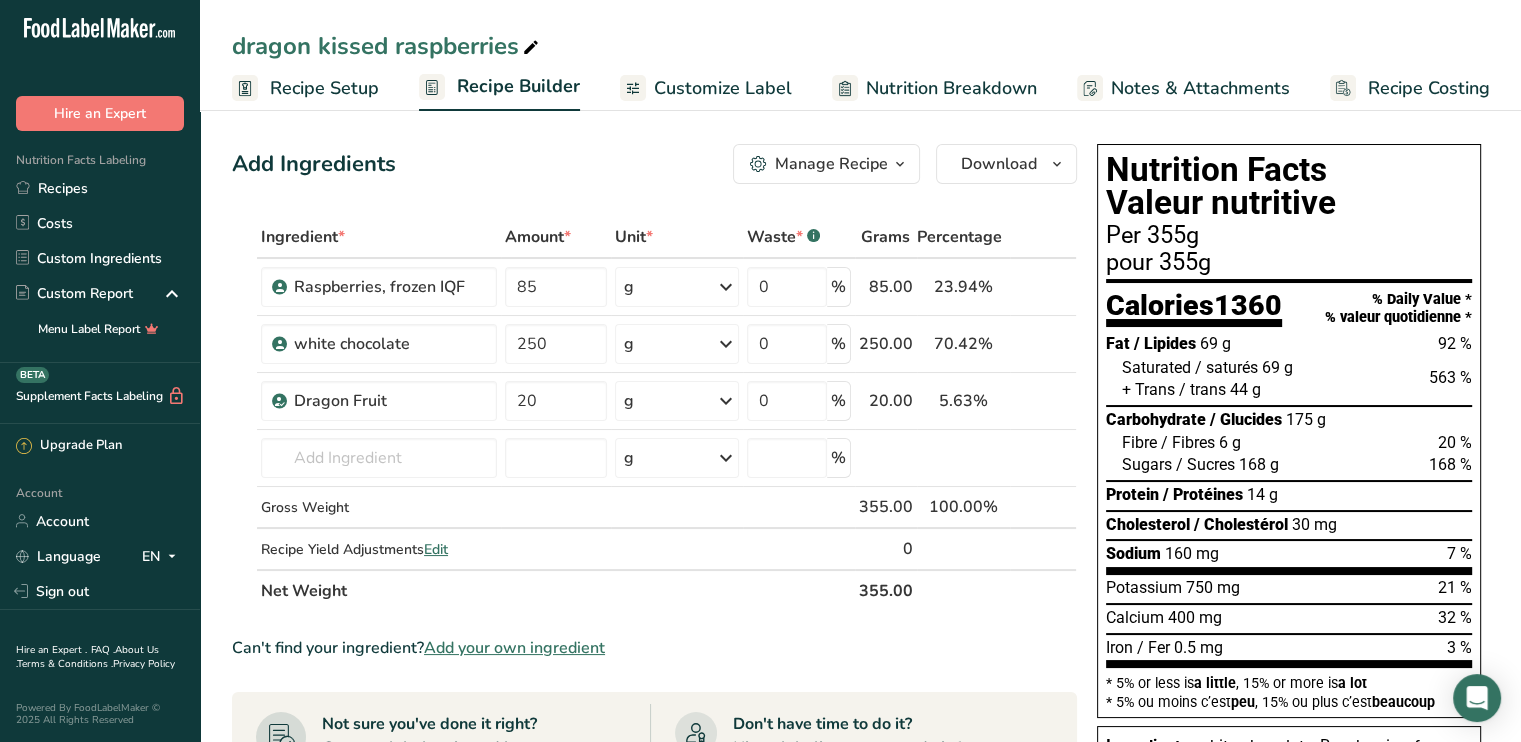 click on "Recipe Costing" at bounding box center (1410, 88) 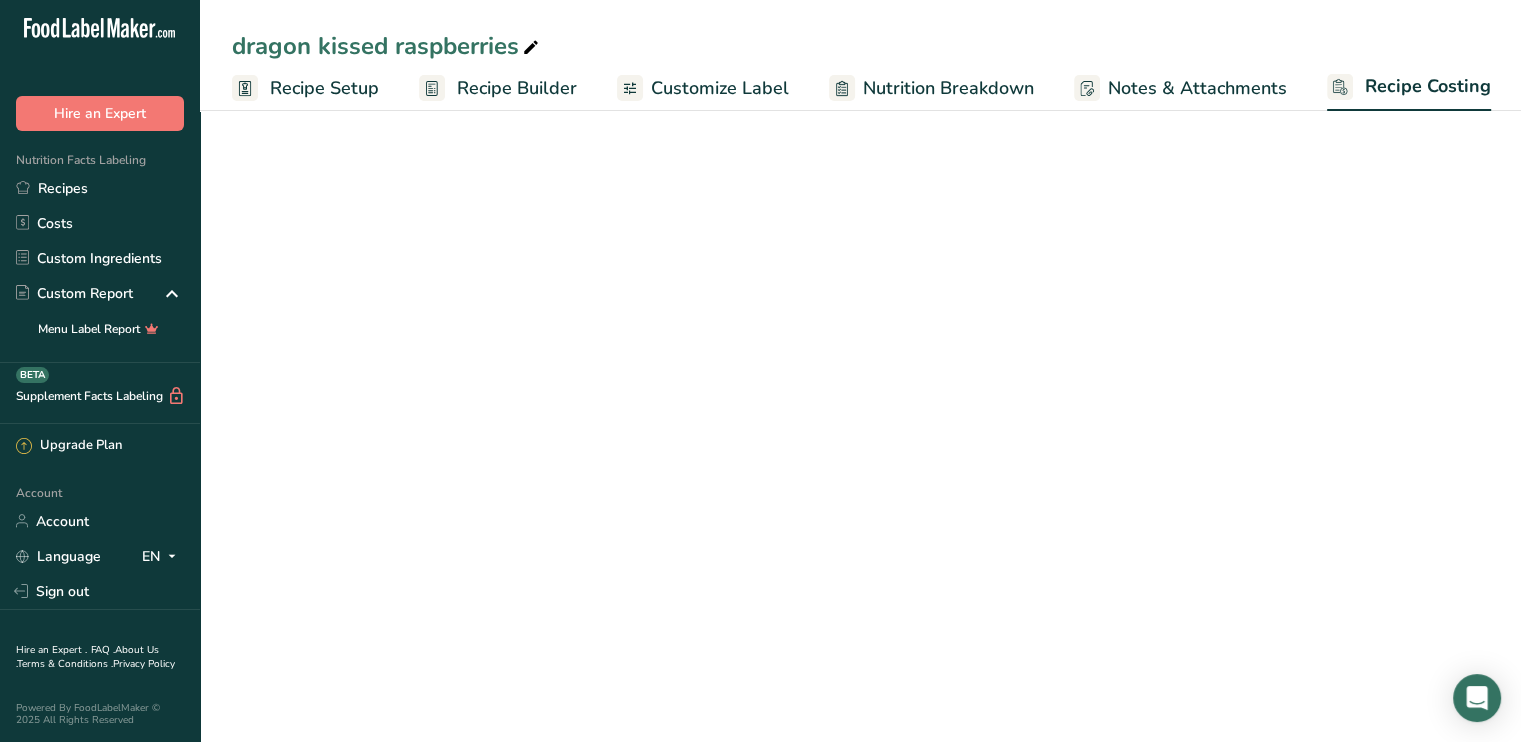 click on "Recipe Costing" at bounding box center (1428, 86) 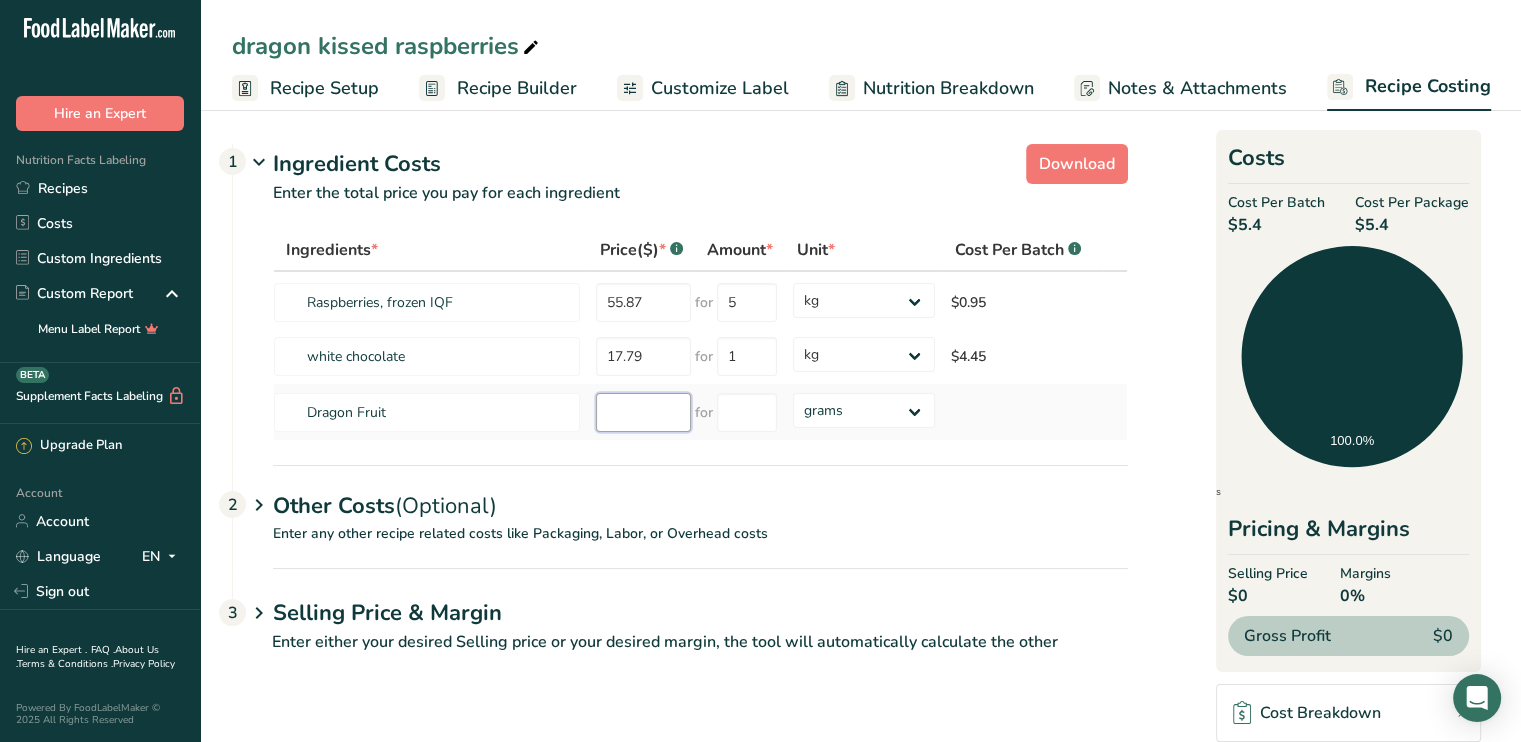 click at bounding box center (643, 412) 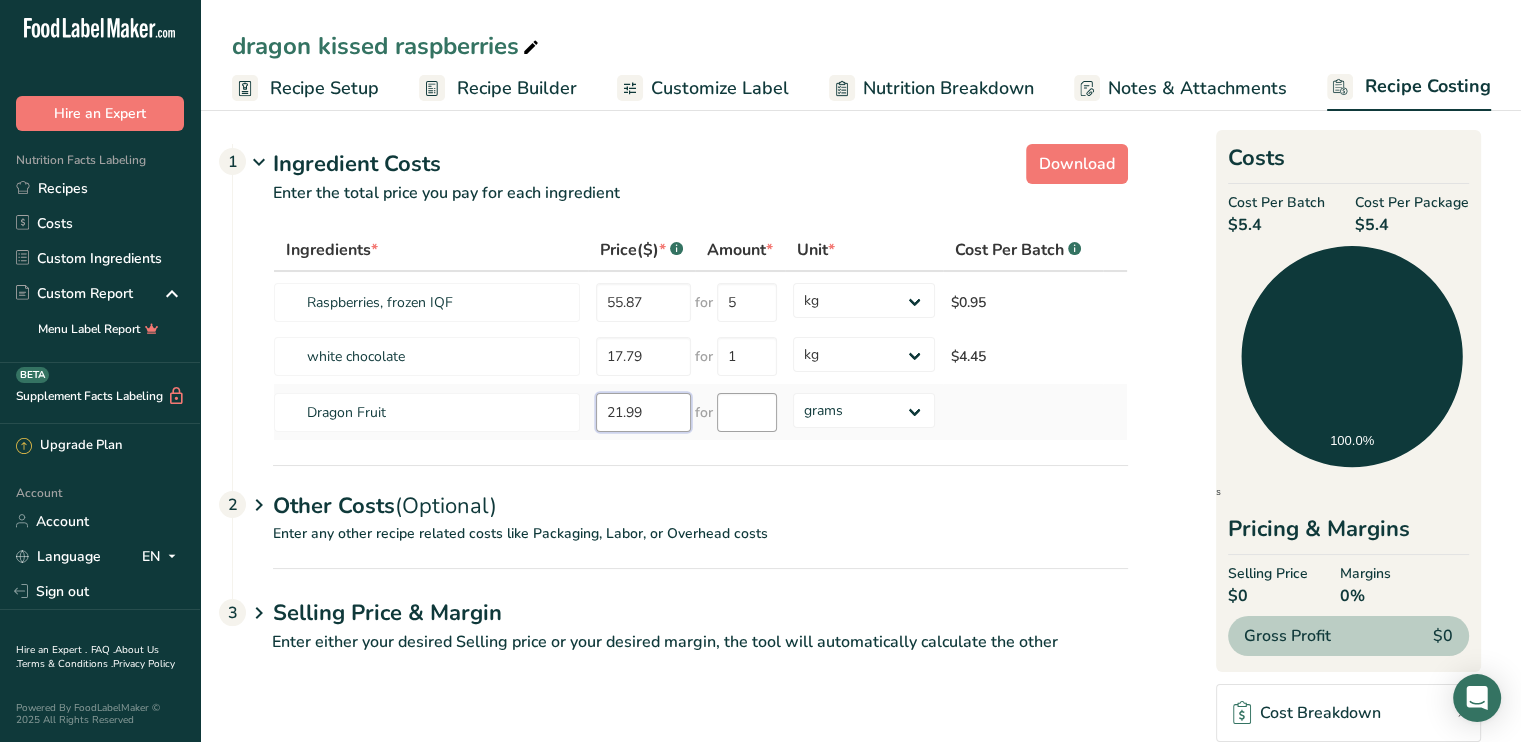 type on "21.99" 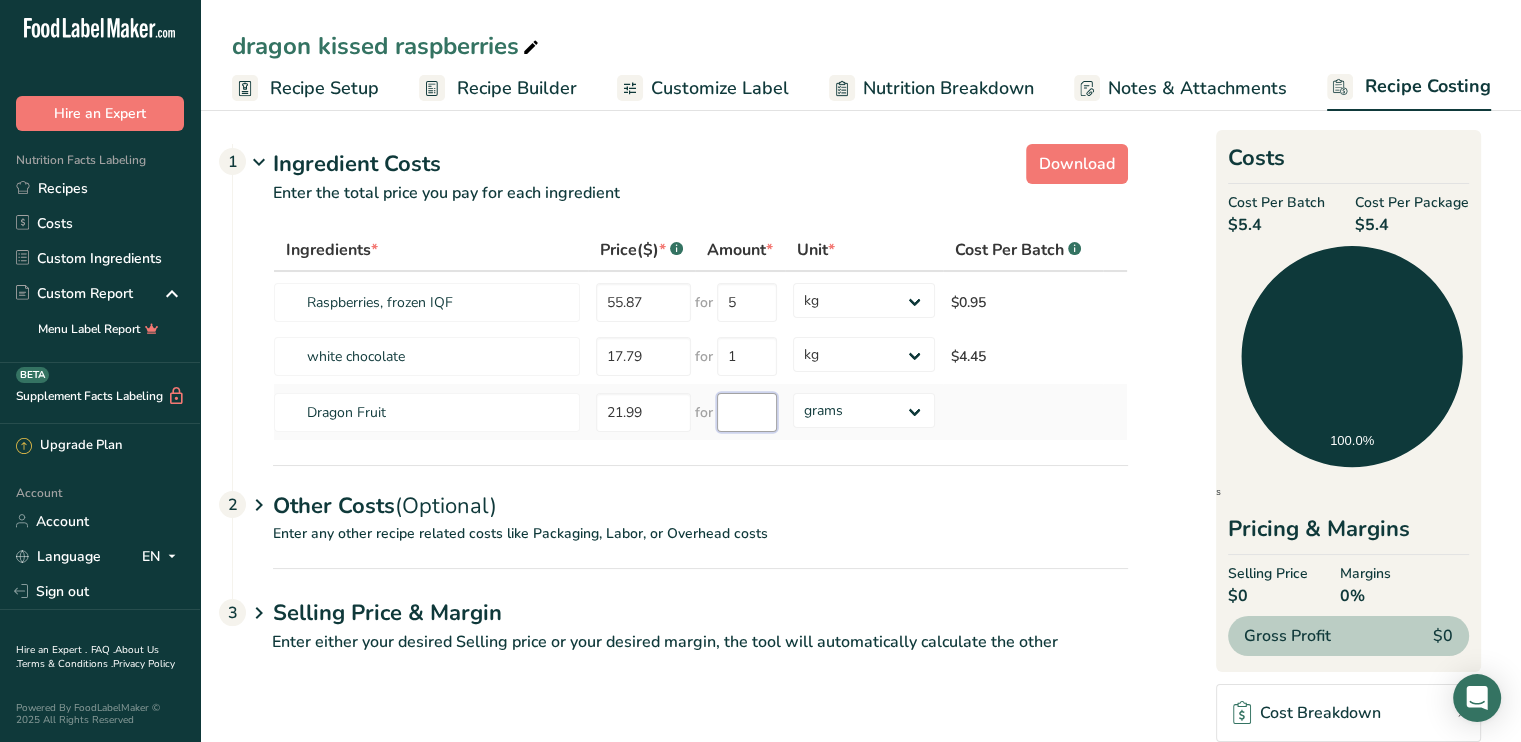 click at bounding box center (747, 412) 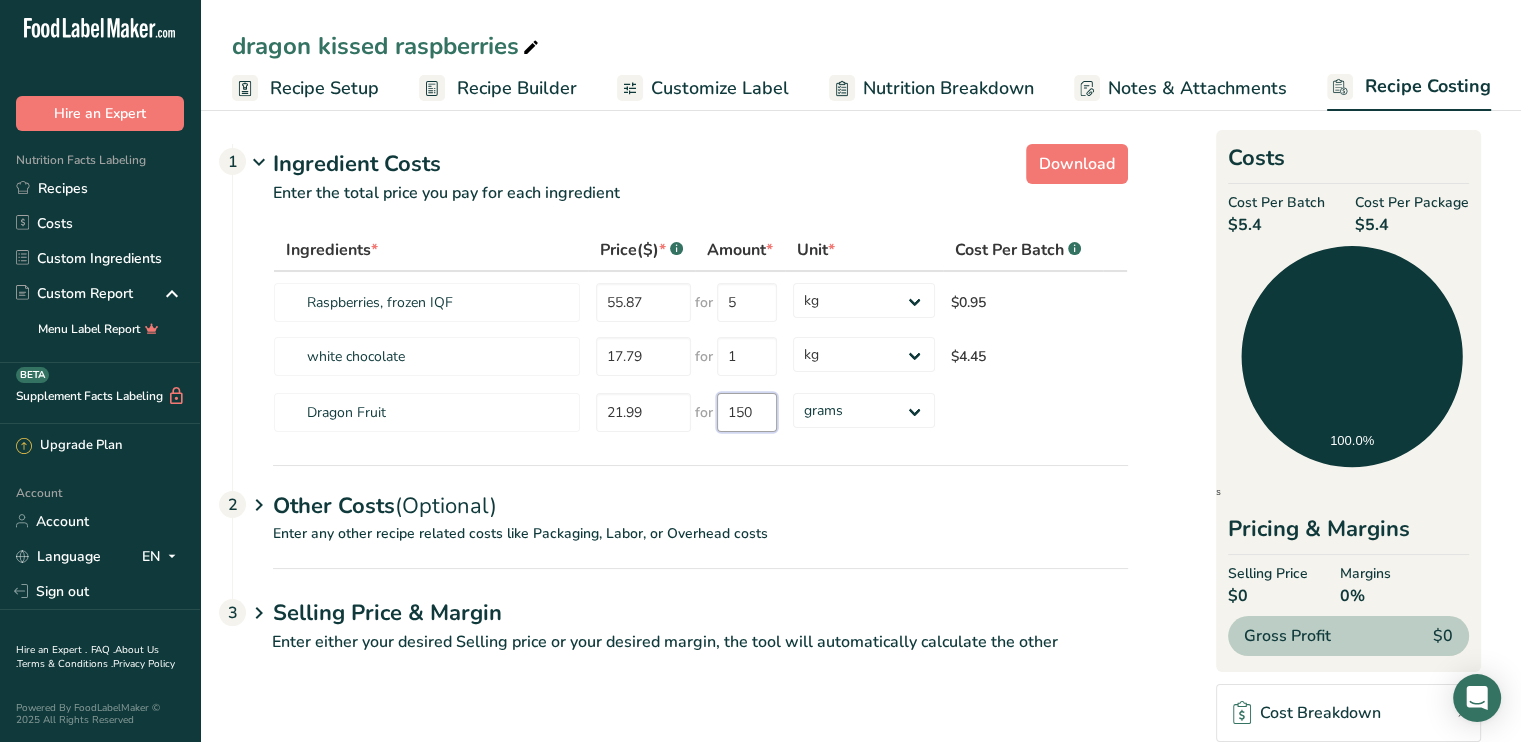 type on "150" 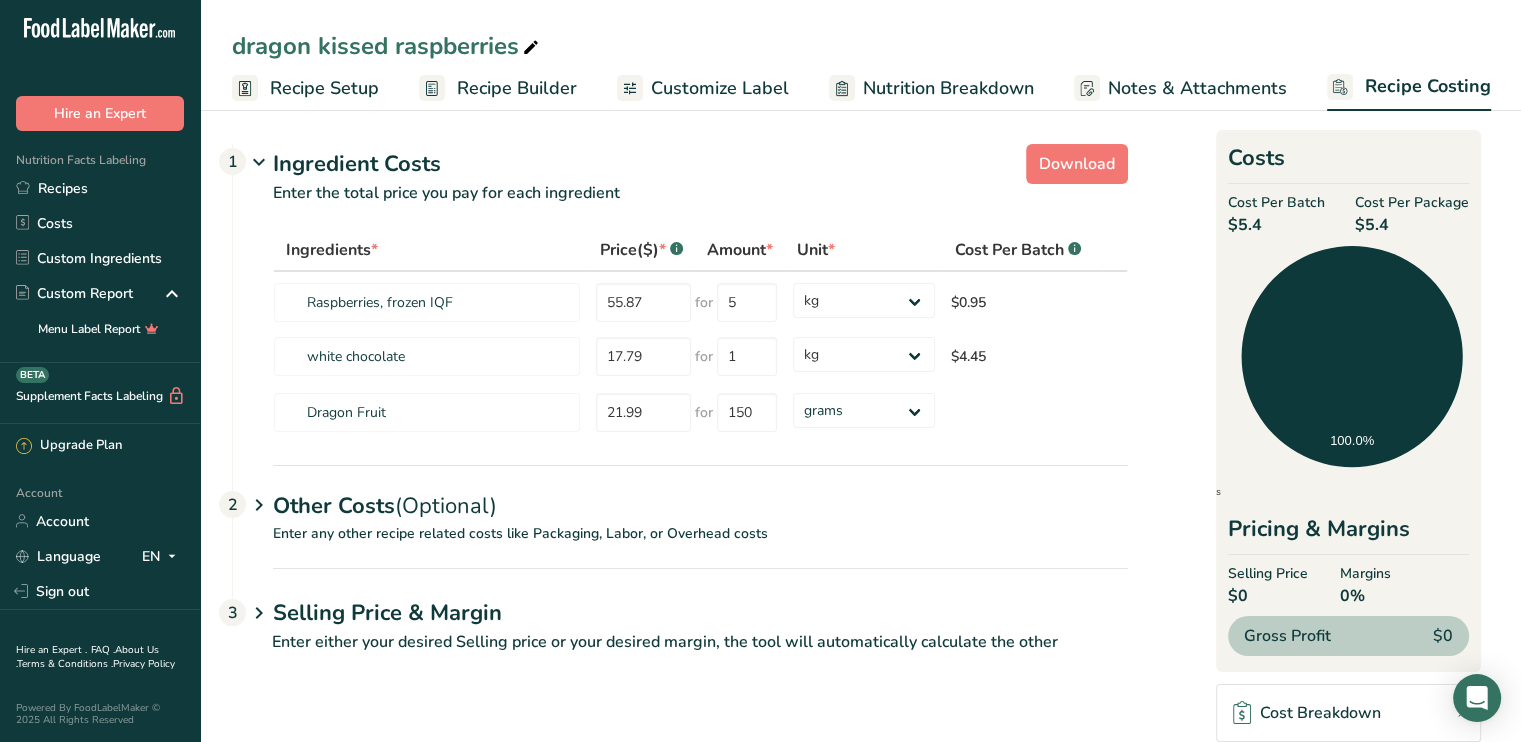 click on "Other Costs  (Optional)
2
Enter any other recipe related costs like Packaging, Labor, or Overhead costs" at bounding box center [680, 516] 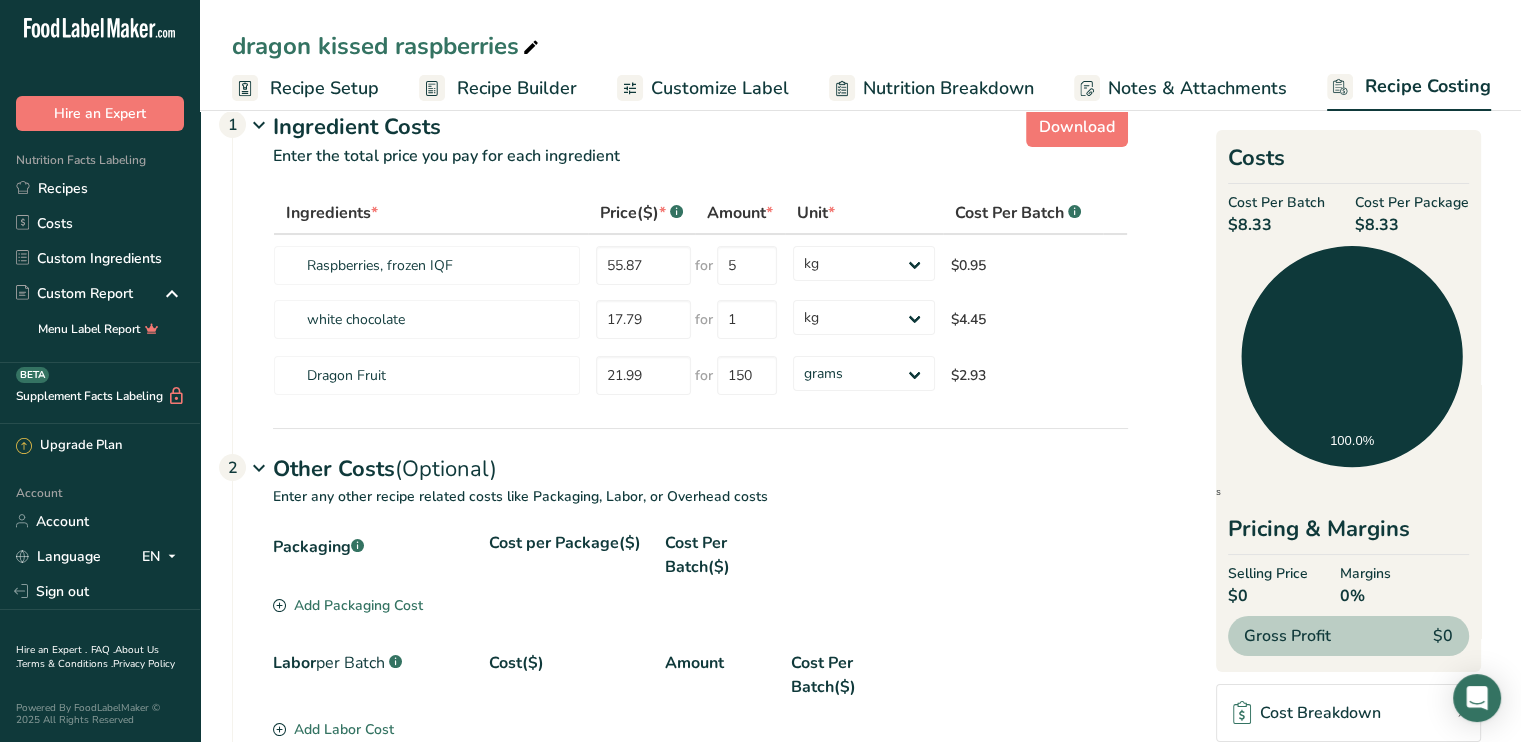 scroll, scrollTop: 0, scrollLeft: 0, axis: both 